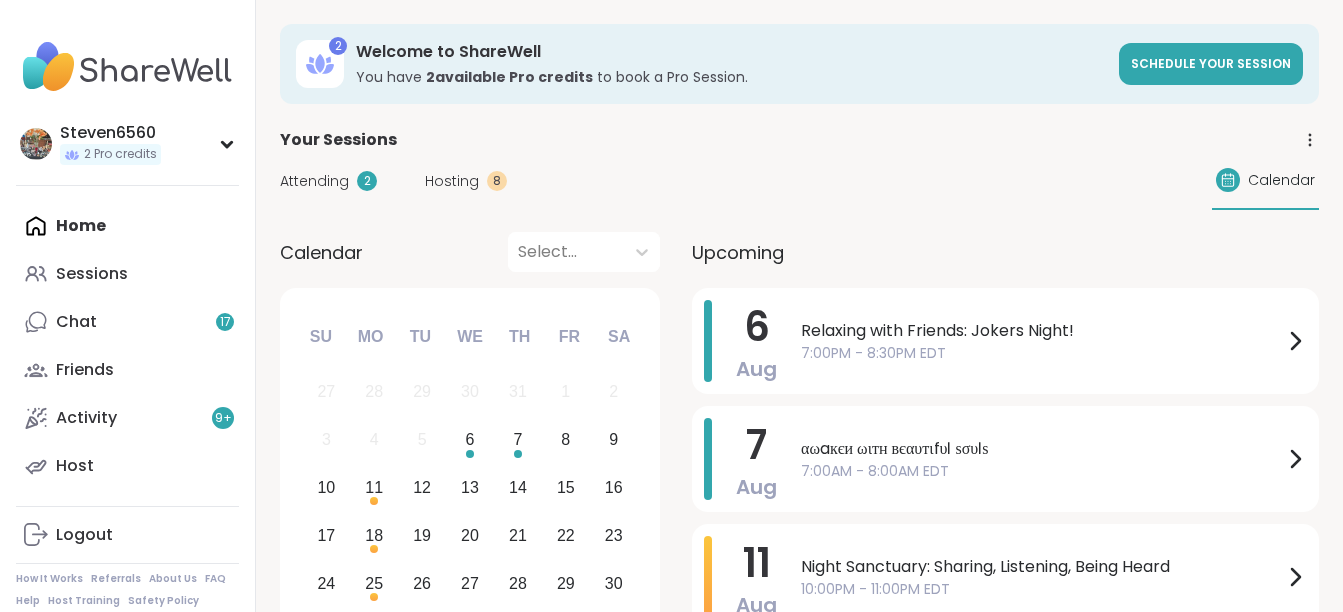 scroll, scrollTop: 0, scrollLeft: 0, axis: both 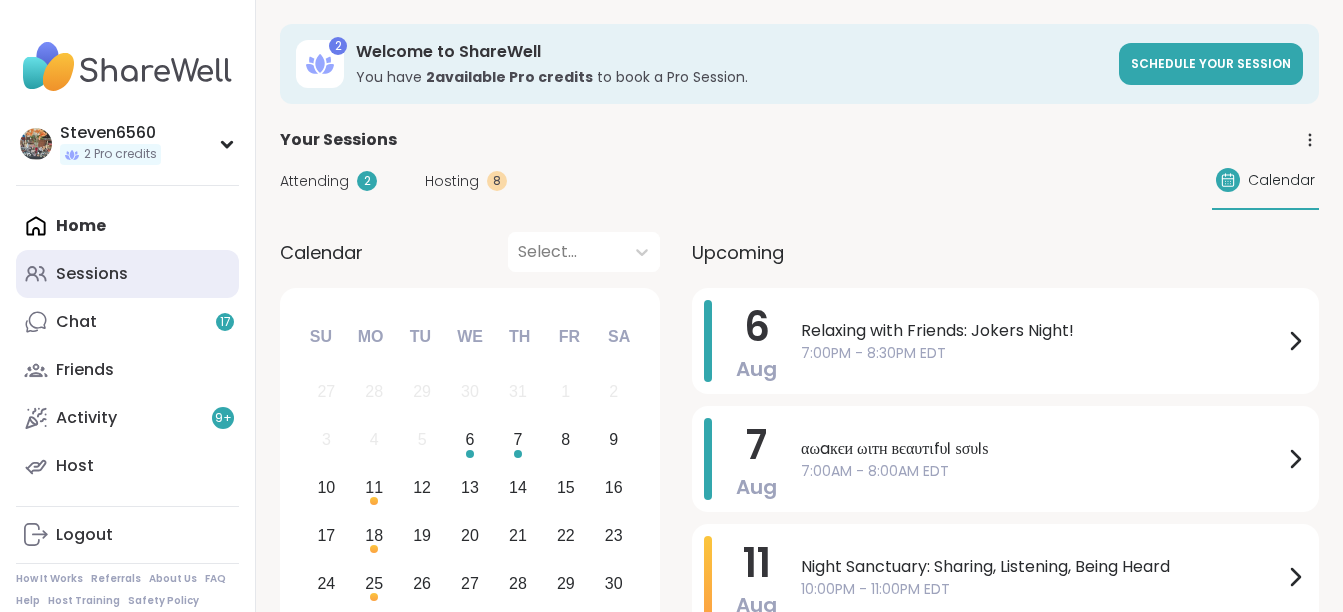 click on "Sessions" at bounding box center [127, 274] 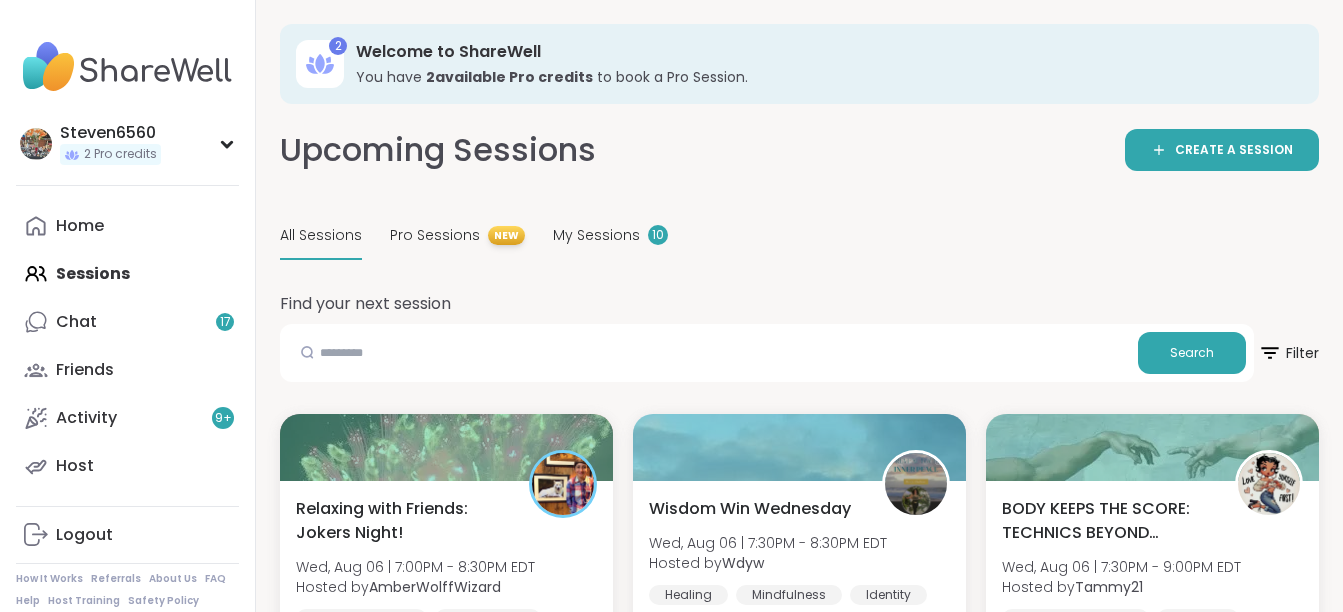 click on "All Sessions" at bounding box center [321, 236] 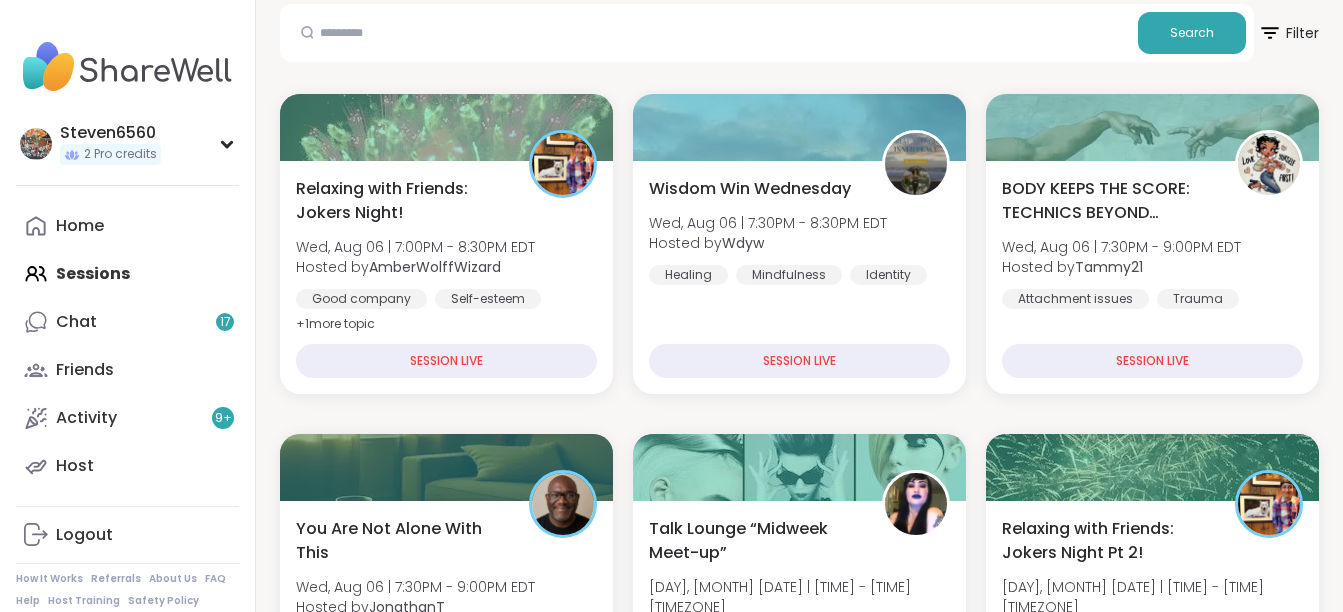scroll, scrollTop: 360, scrollLeft: 0, axis: vertical 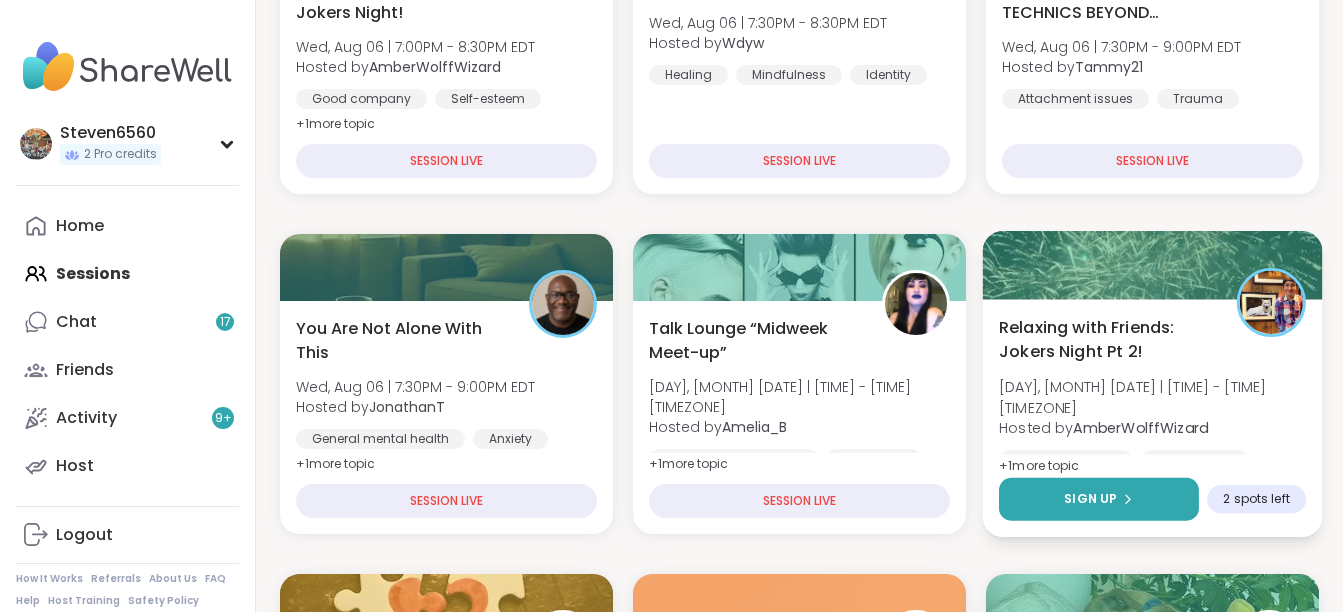 click on "Sign Up" at bounding box center (1099, 499) 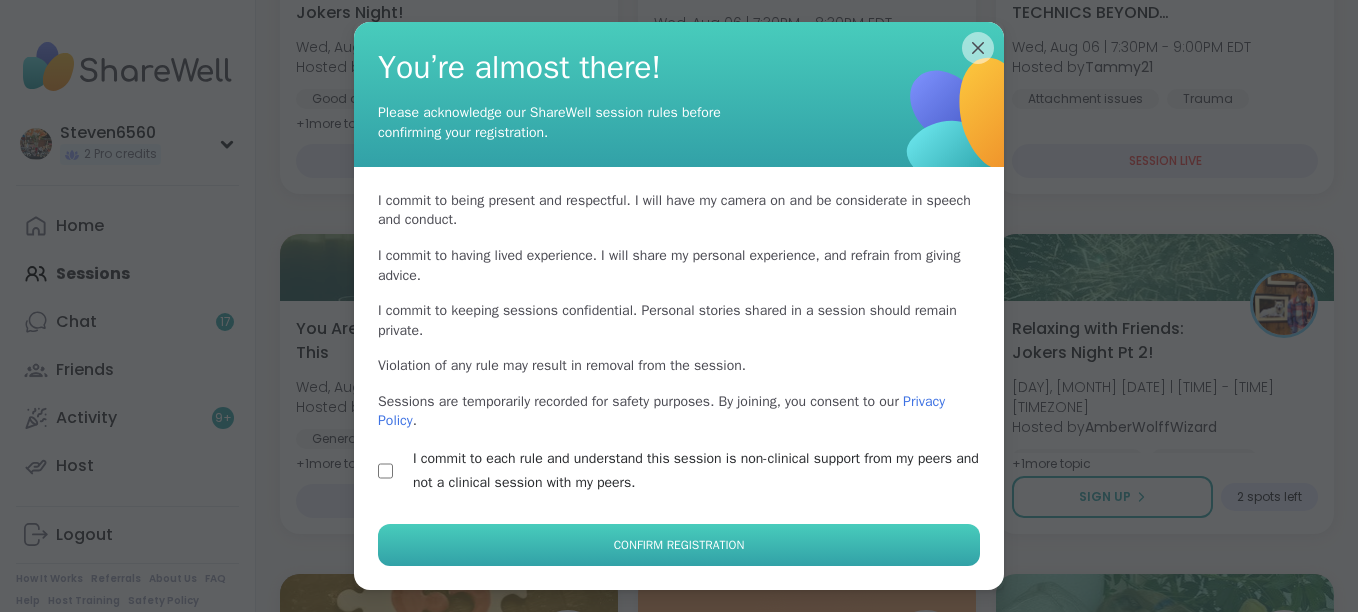 click on "Confirm Registration" at bounding box center [679, 545] 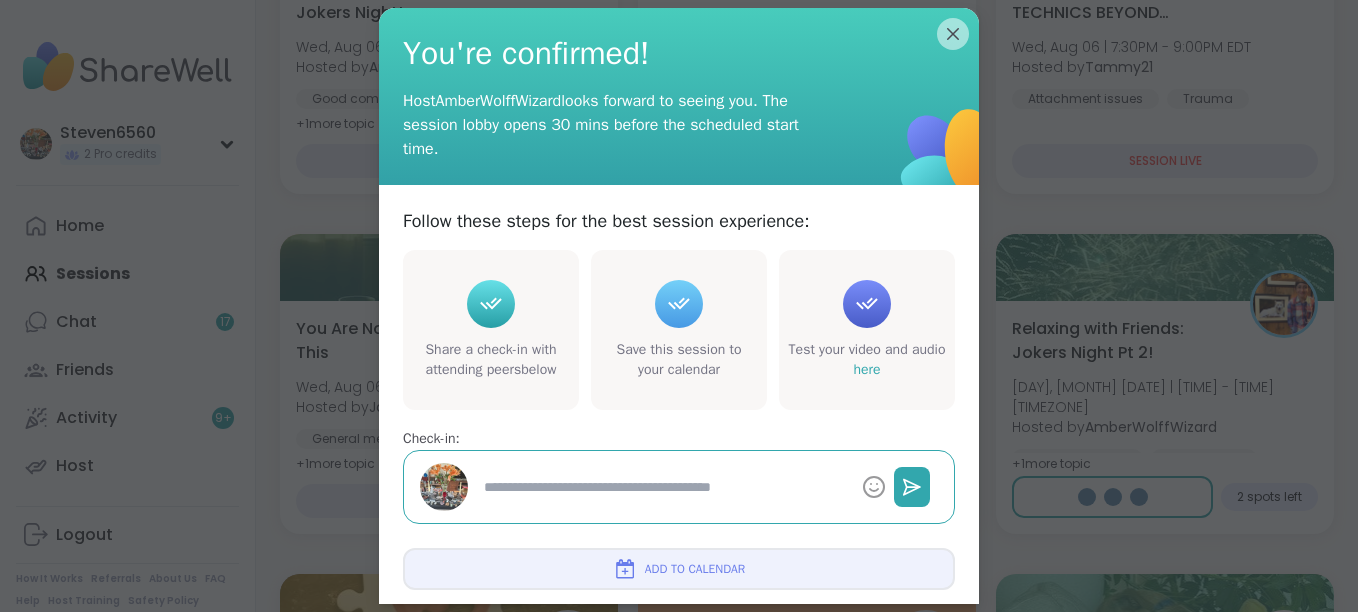 type on "*" 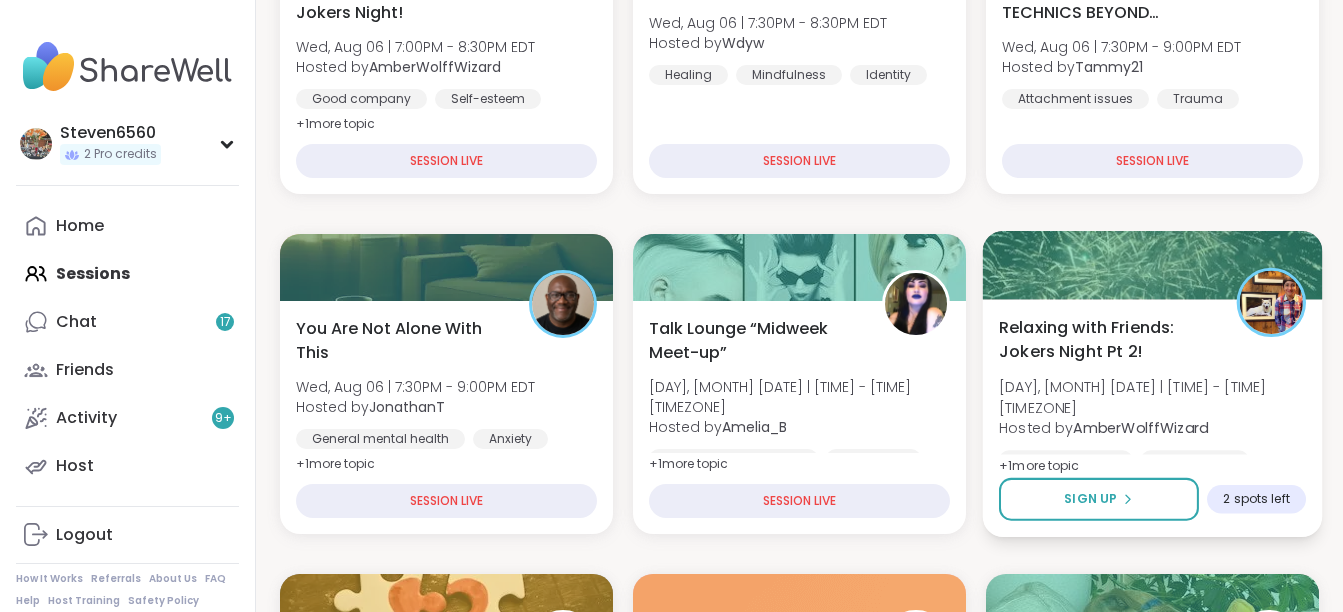 click on "Relaxing with Friends: Jokers Night Pt 2!" at bounding box center [1106, 339] 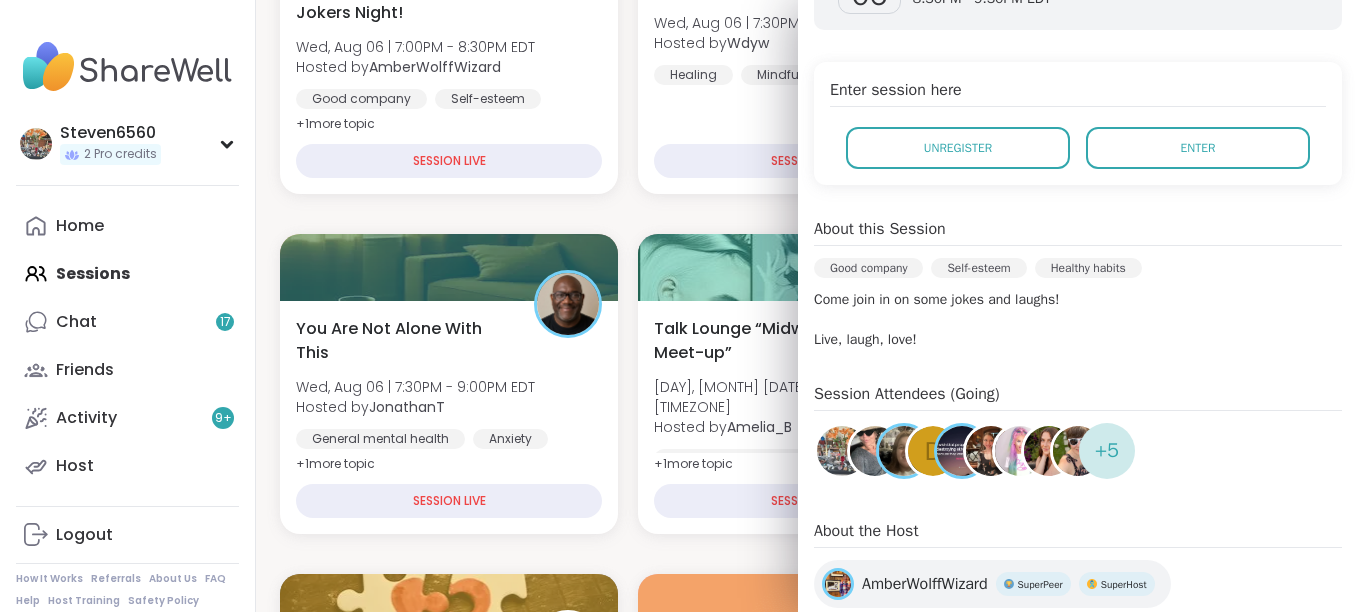 scroll, scrollTop: 387, scrollLeft: 0, axis: vertical 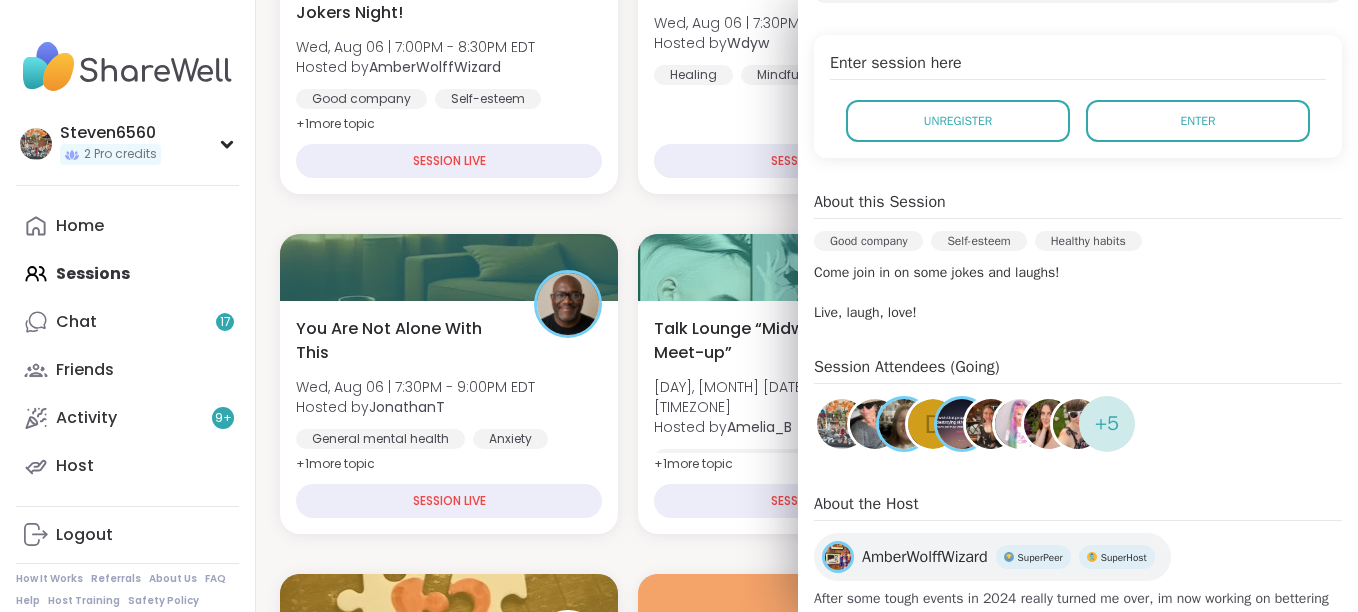 click at bounding box center [842, 424] 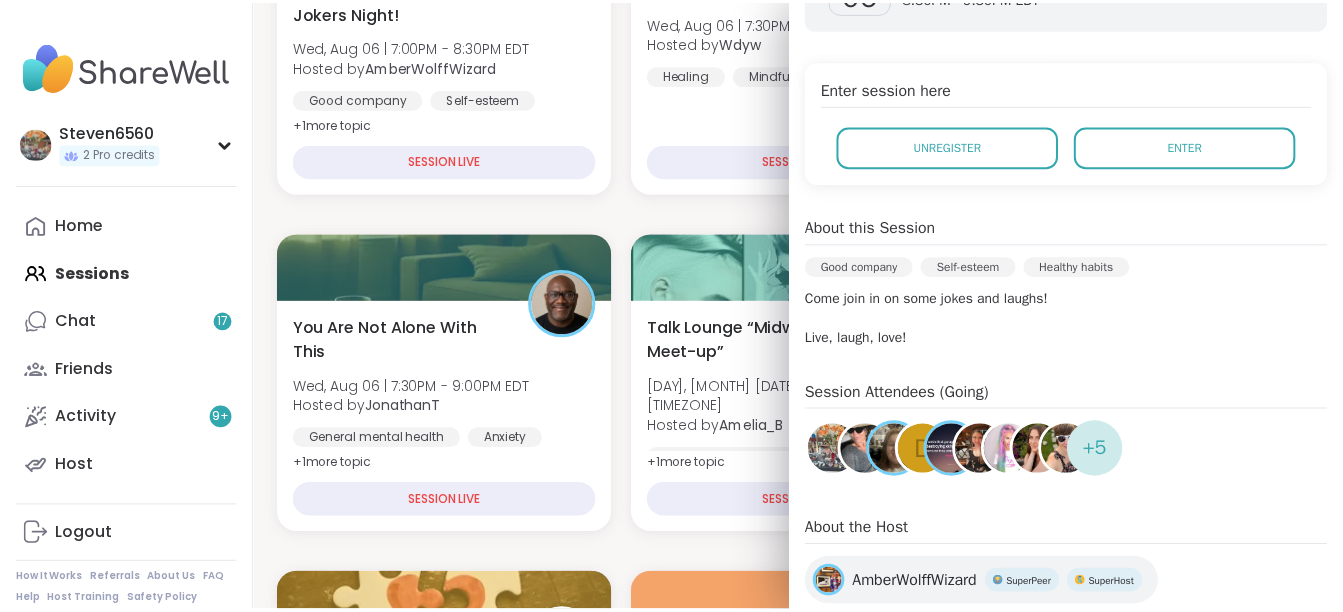 scroll, scrollTop: 347, scrollLeft: 0, axis: vertical 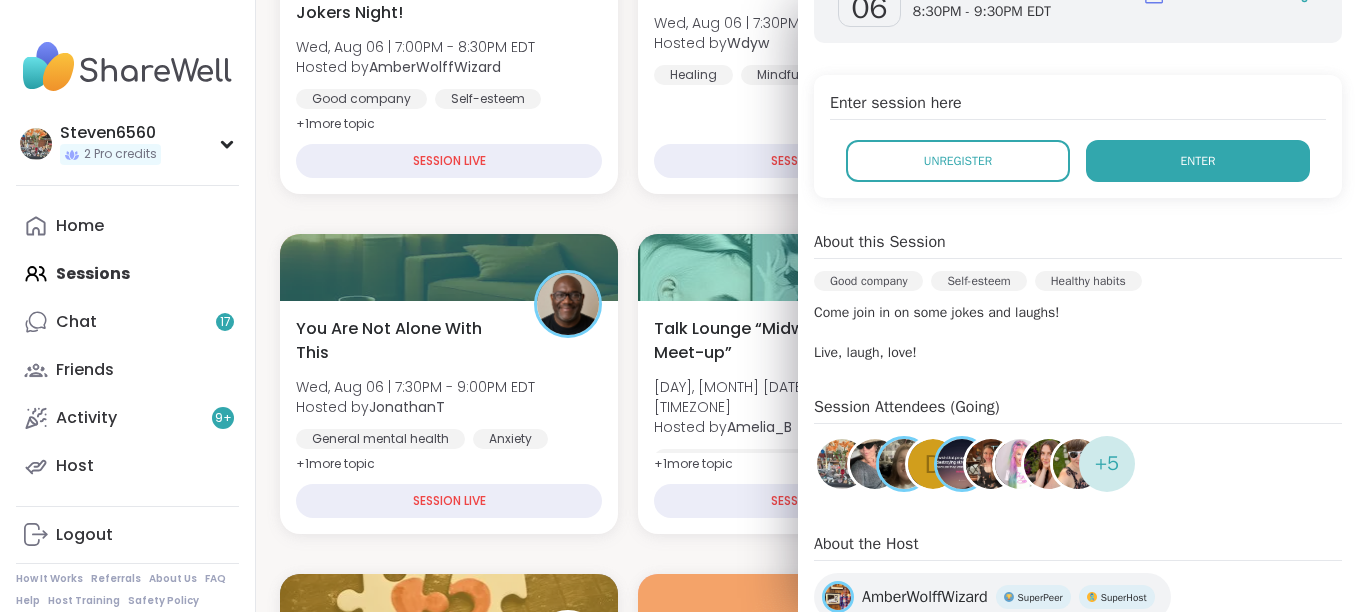 click on "Enter" at bounding box center (1198, 161) 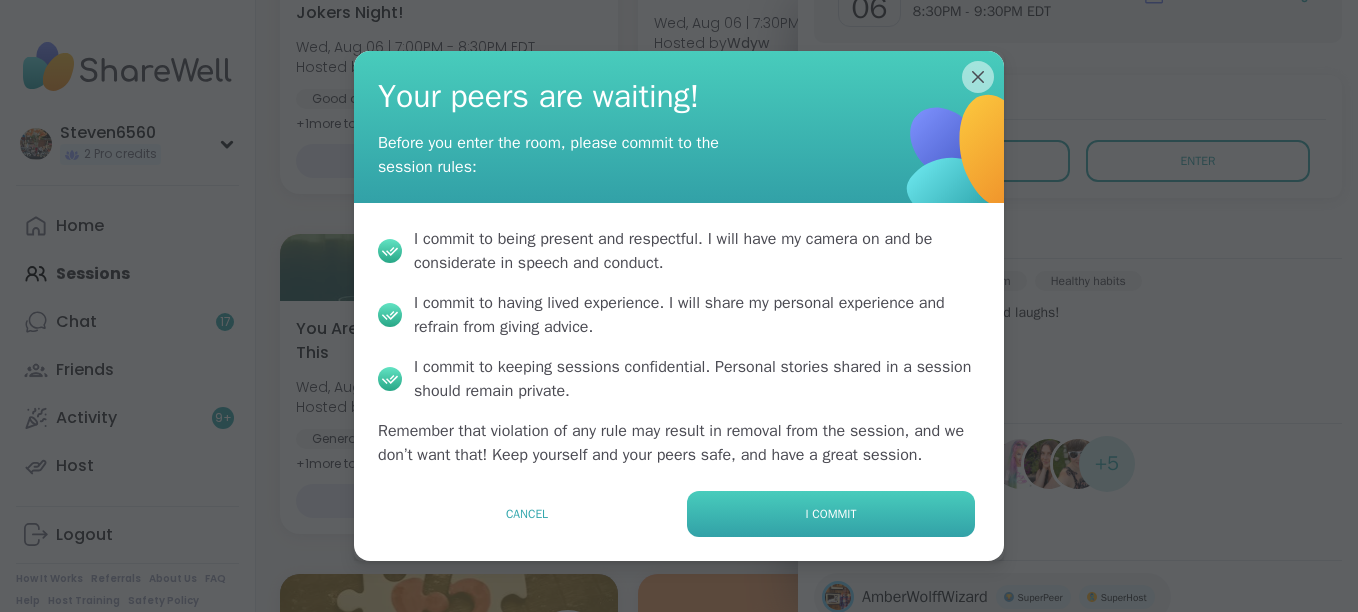click on "I commit" at bounding box center [831, 514] 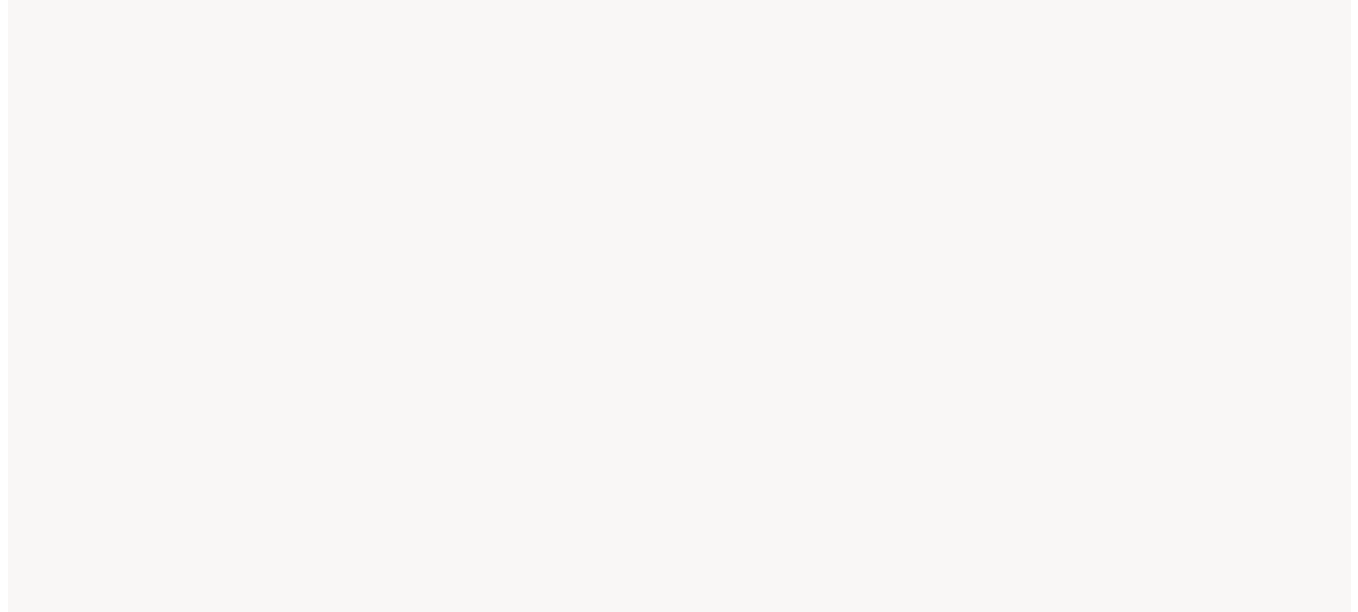 scroll, scrollTop: 0, scrollLeft: 0, axis: both 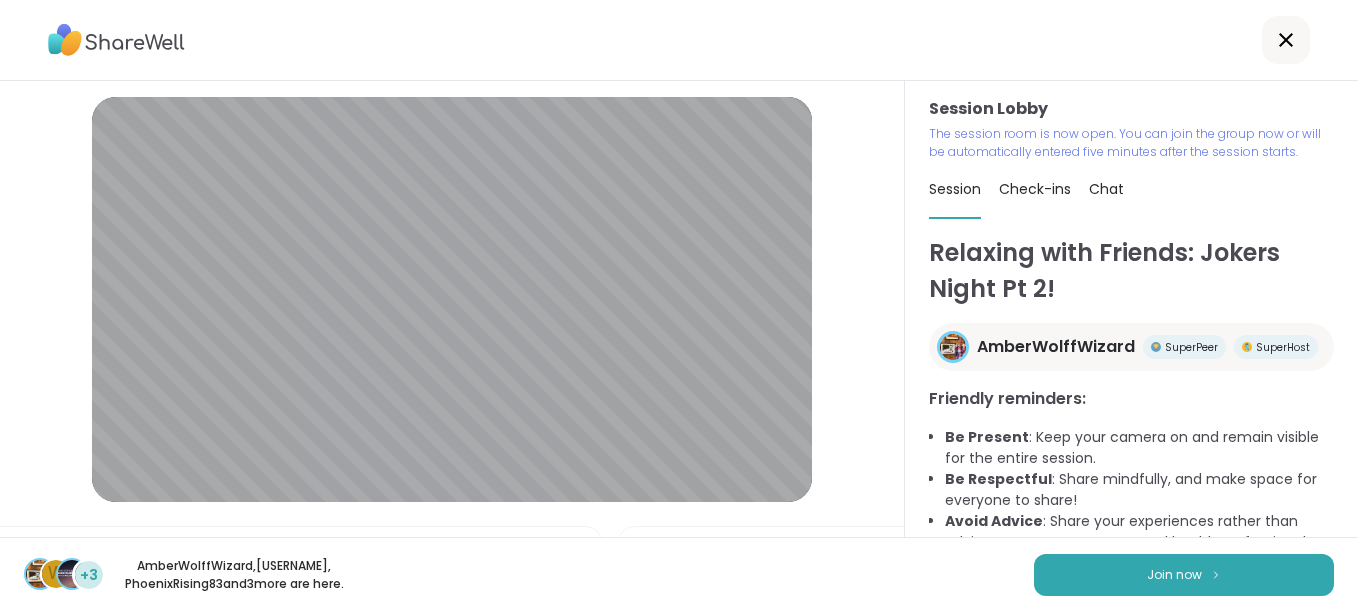 click on "Join now" at bounding box center (1174, 575) 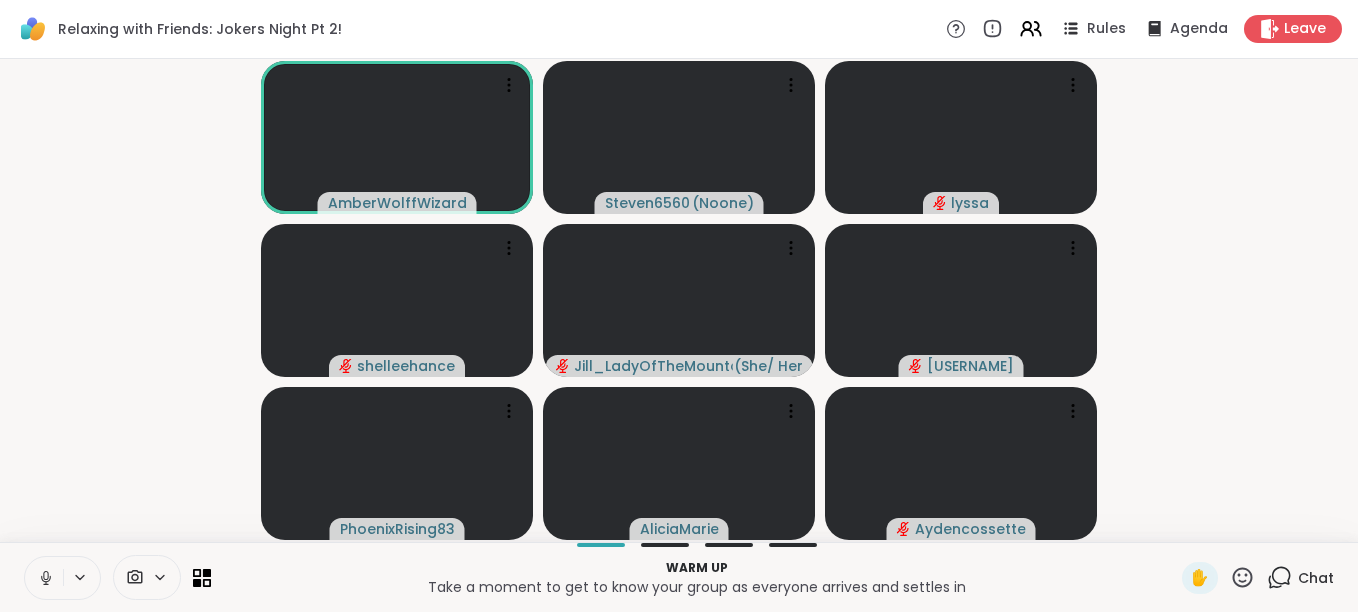 click on "Warm up Take a moment to get to know your group as everyone arrives and settles in ✋ Chat" at bounding box center [679, 577] 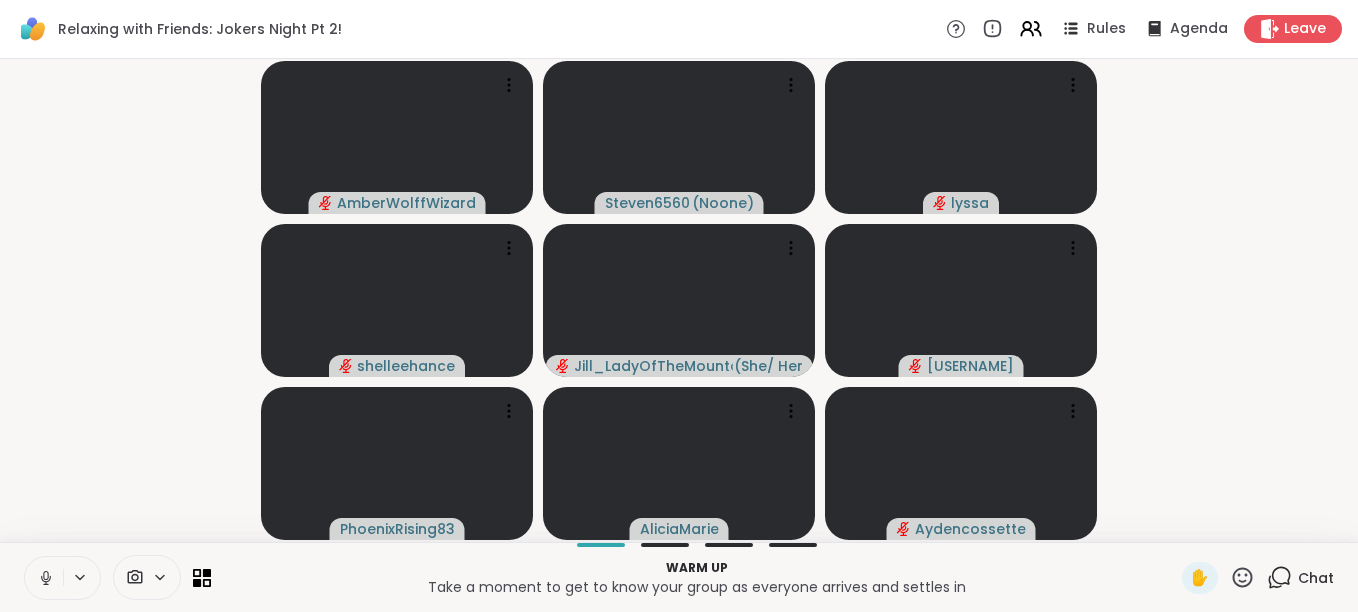 click 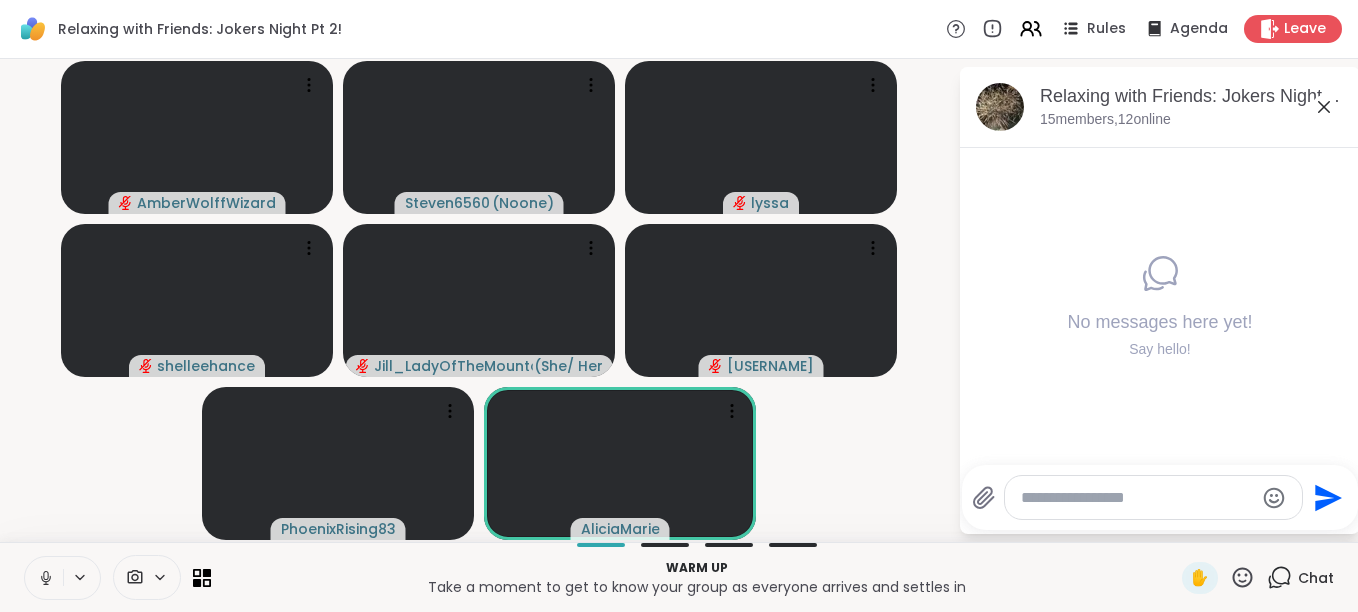 click 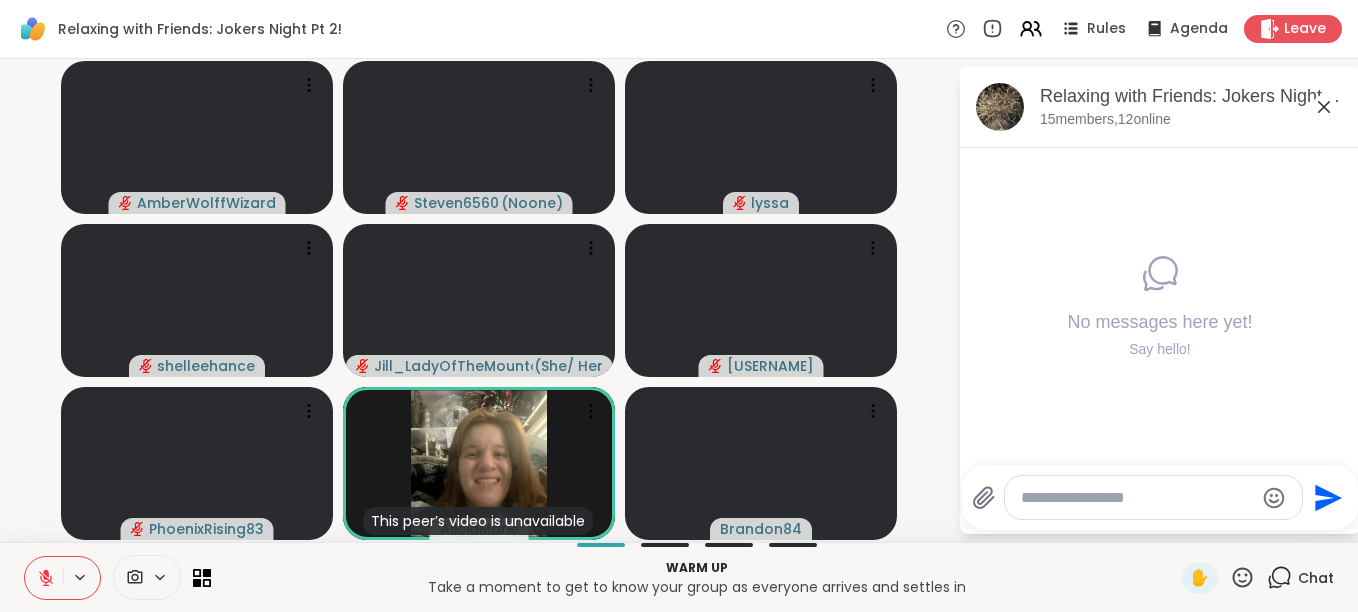 click 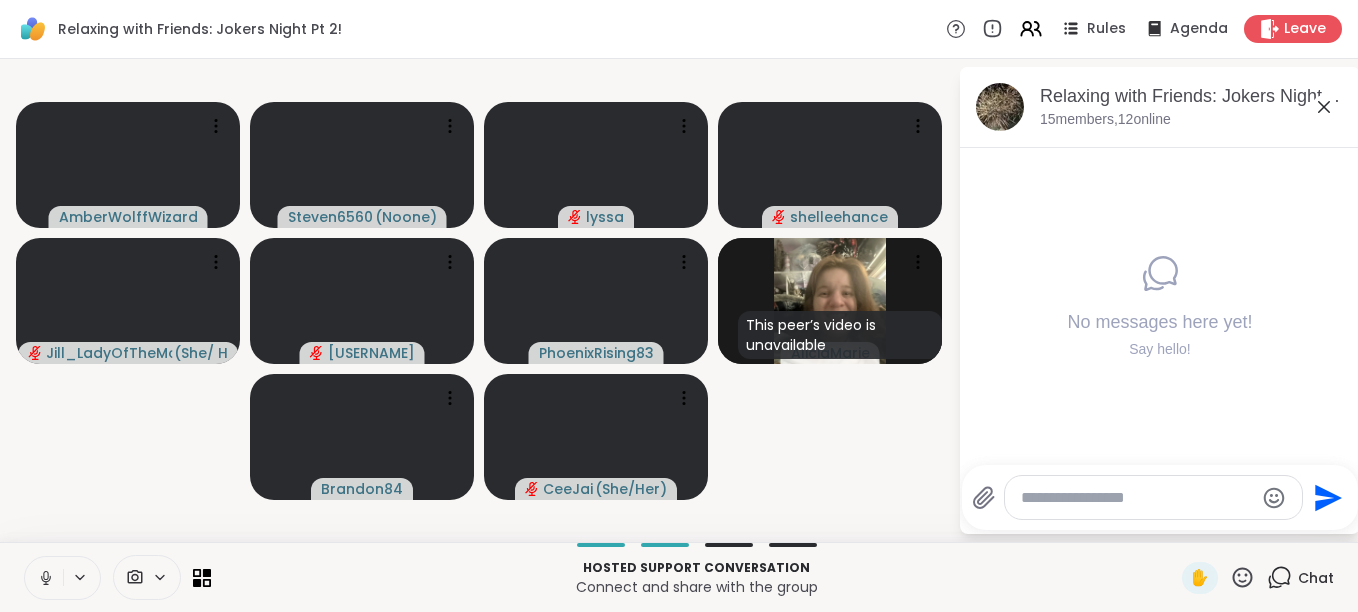 click 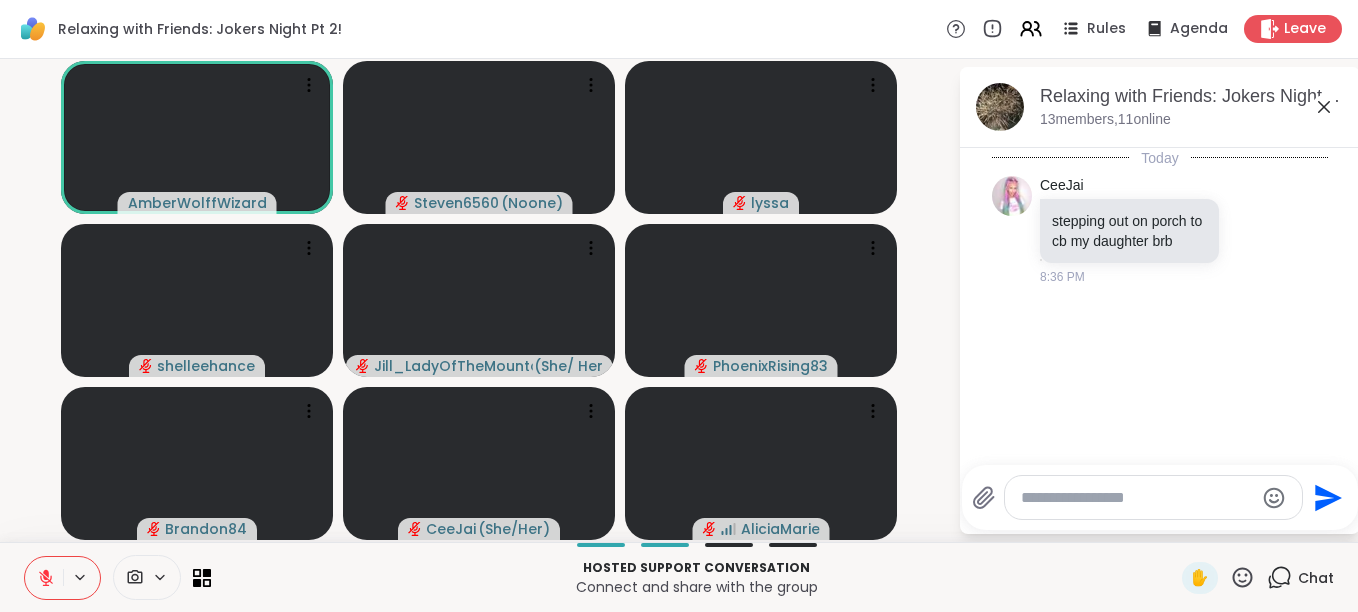 click 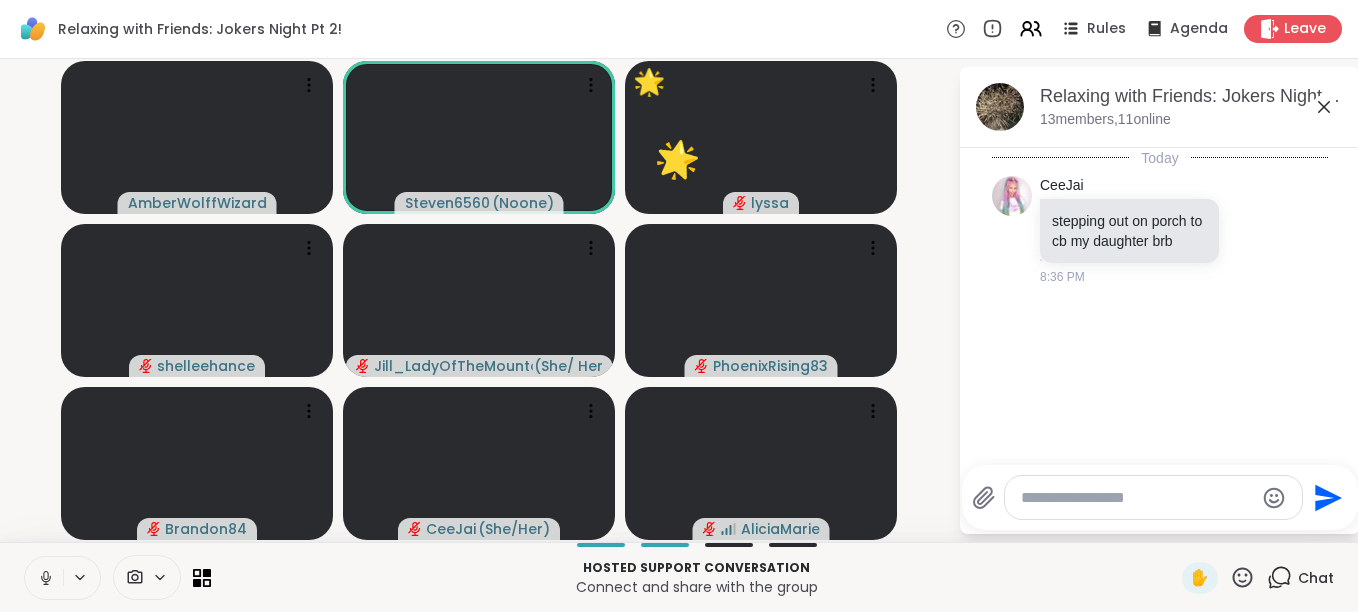 click 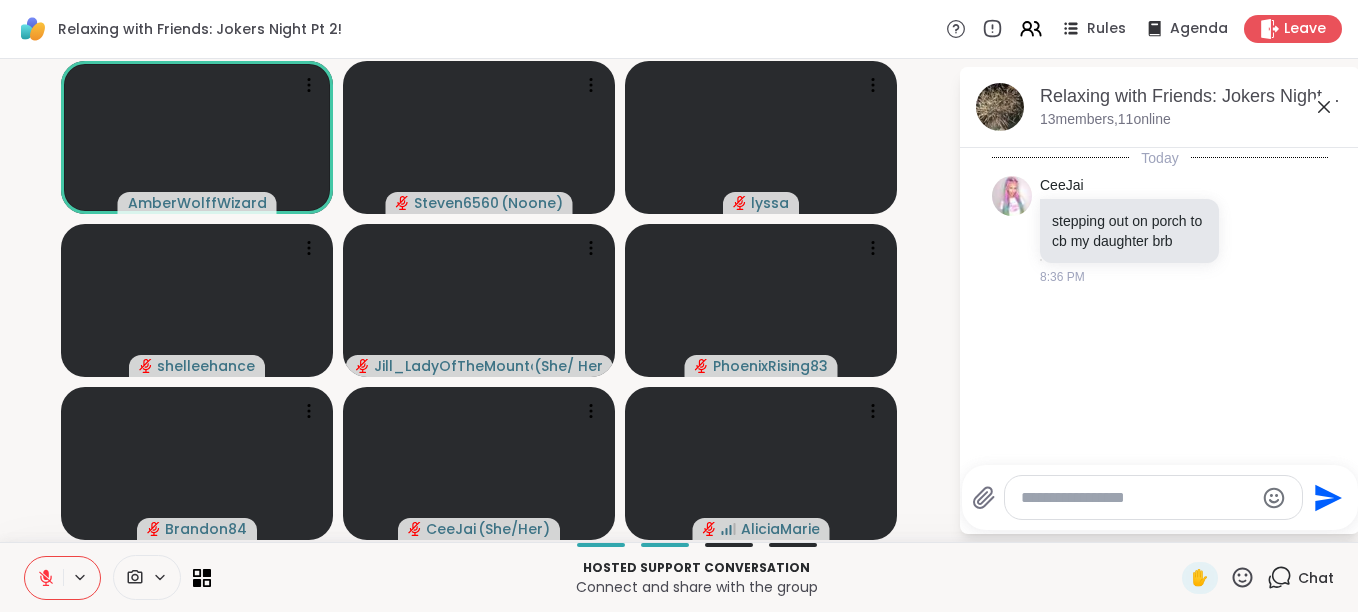 click on "AmberWolffWizard Steven6560 ( Noone ) lyssa shelleehance Jill_LadyOfTheMountain ( She/ Her ) PhoenixRising83 Brandon84 CeeJai ( She/Her ) AliciaMarie" at bounding box center (479, 300) 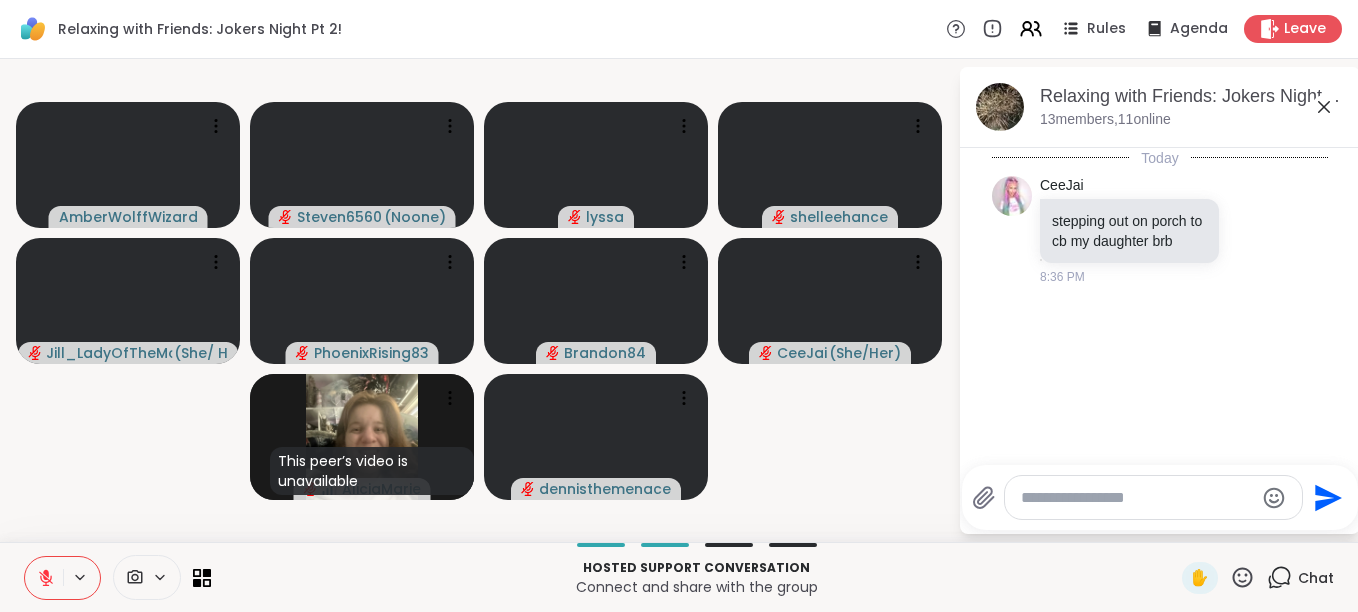 click 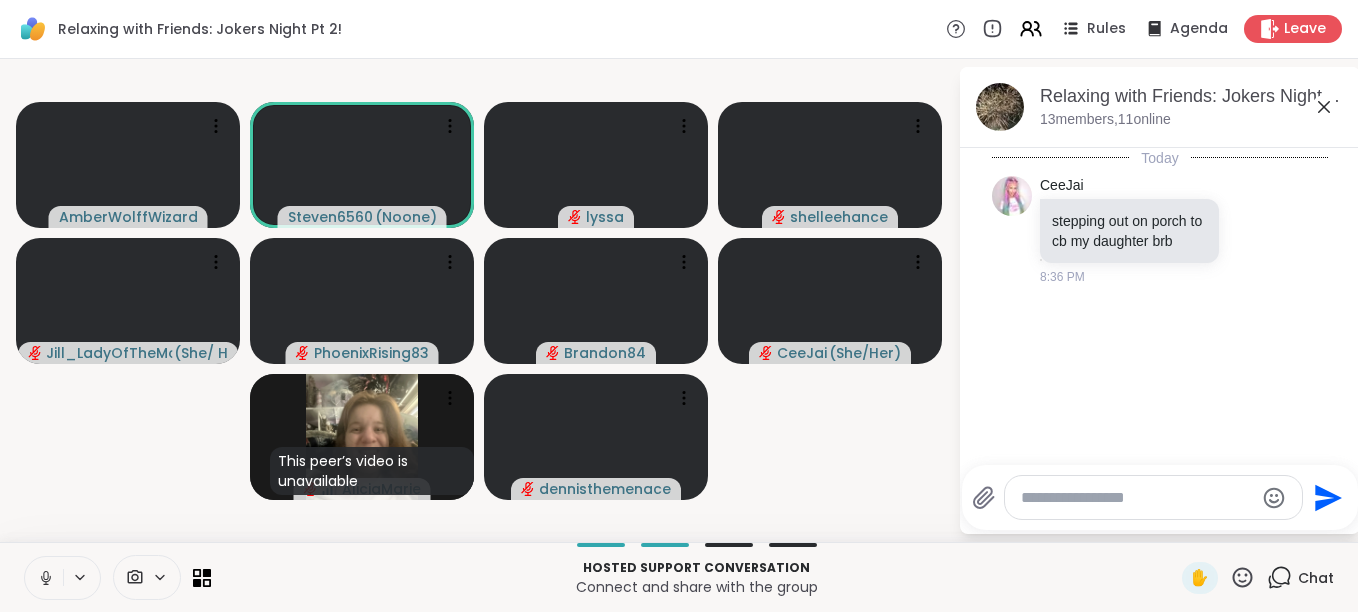 click 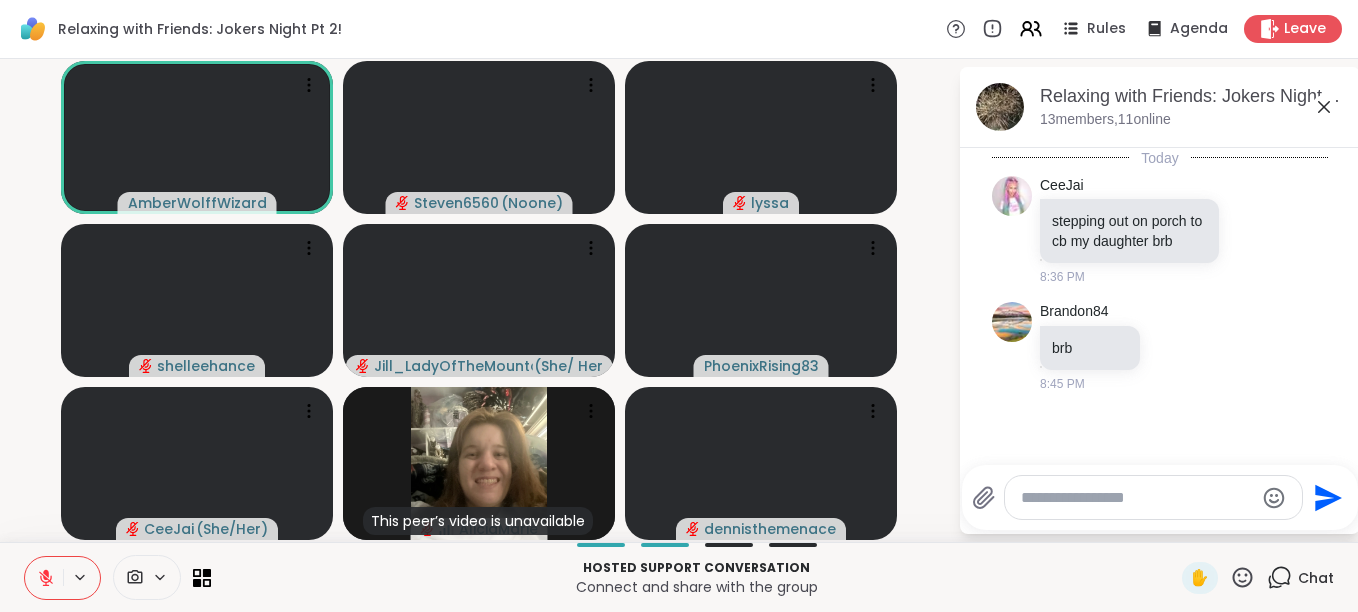 click 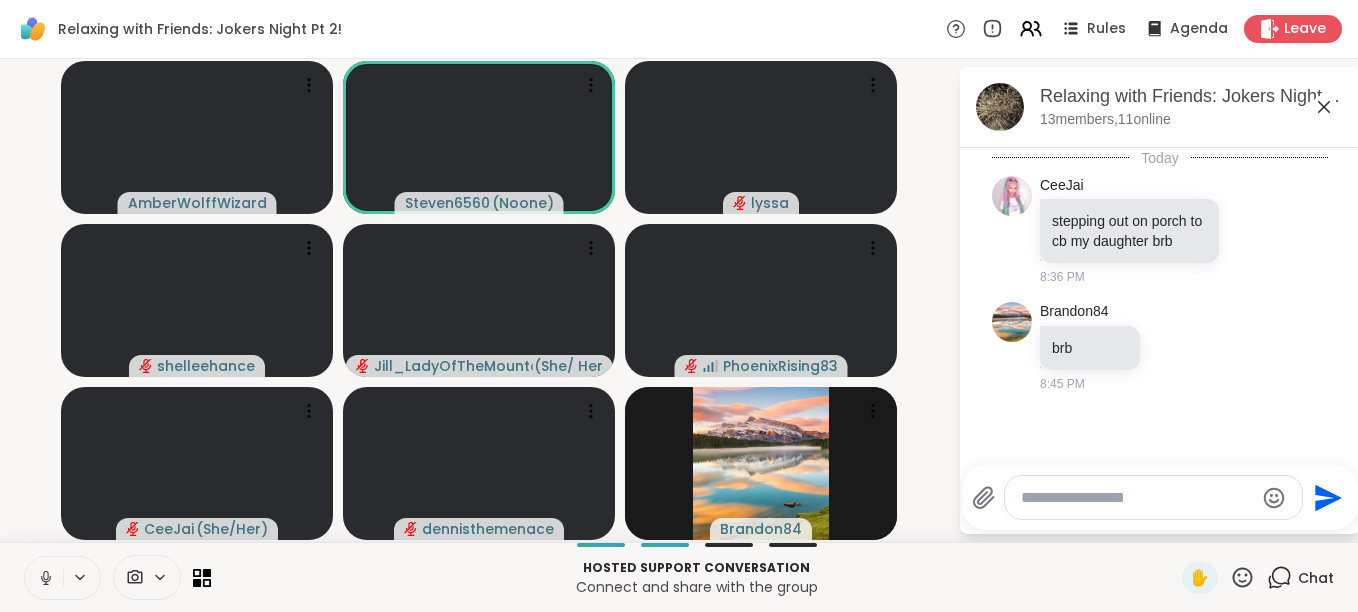 click 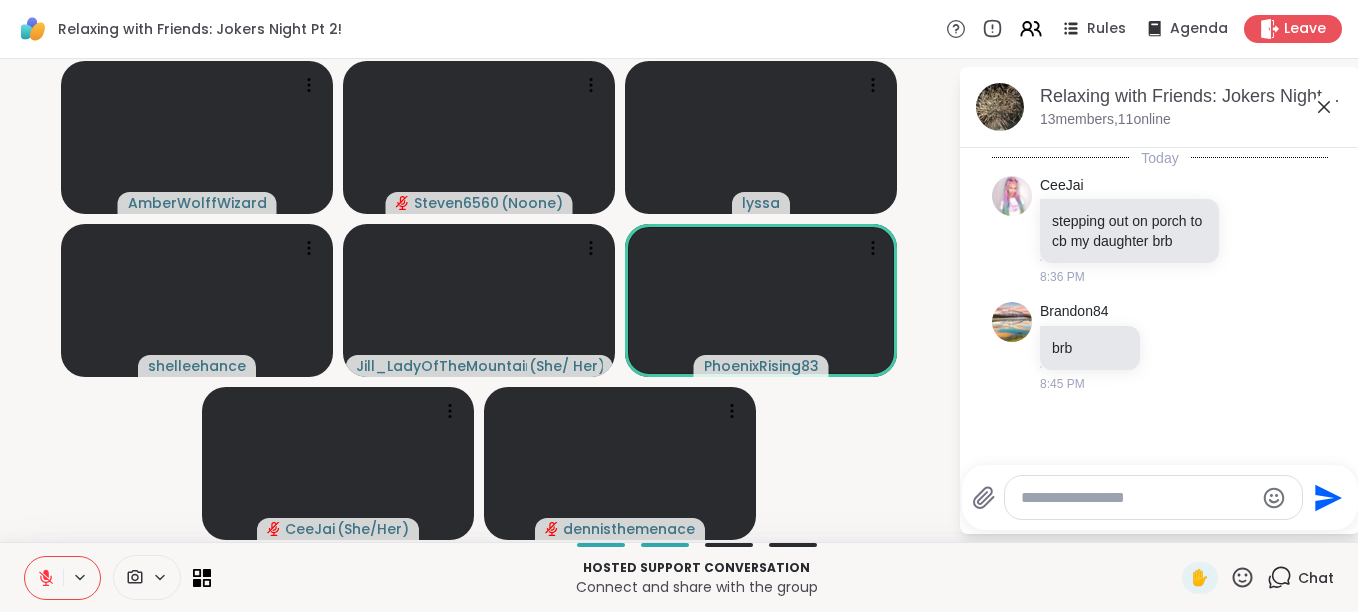 click 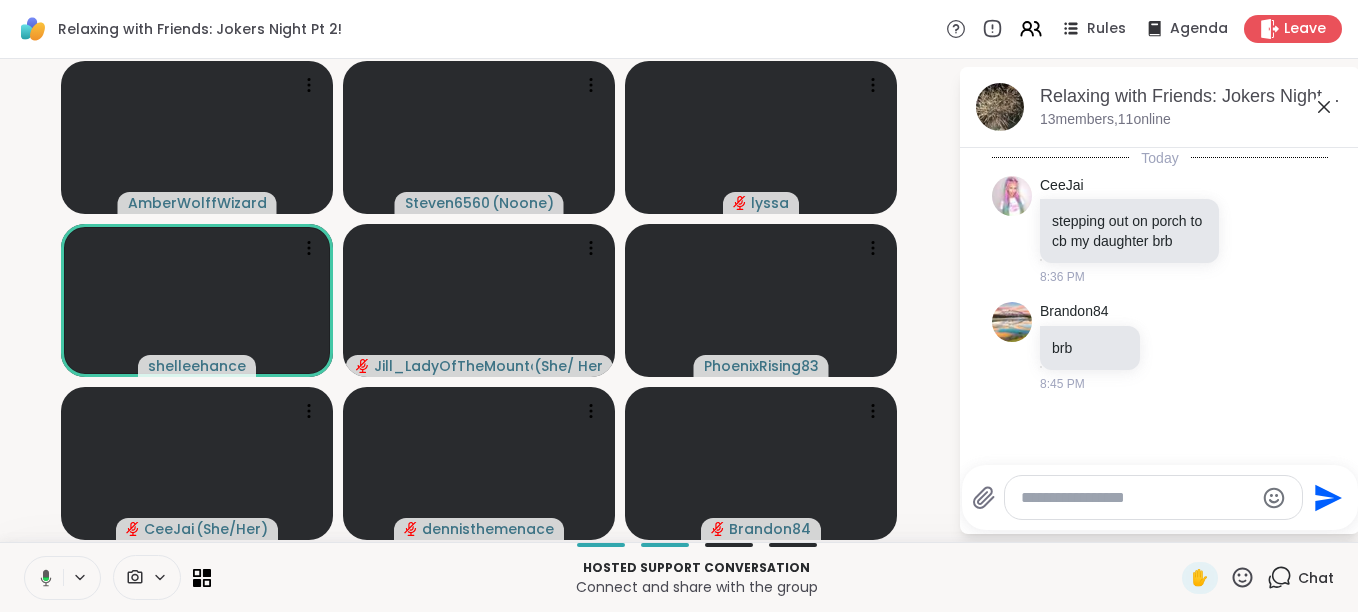 click 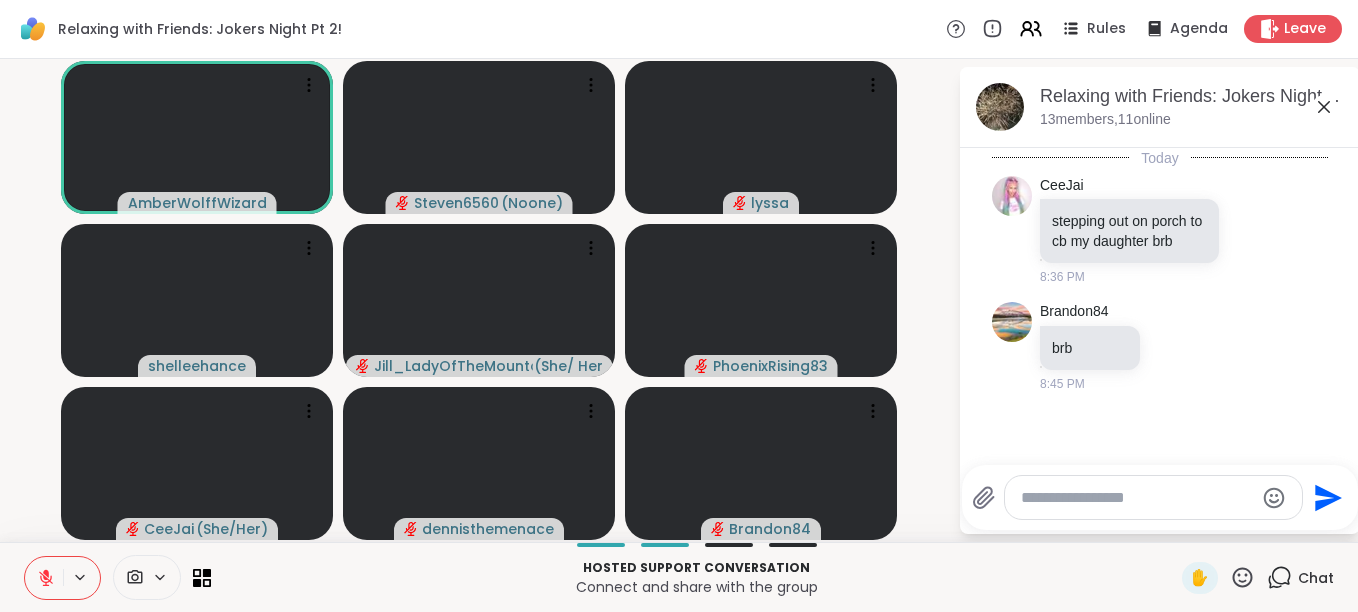 click 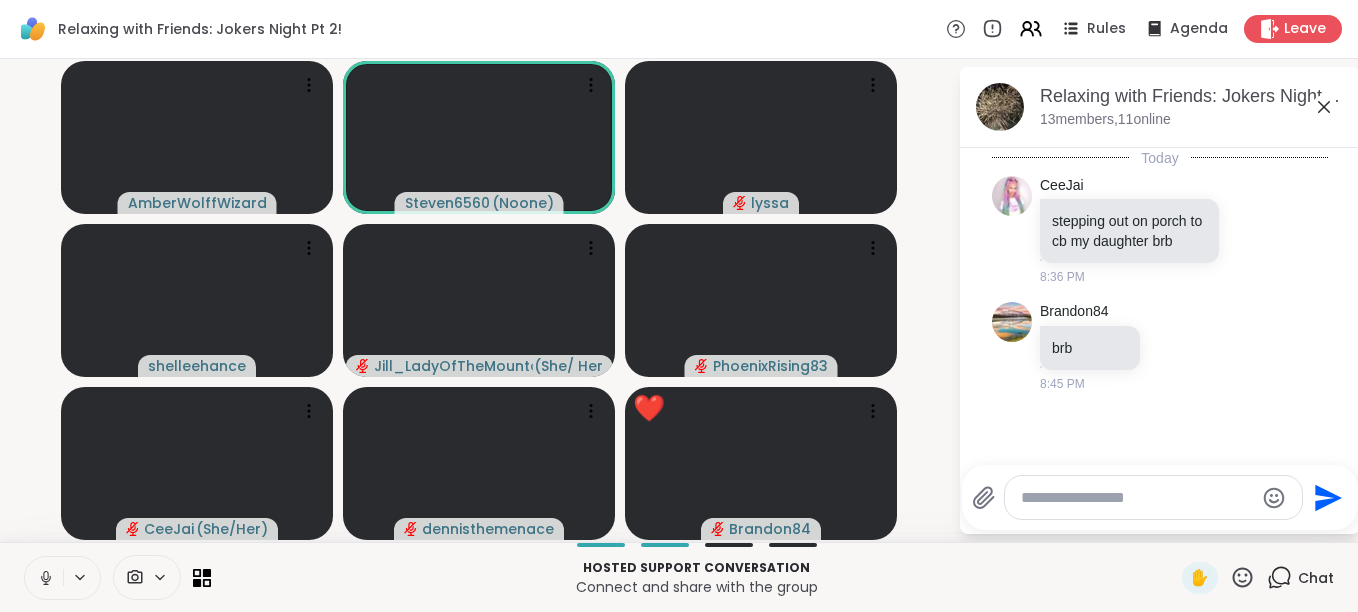 click 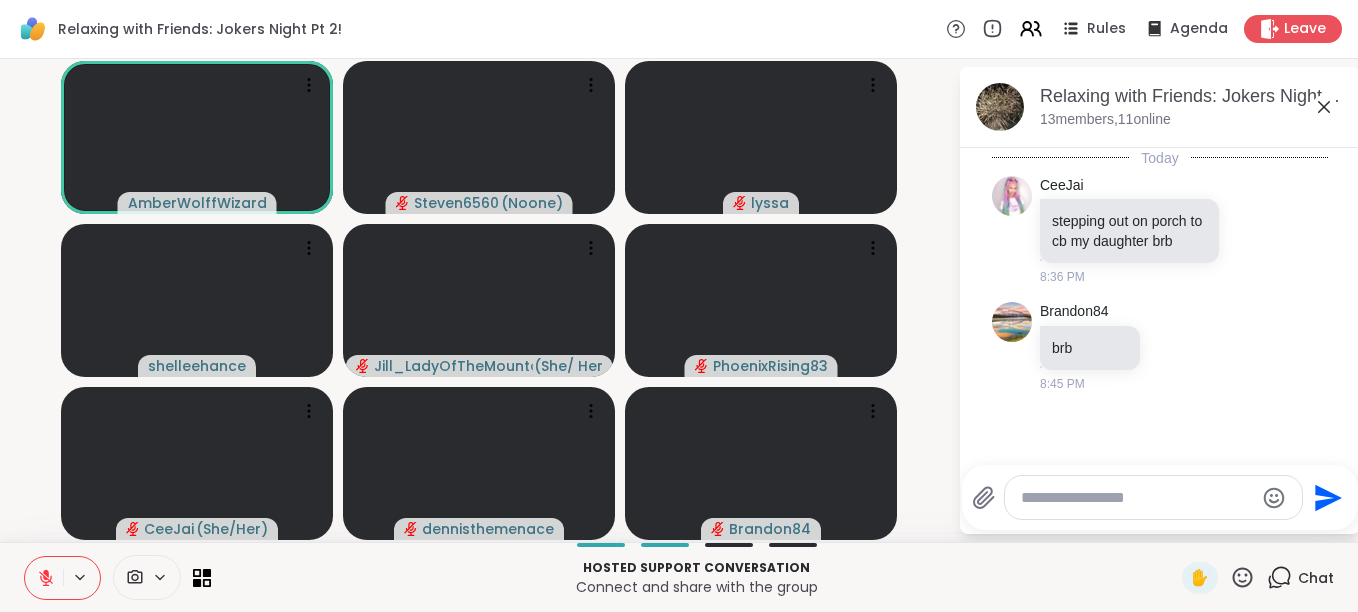 click 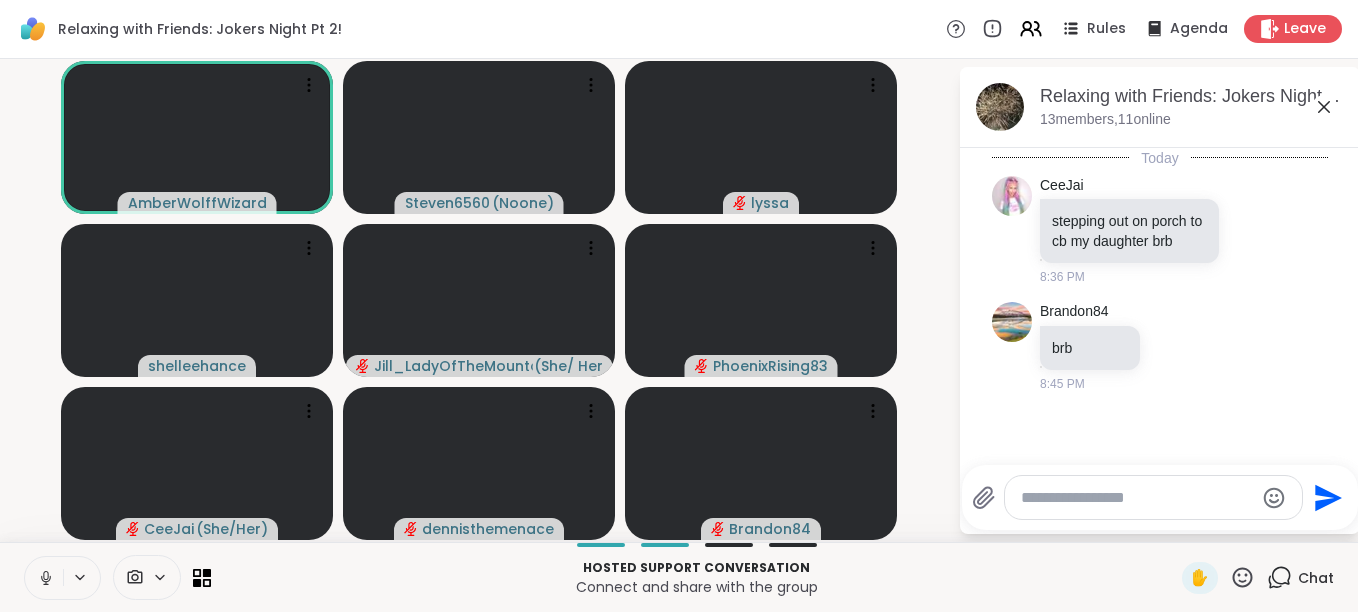 click 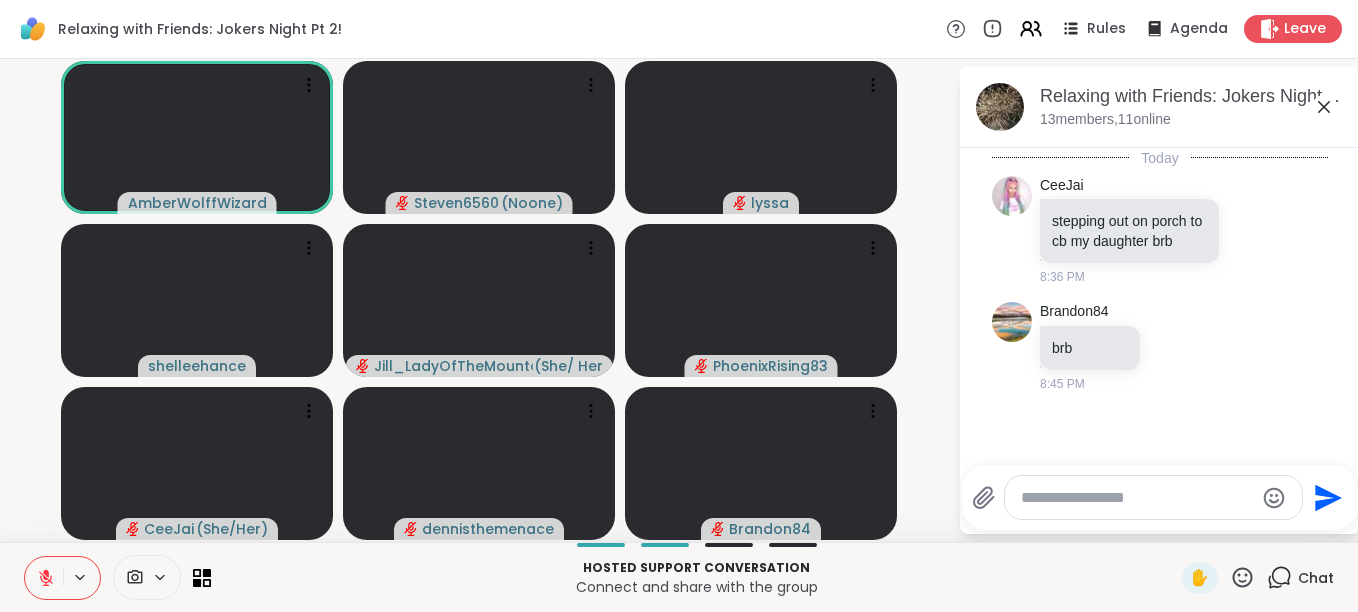 click 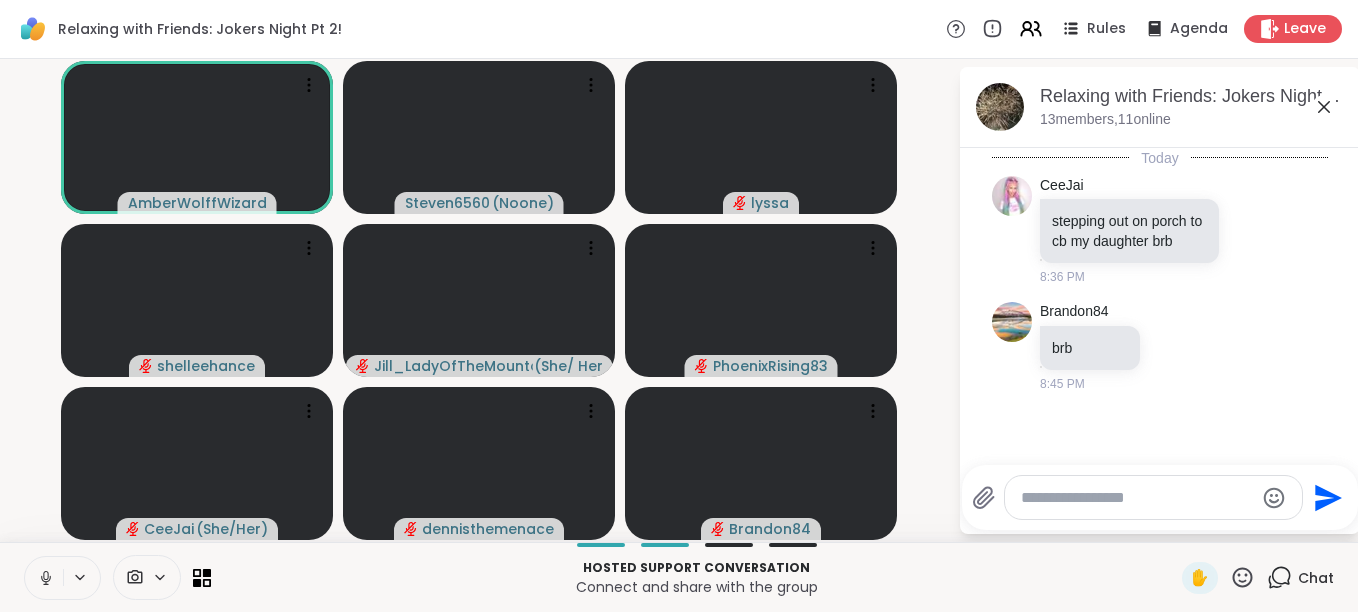 click 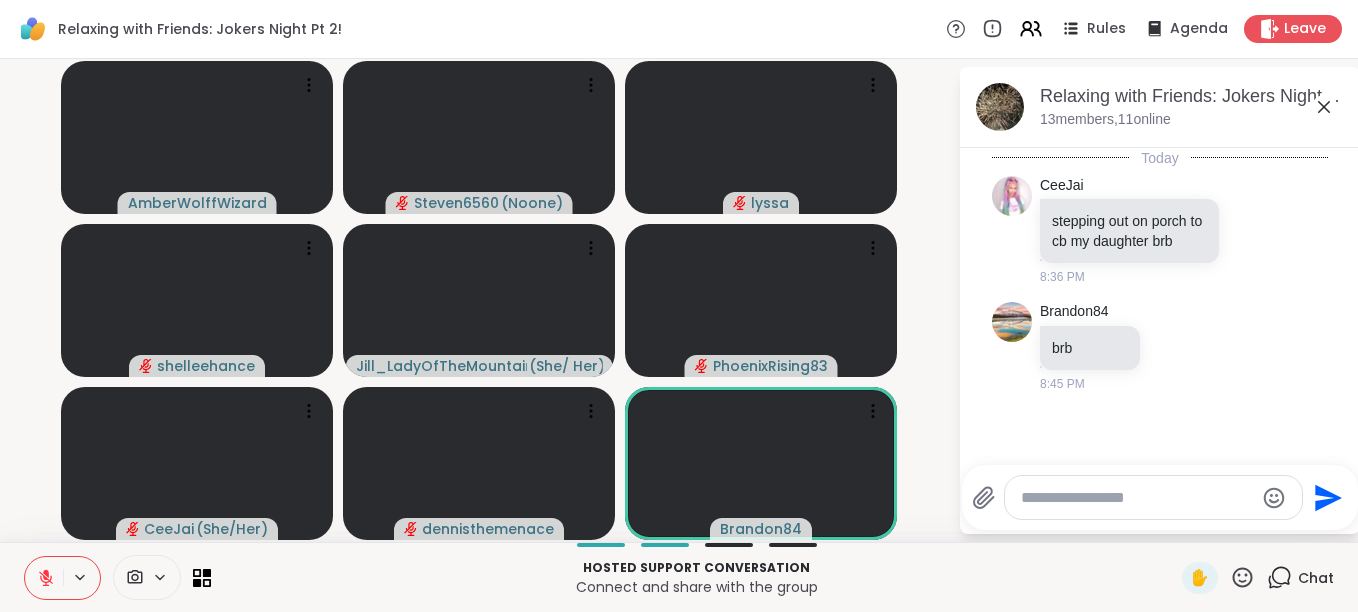click 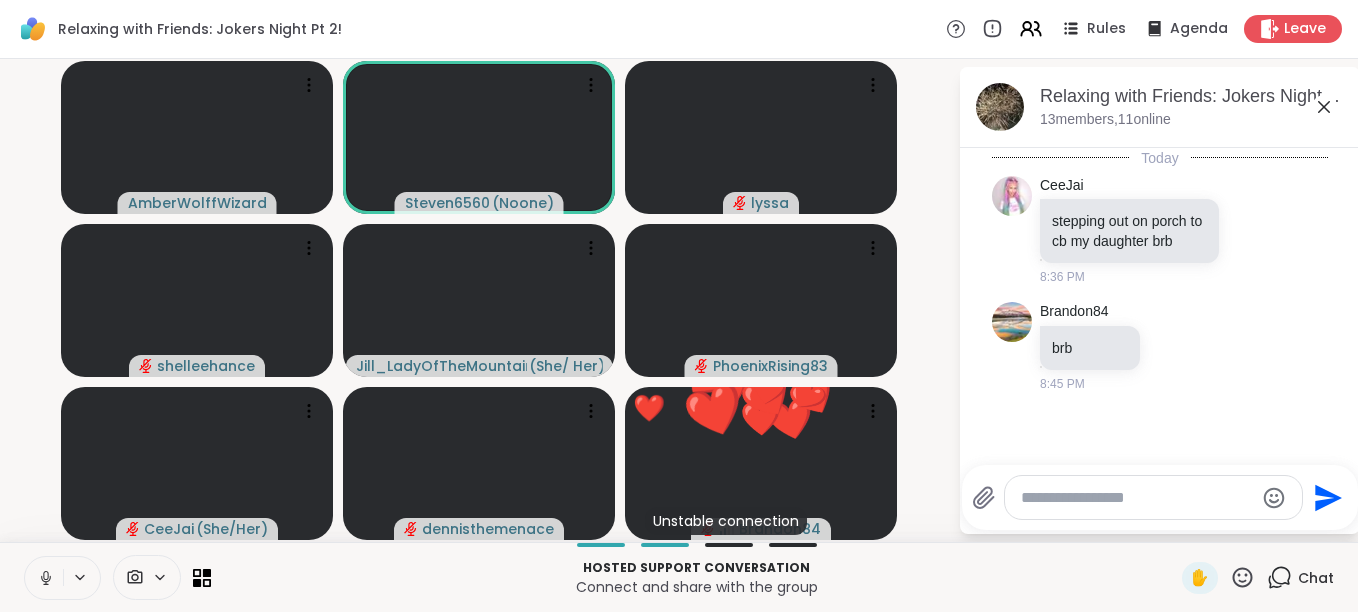 click 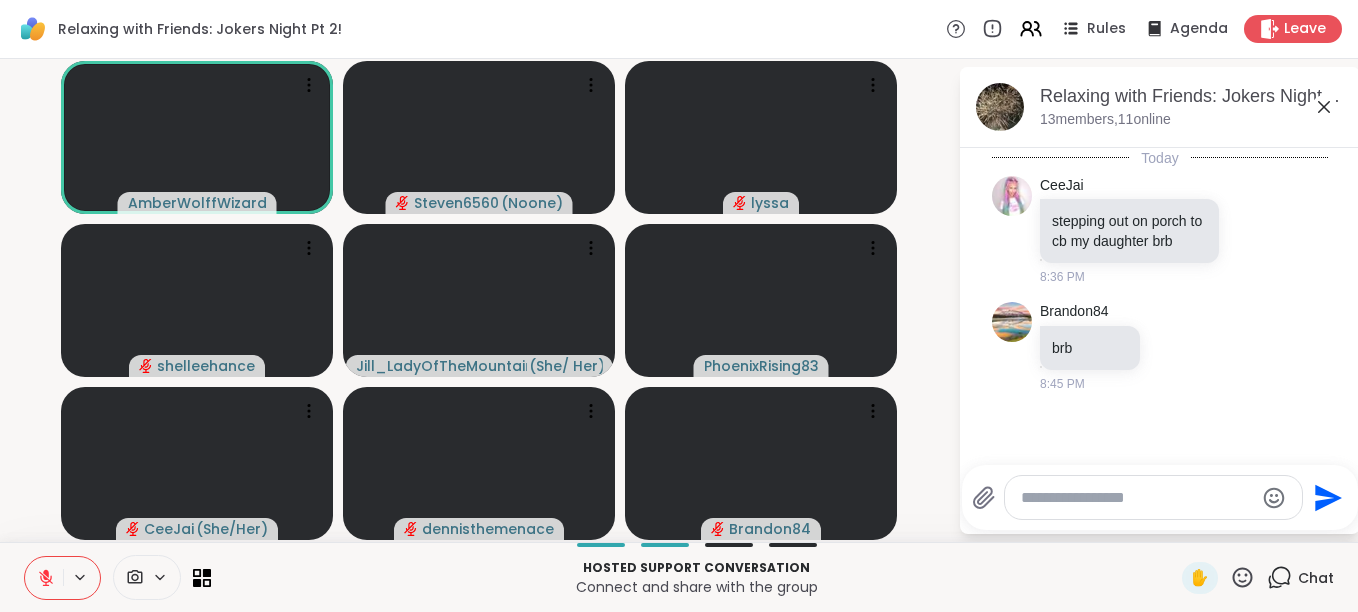 click 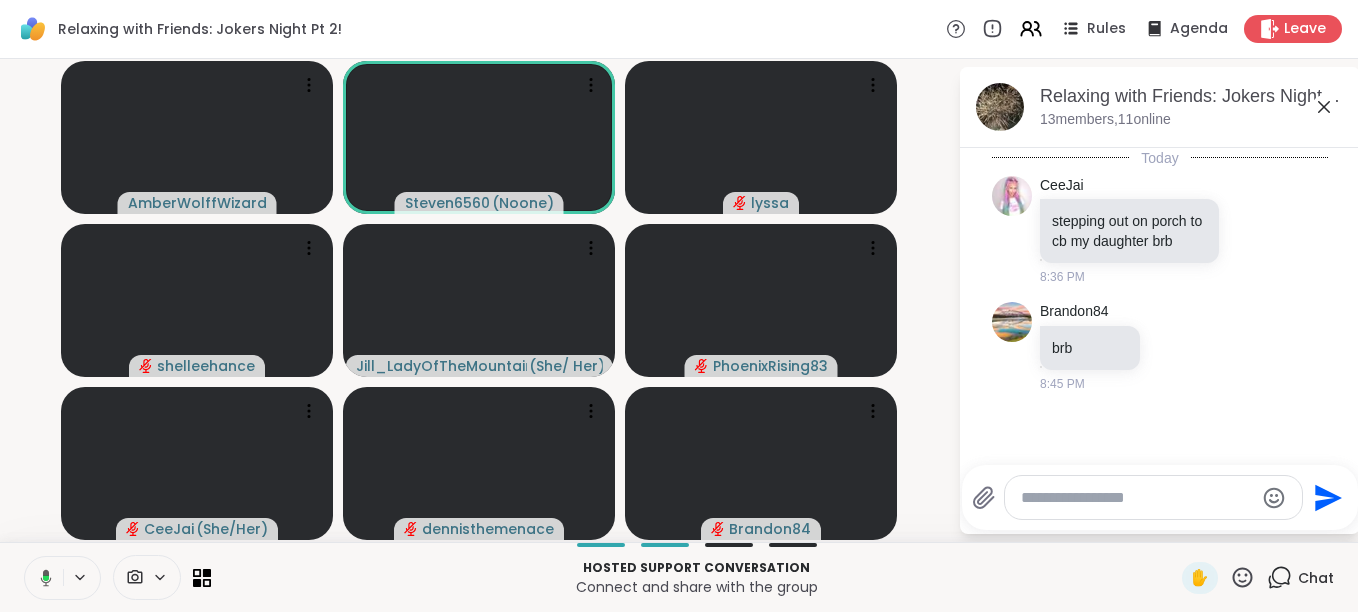 click 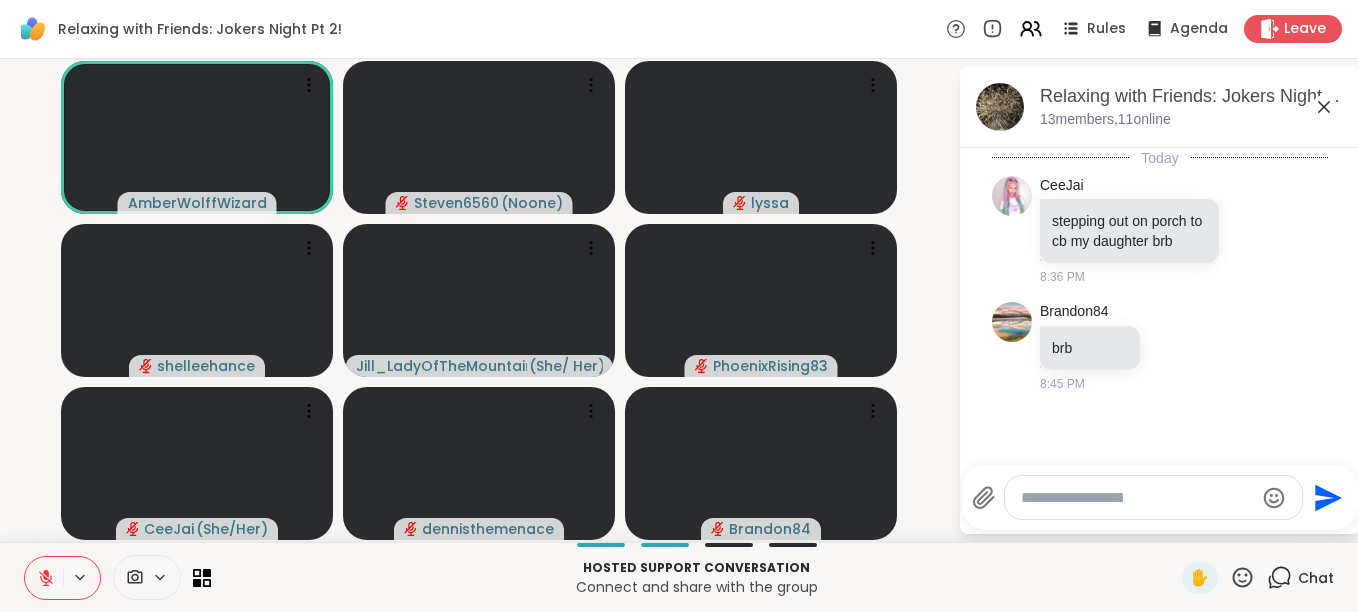 click 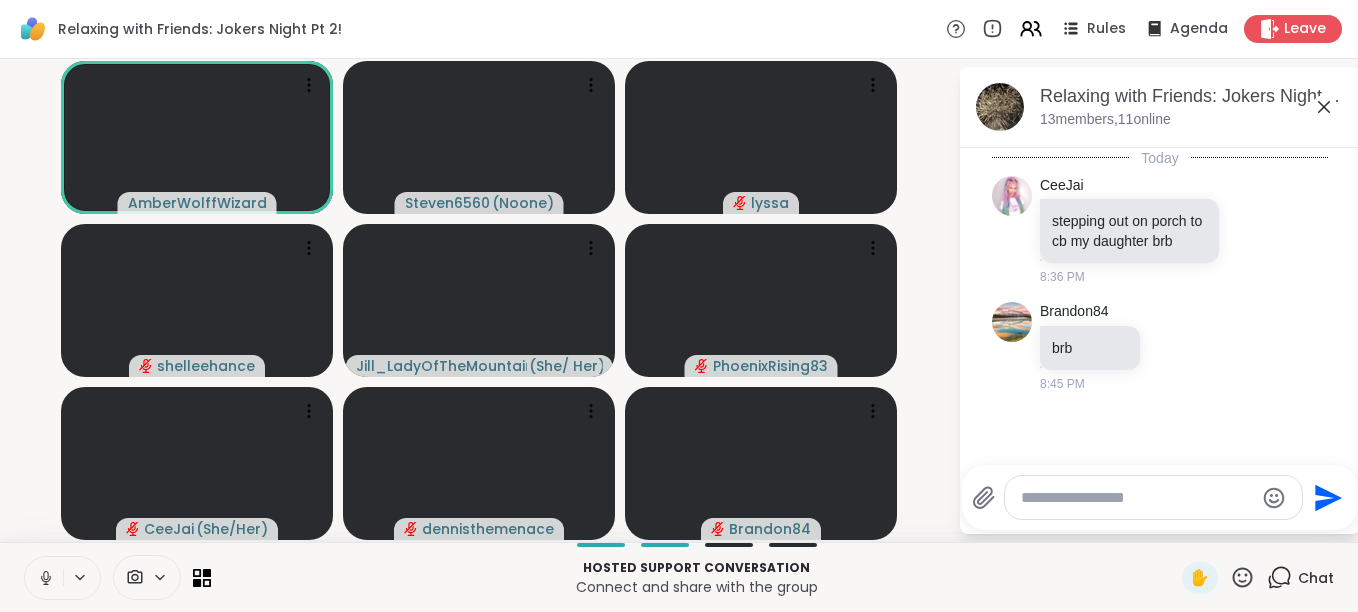 click 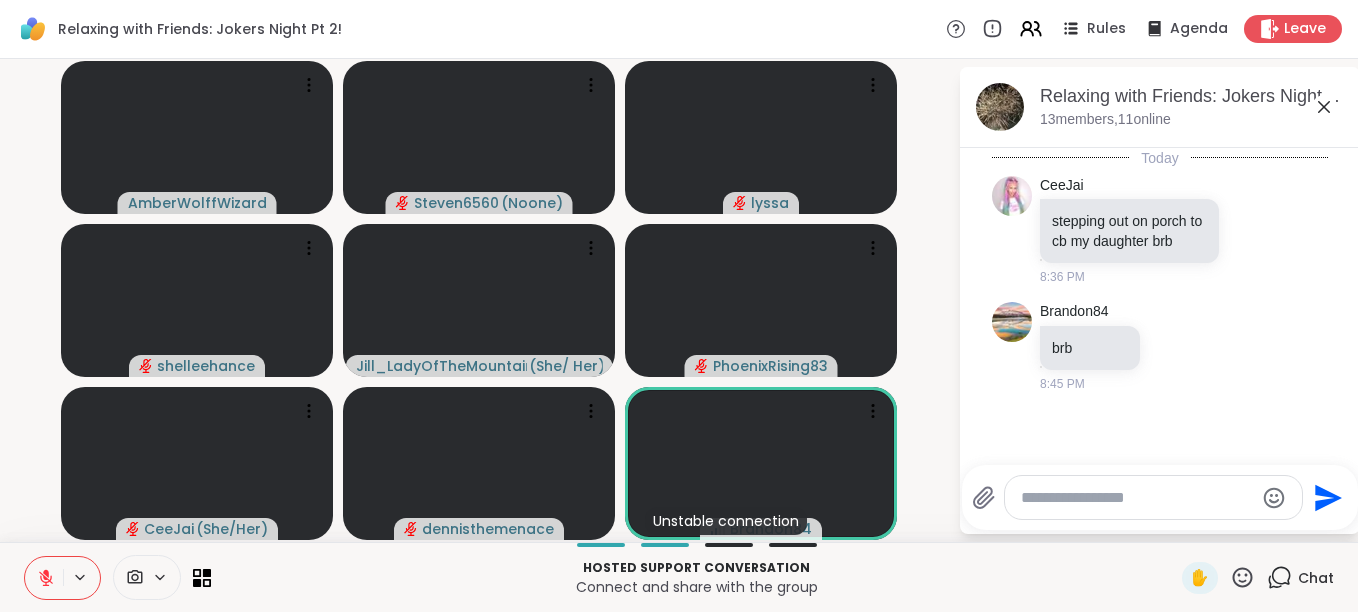 click 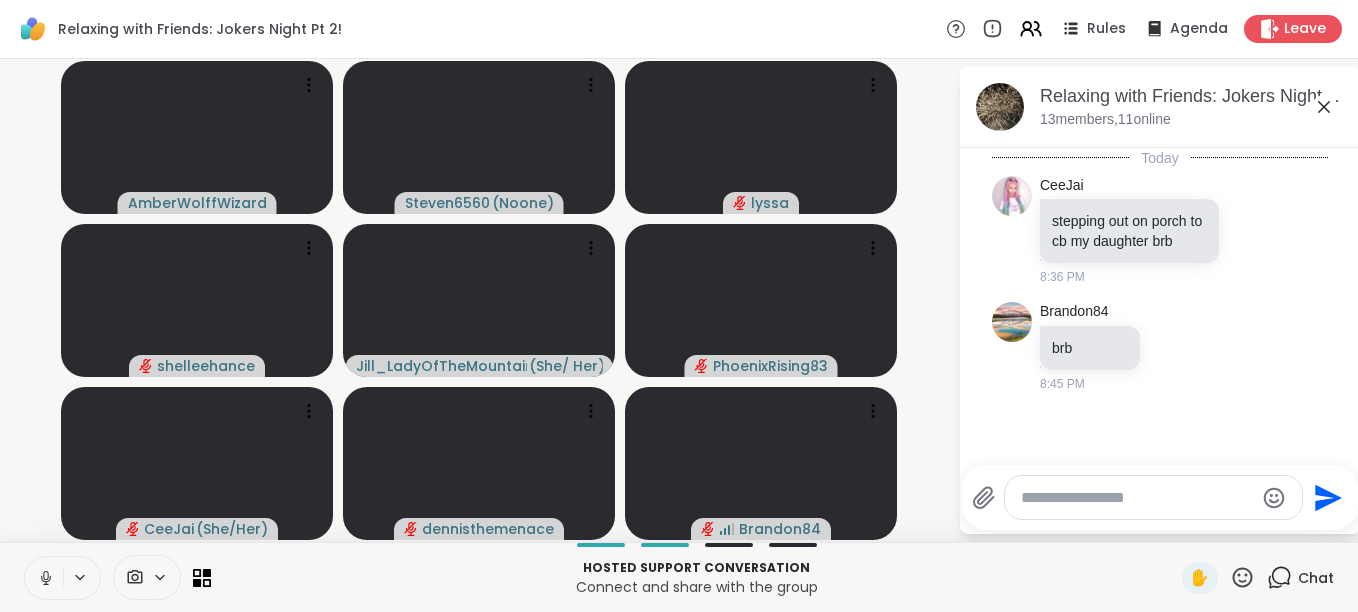click 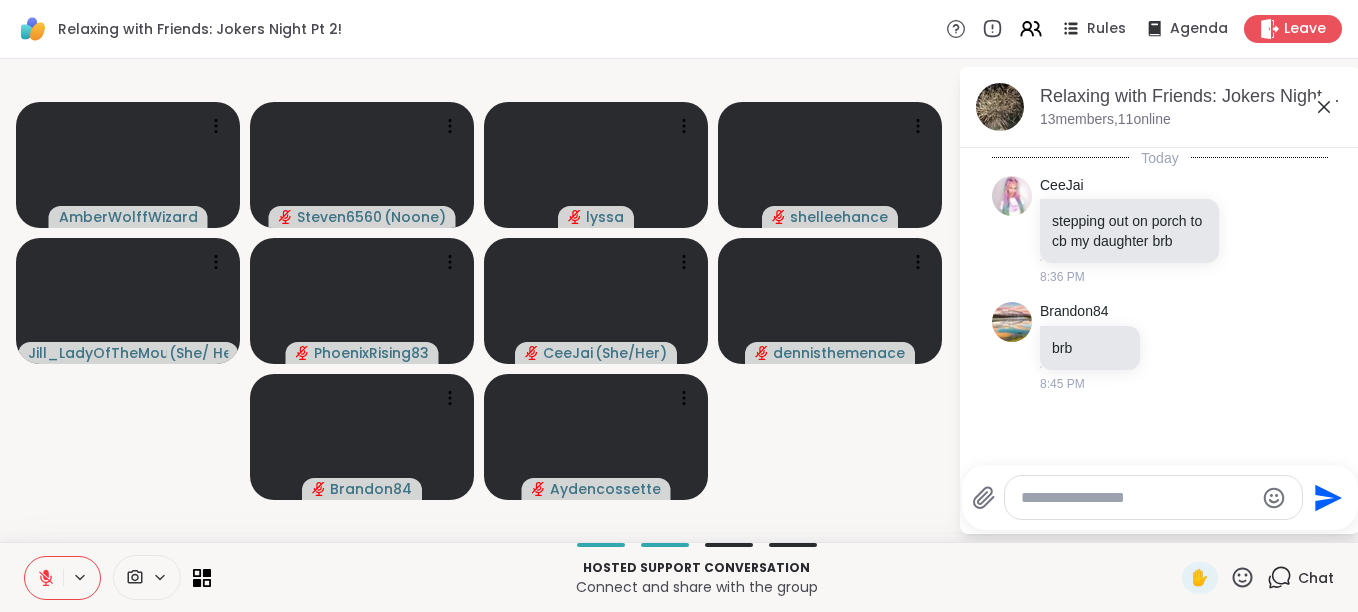 click 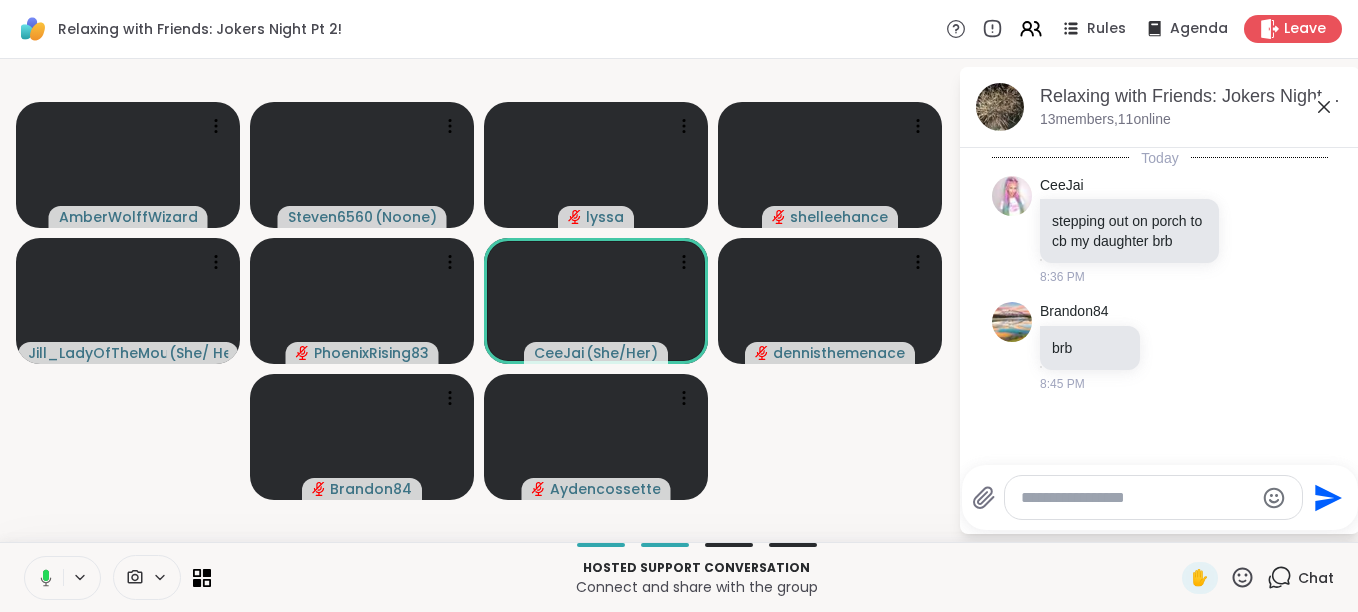 click 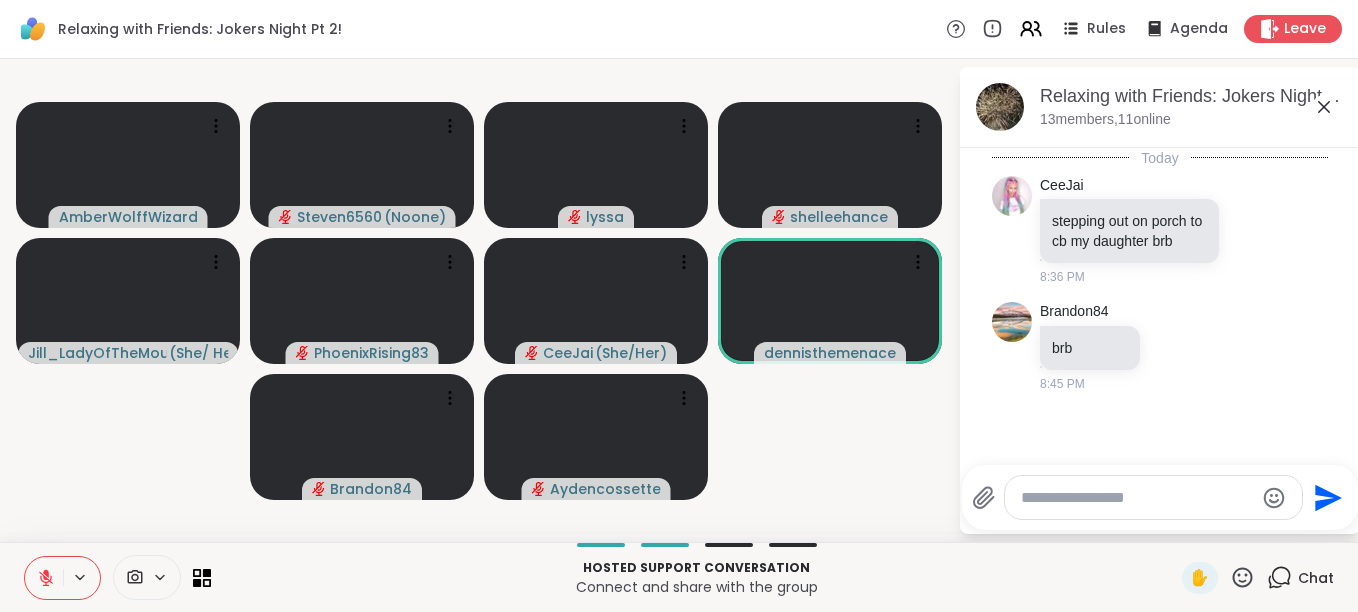 click 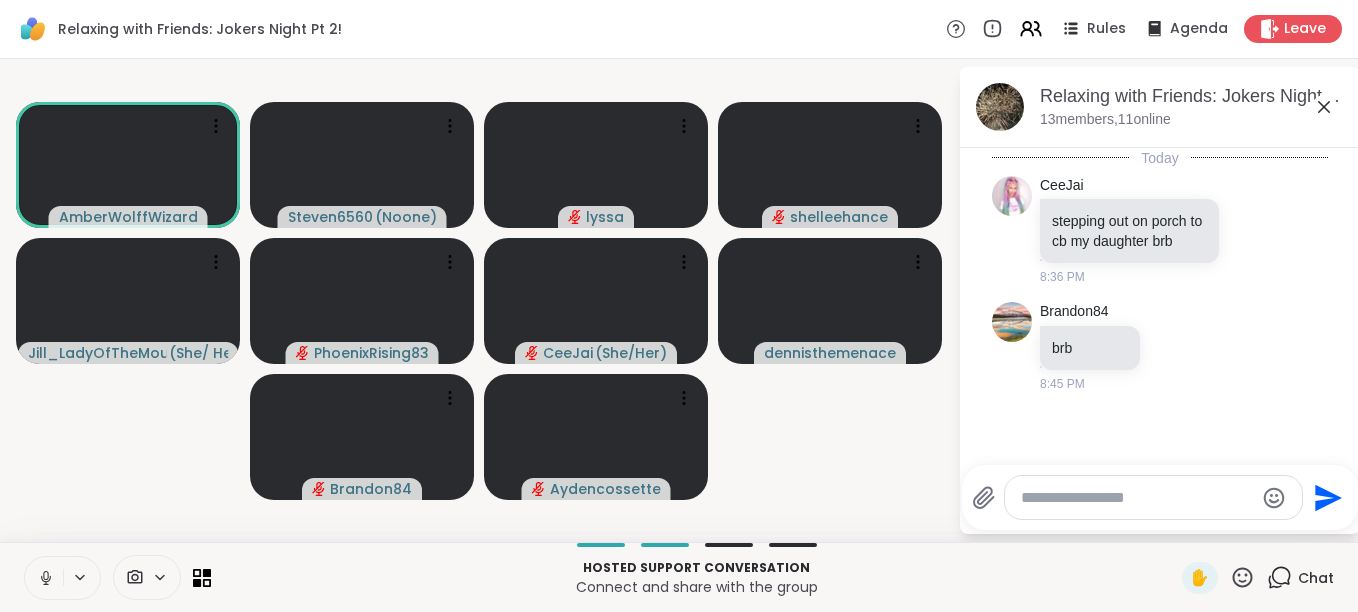 click 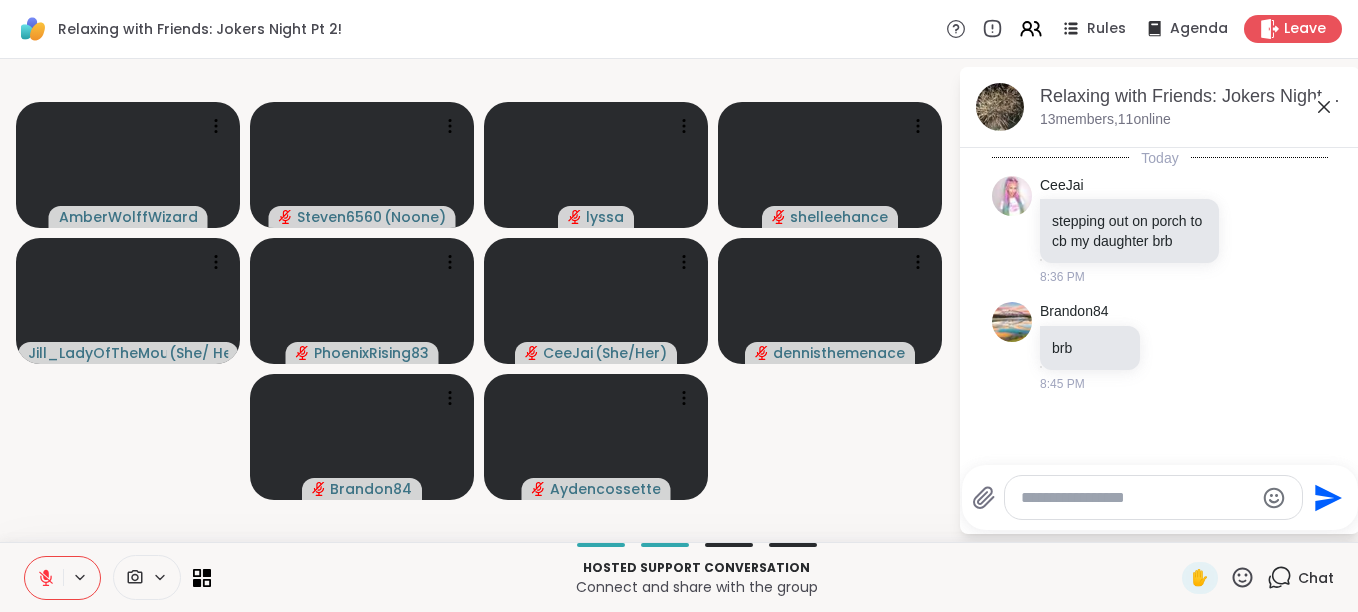 click 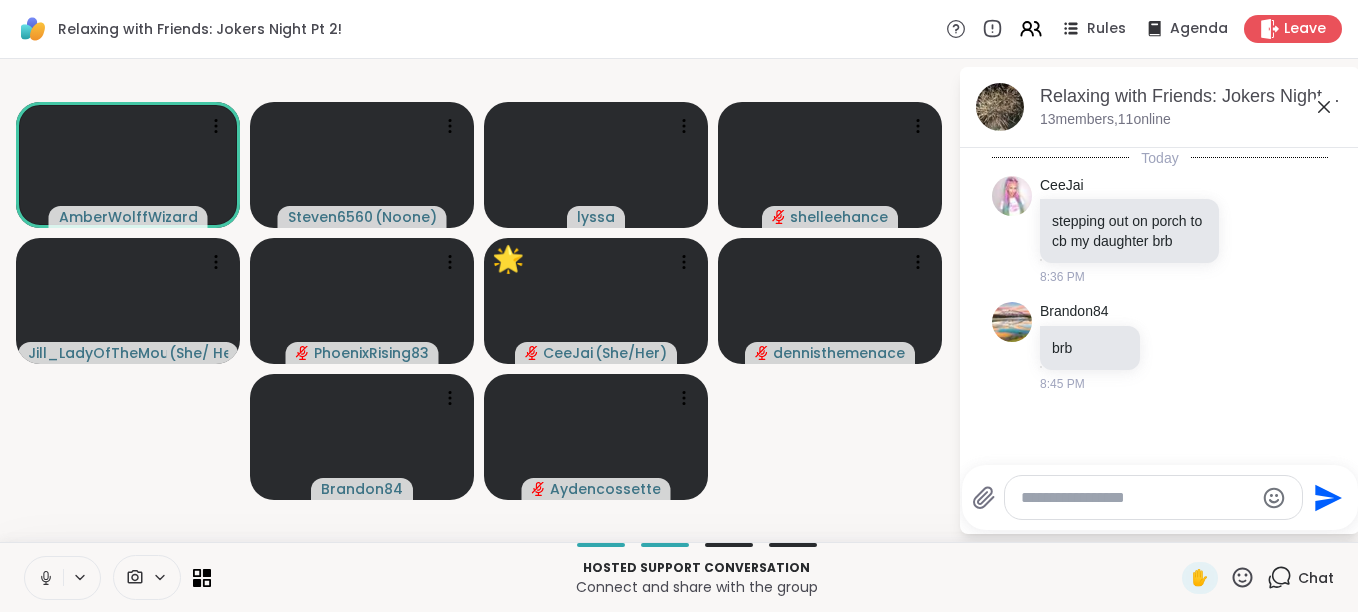 click 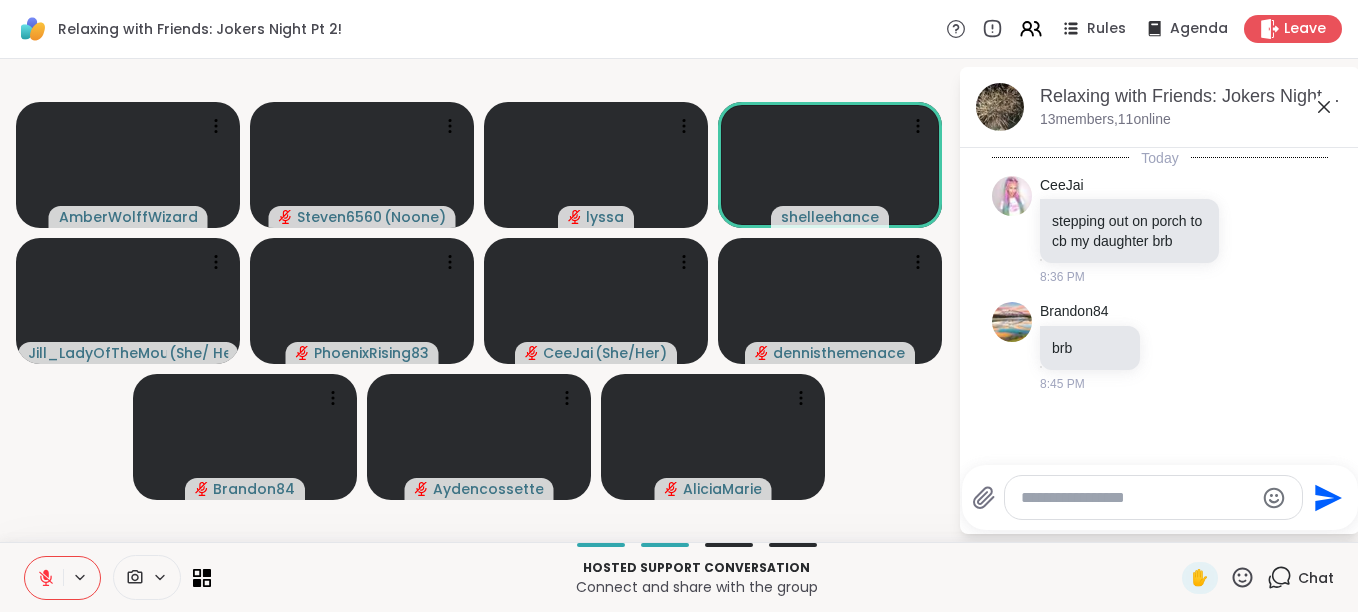 click 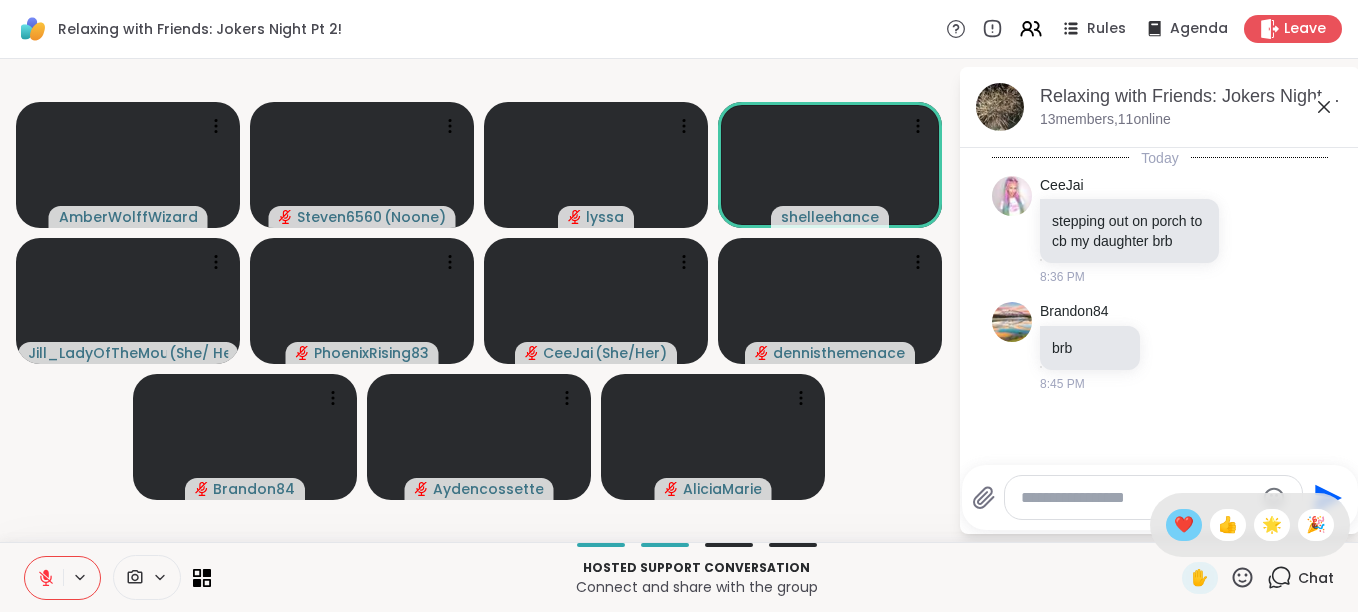 click on "❤️" at bounding box center (1184, 525) 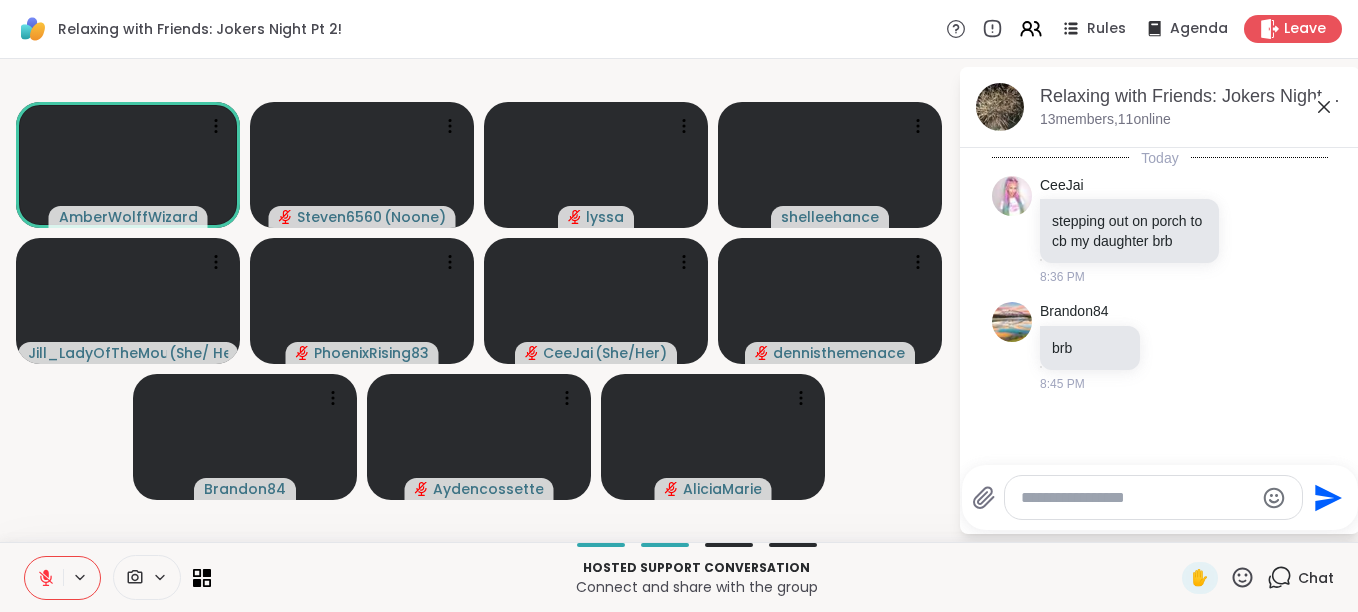 click 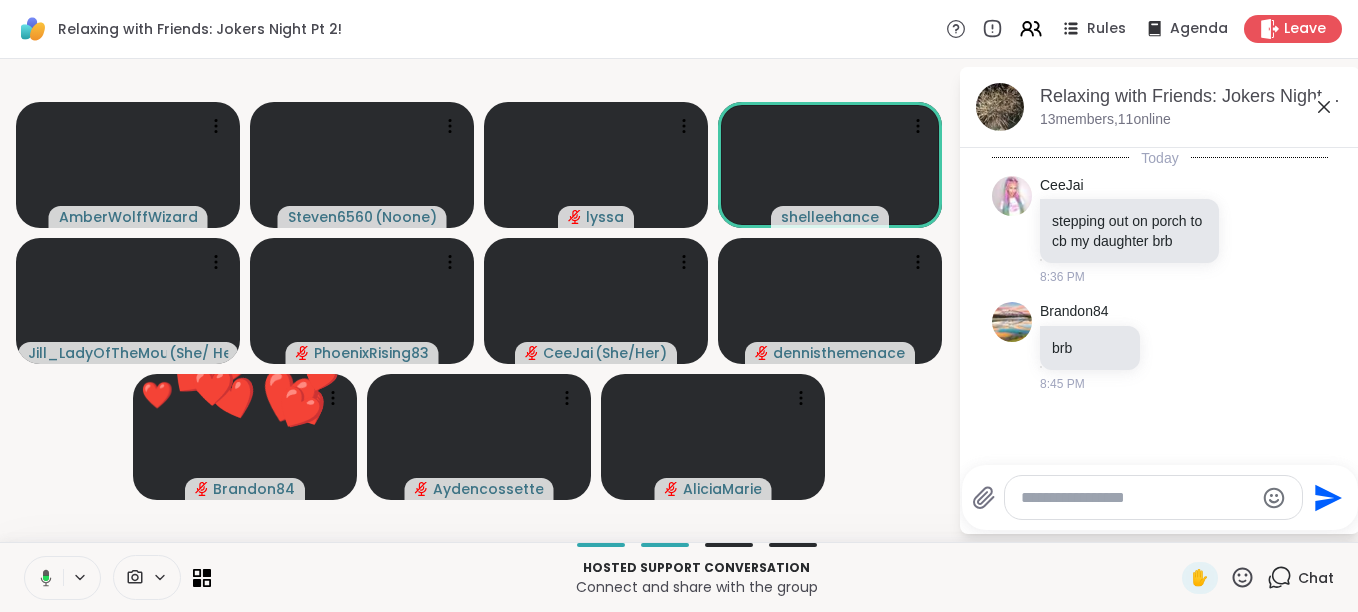 click 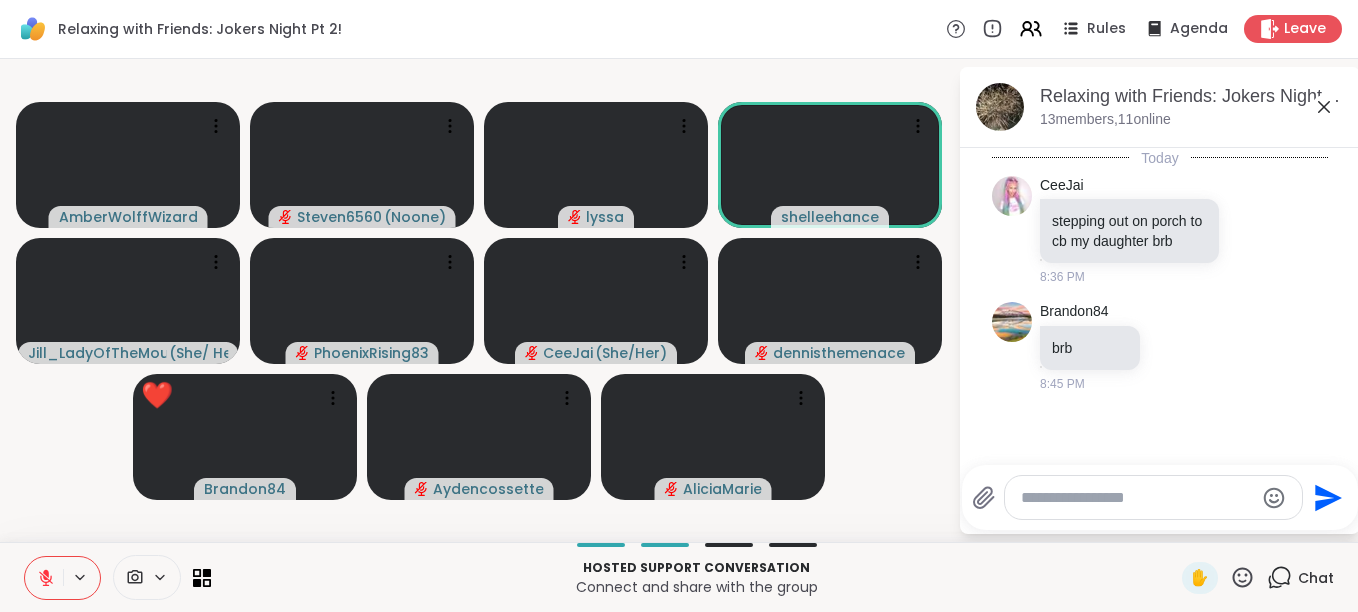 click 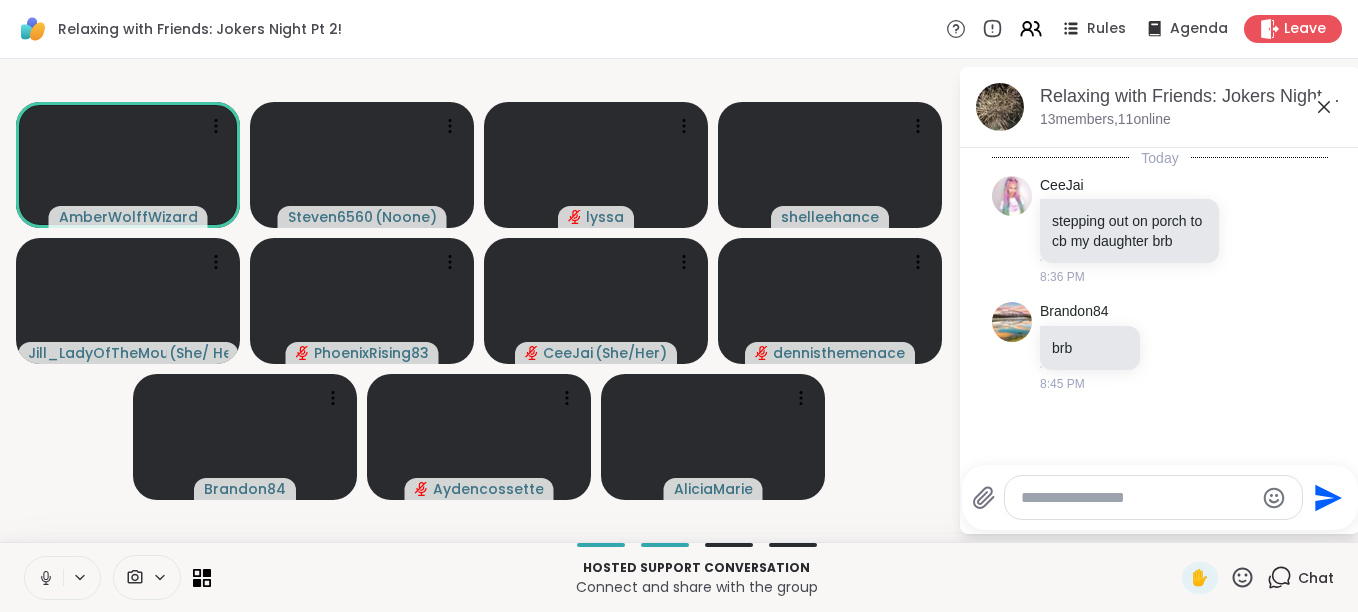 click 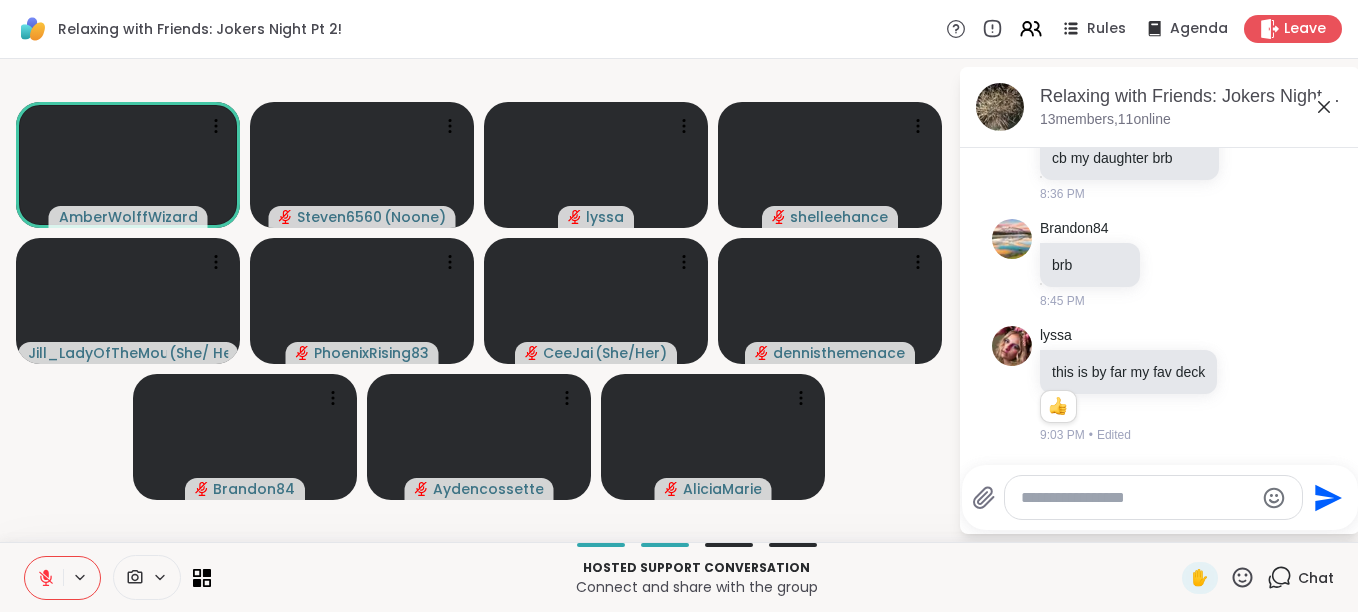 scroll, scrollTop: 123, scrollLeft: 0, axis: vertical 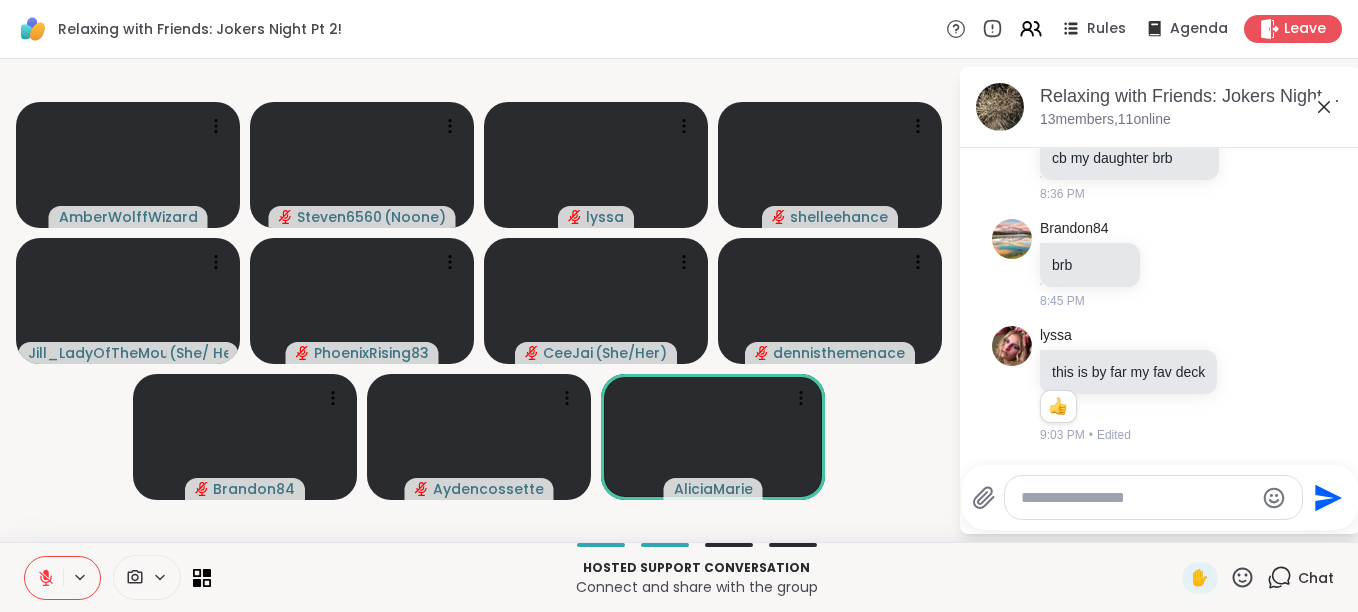 click at bounding box center [1137, 498] 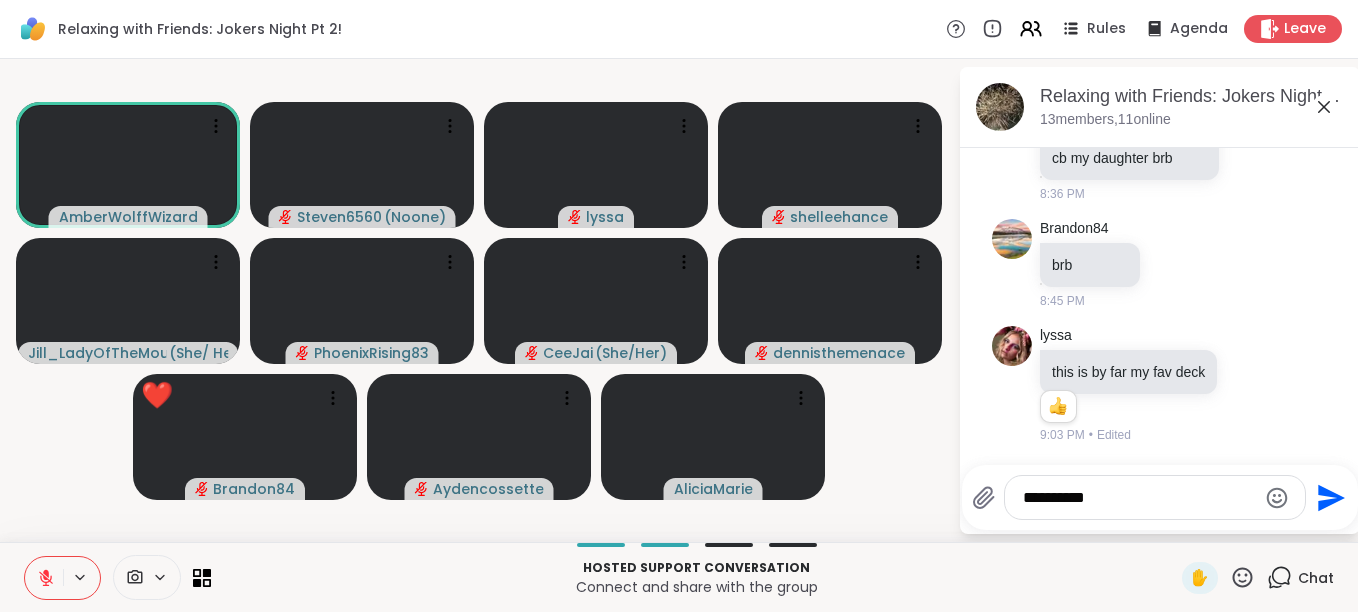 type on "**********" 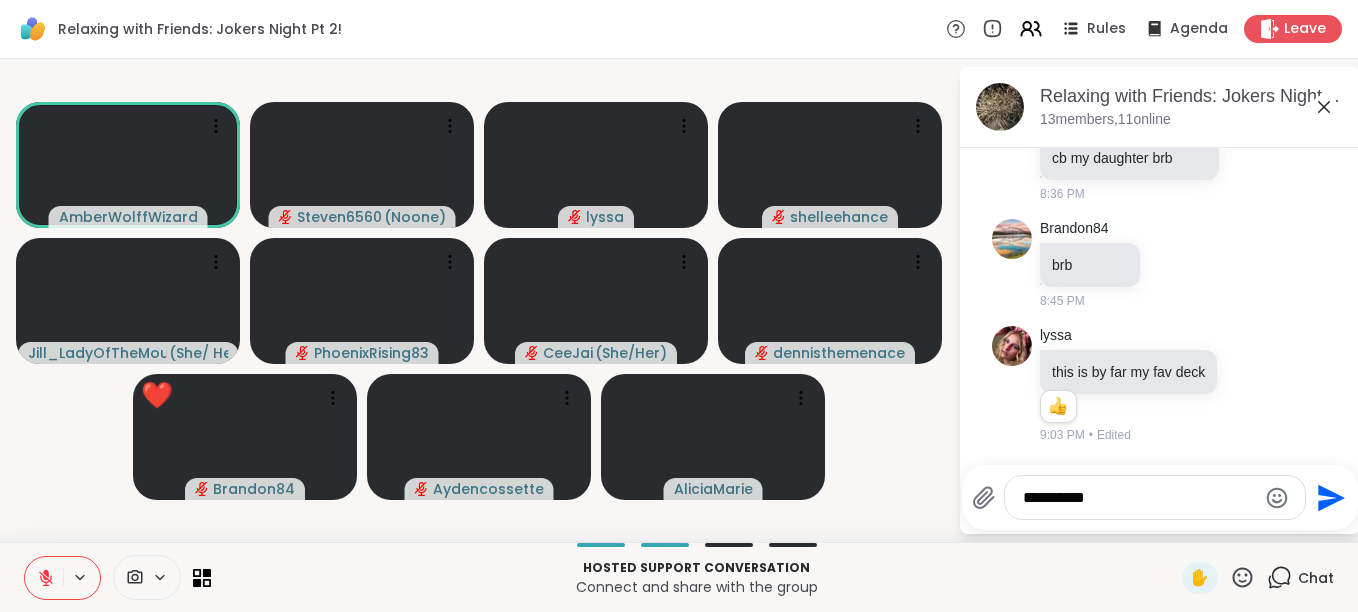 click on "Send" 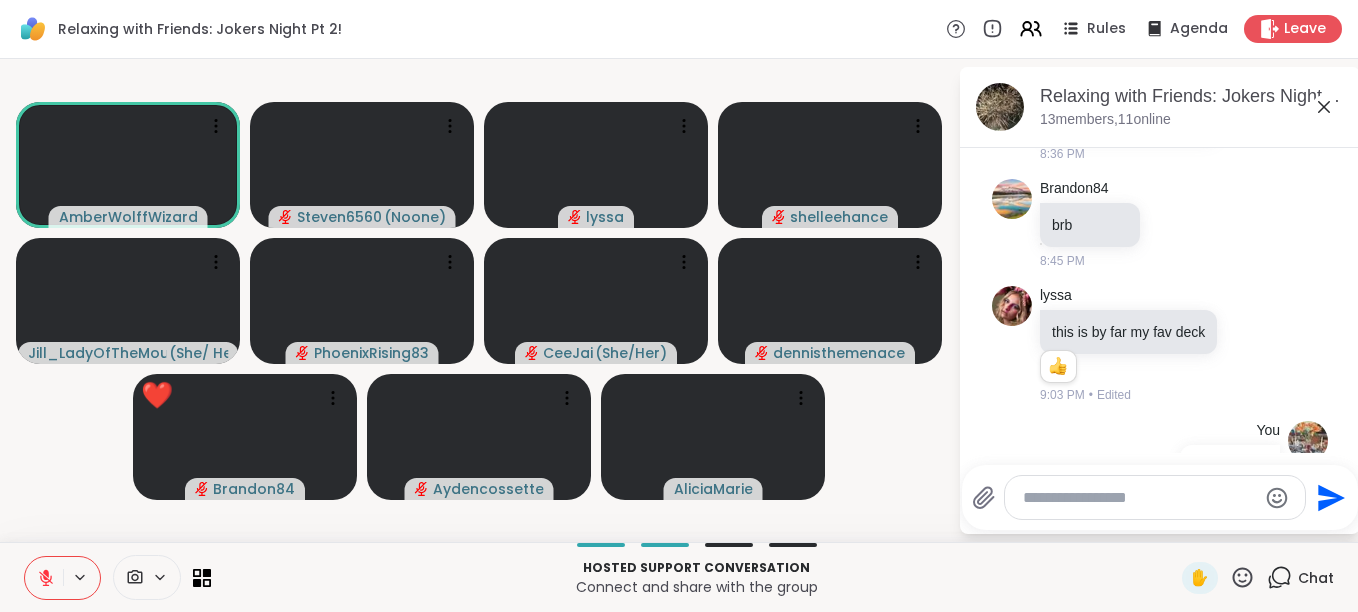 scroll, scrollTop: 230, scrollLeft: 0, axis: vertical 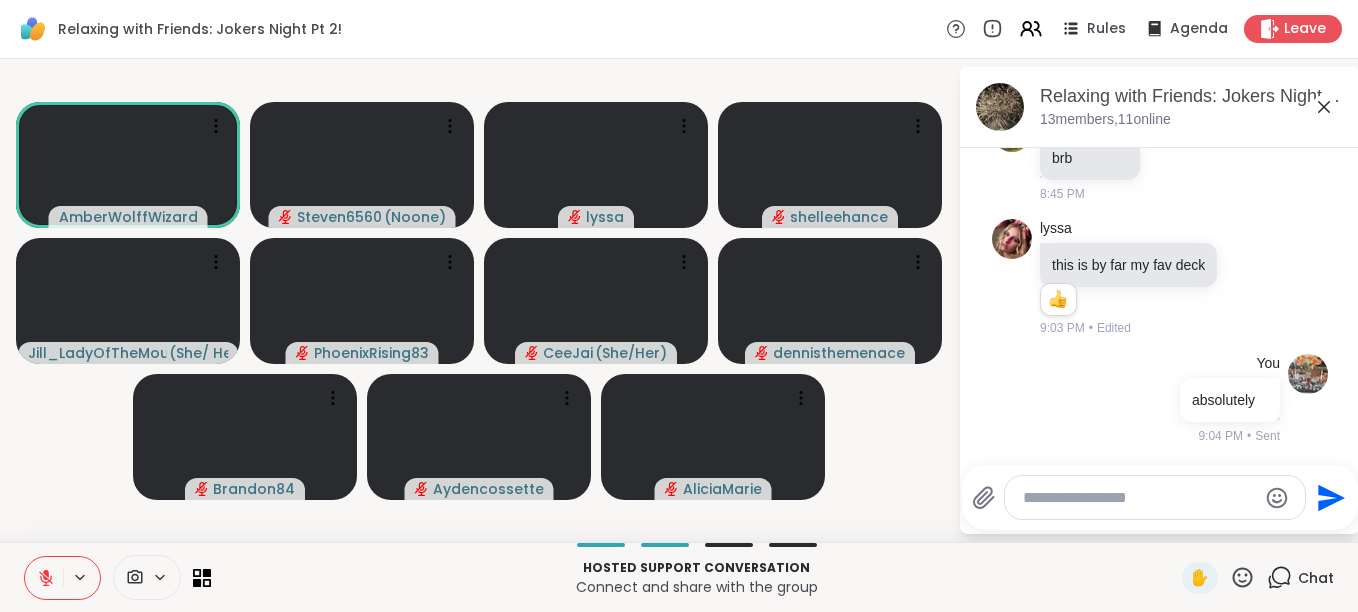 click 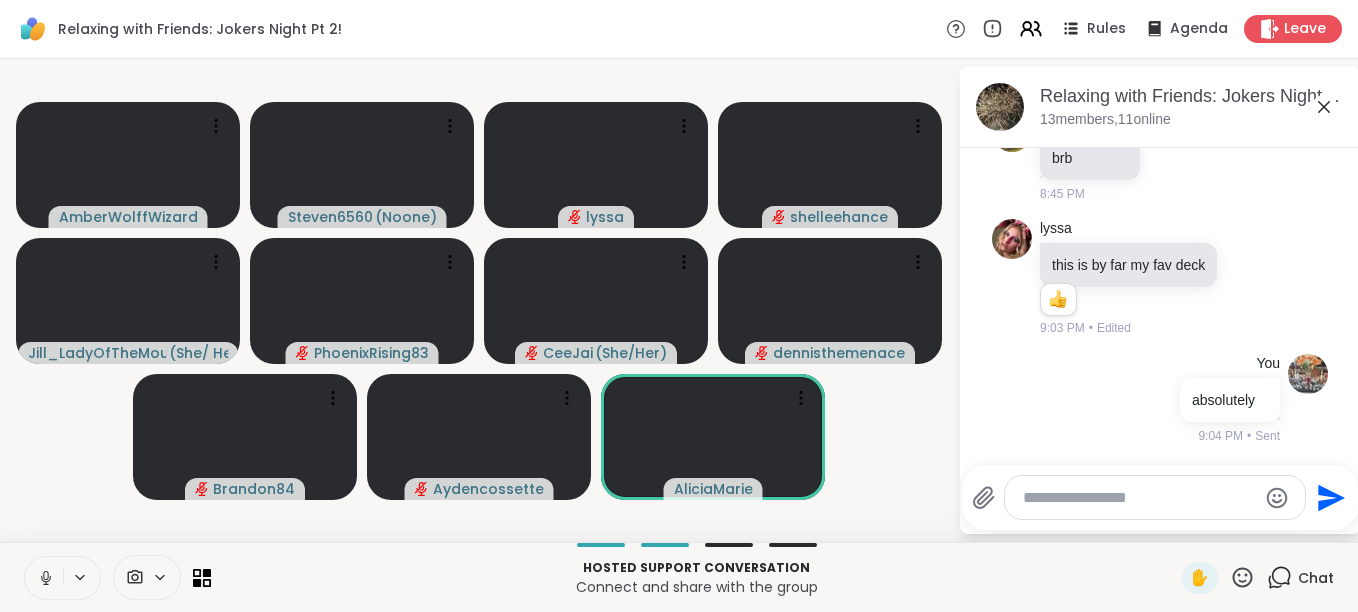 click at bounding box center (44, 578) 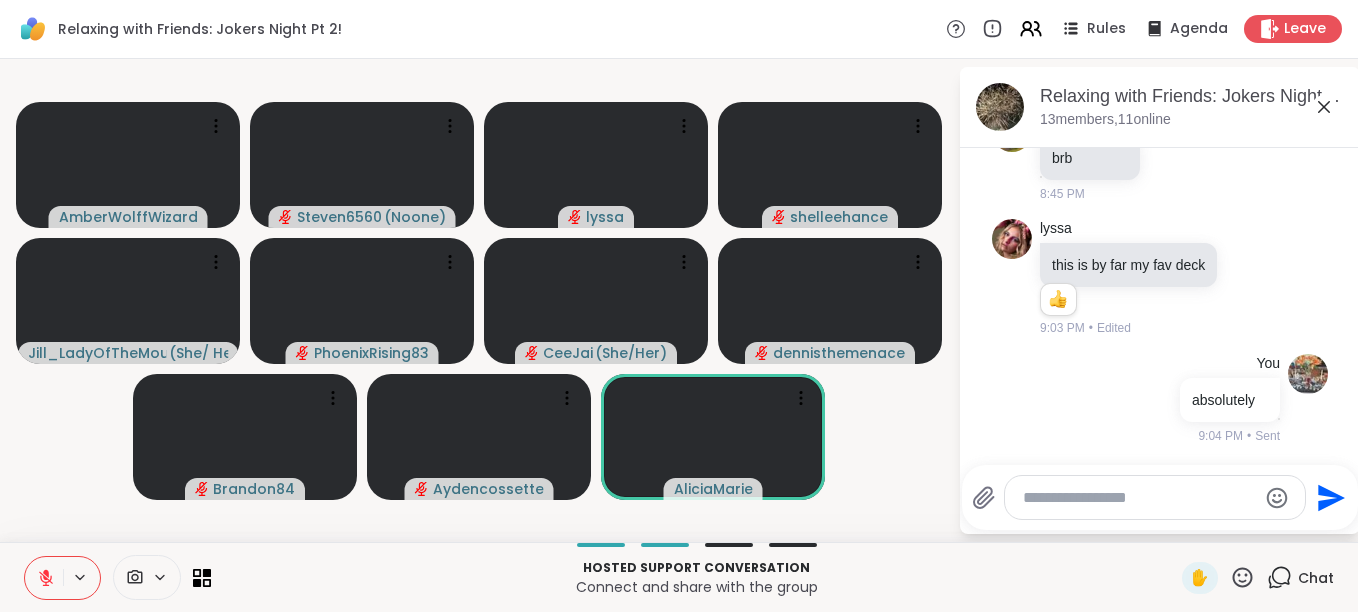 click at bounding box center (44, 578) 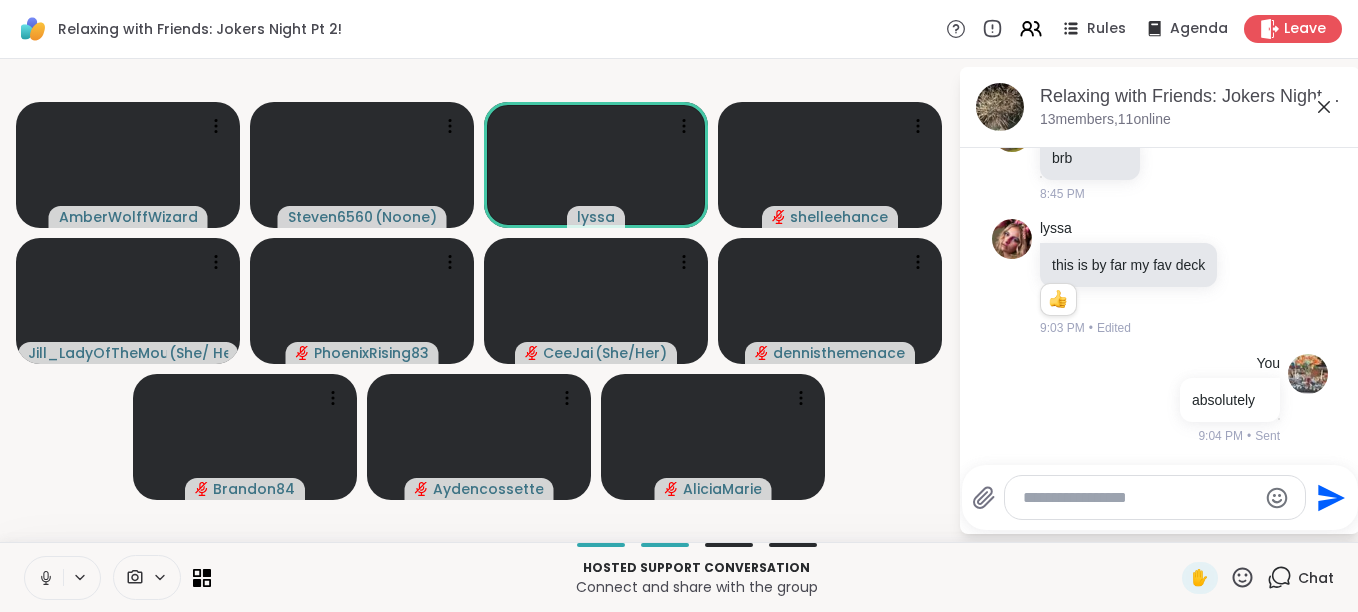 click at bounding box center [44, 578] 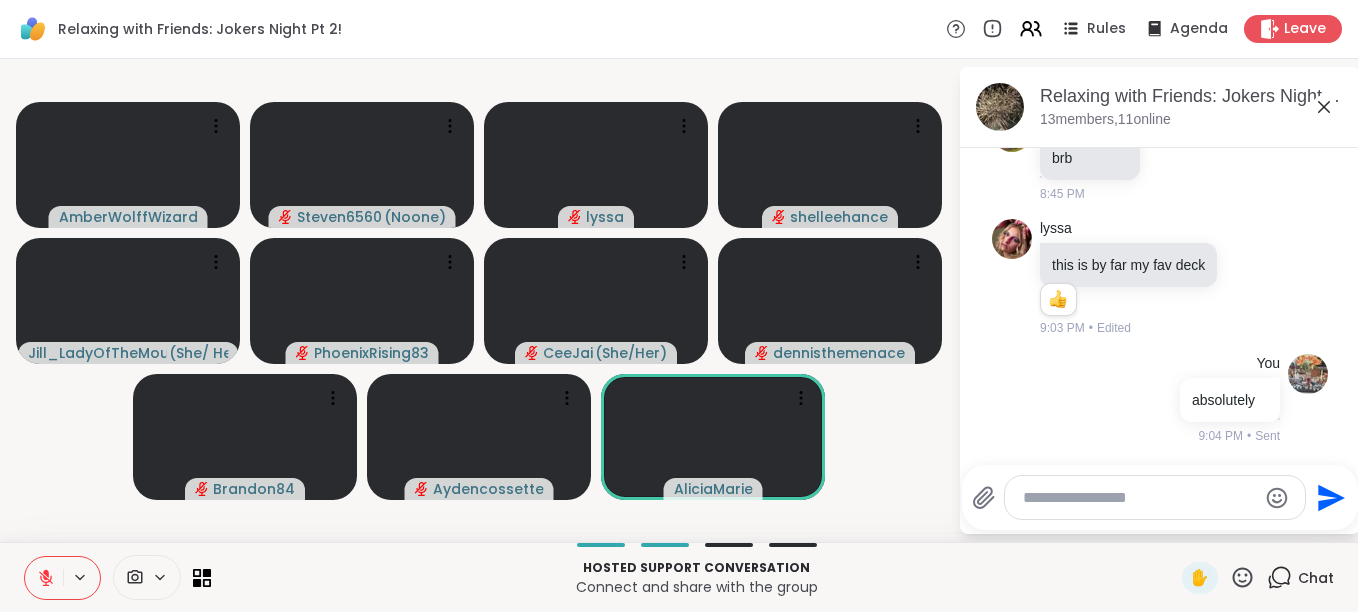 click at bounding box center (44, 578) 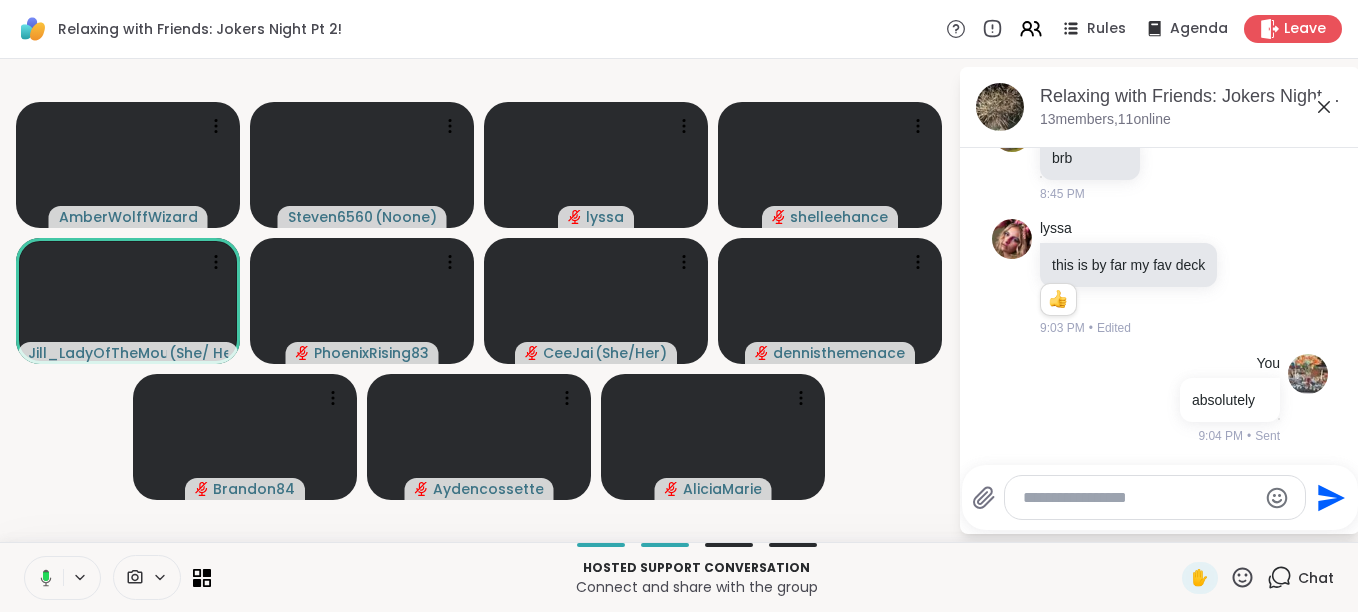 click at bounding box center [42, 578] 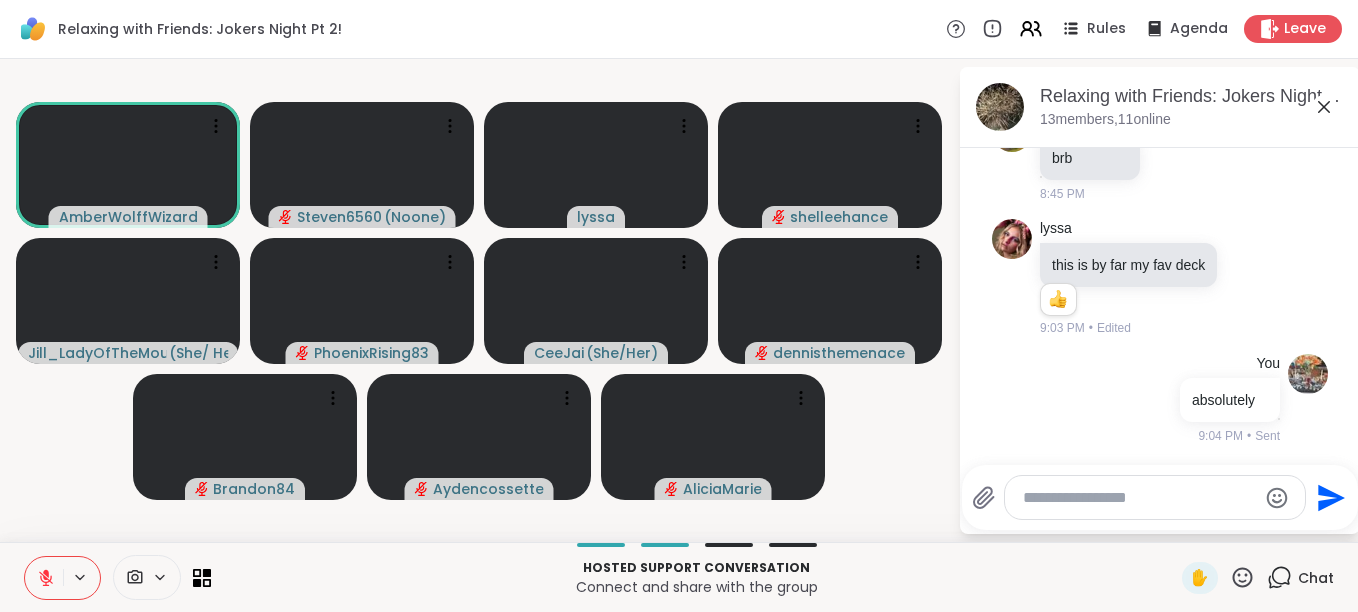 click at bounding box center [44, 578] 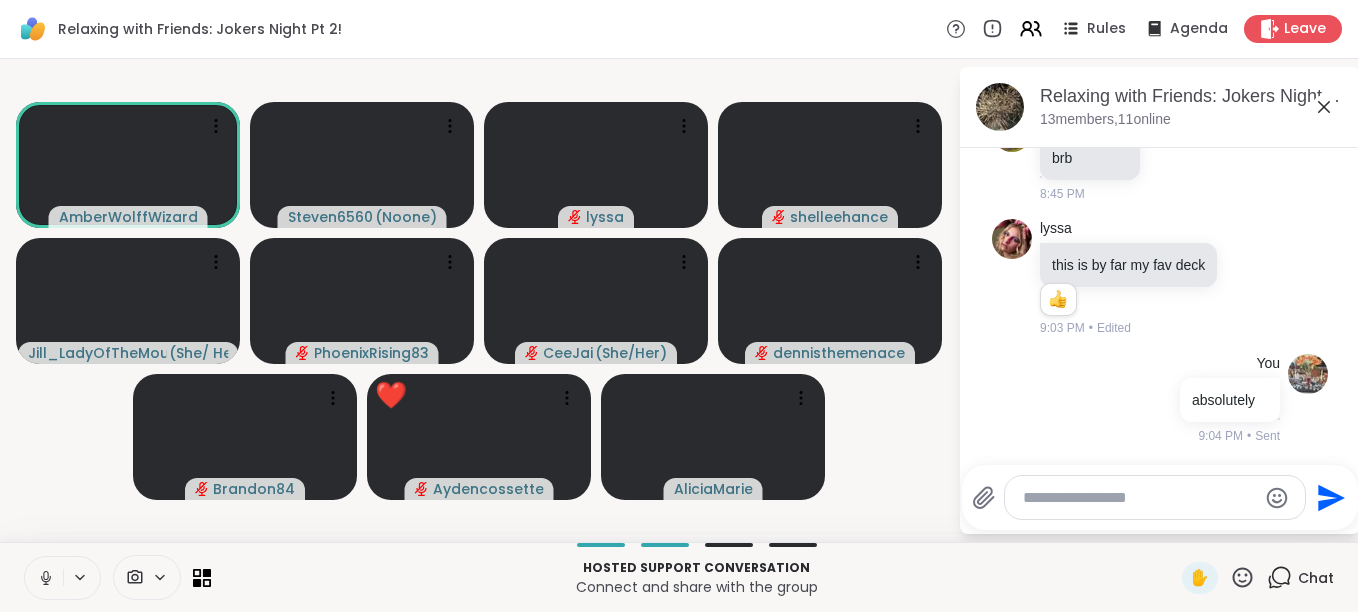 click 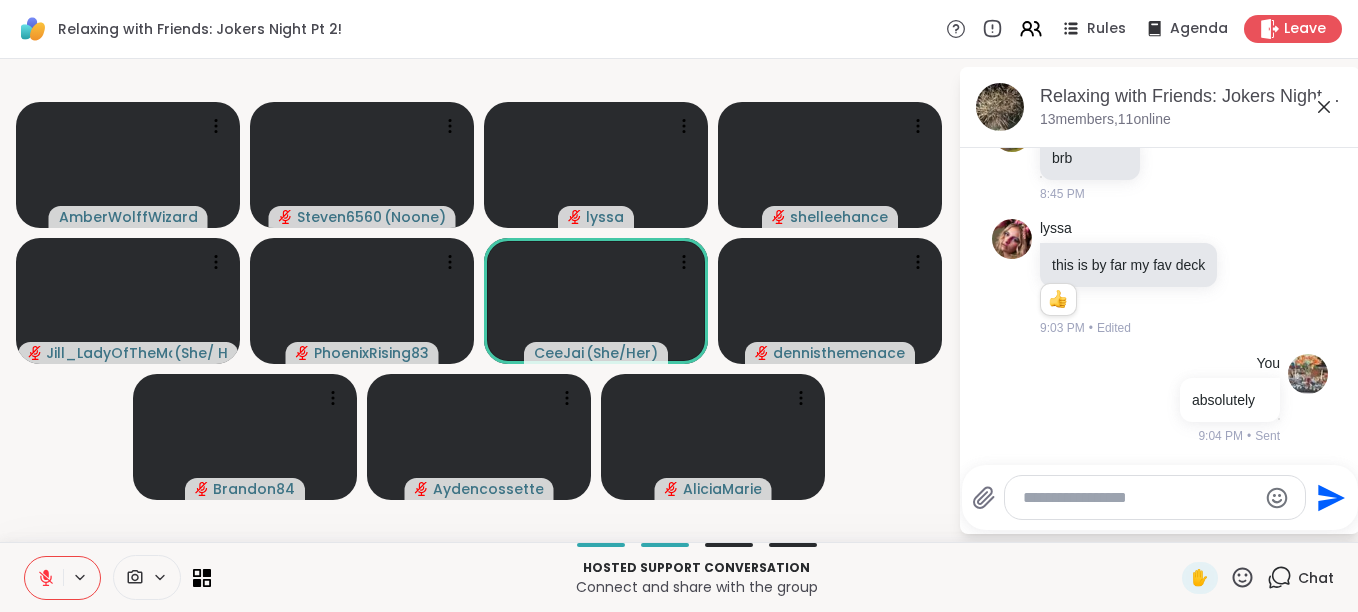 click 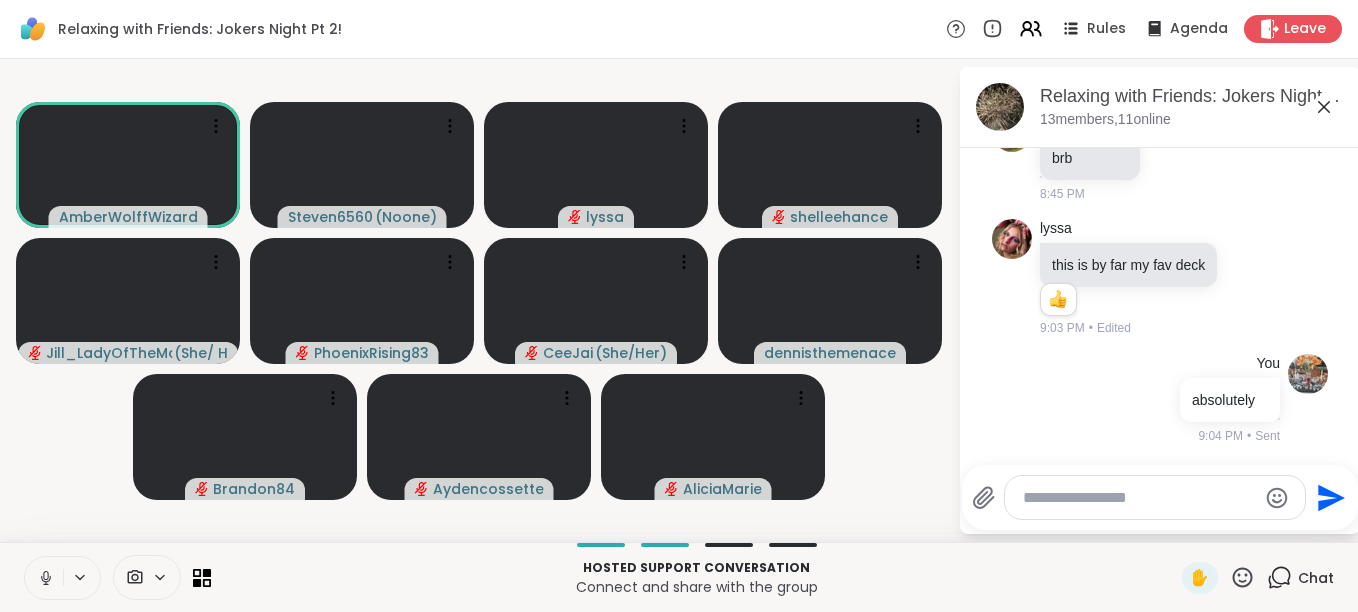 click 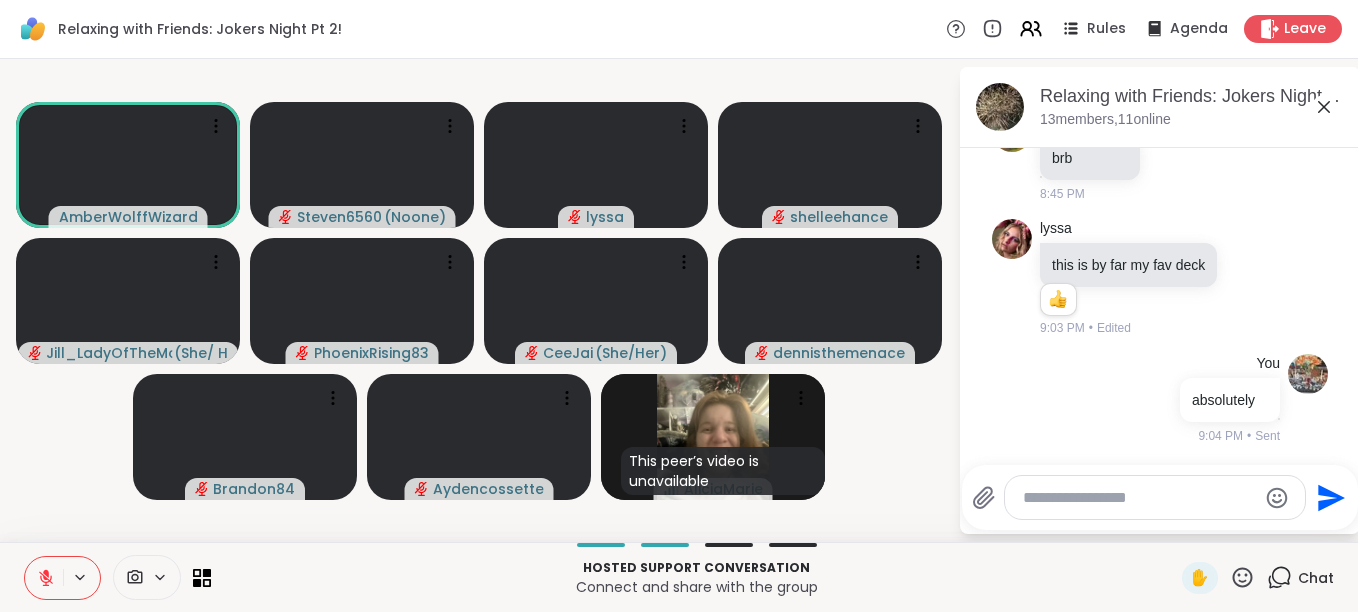 click 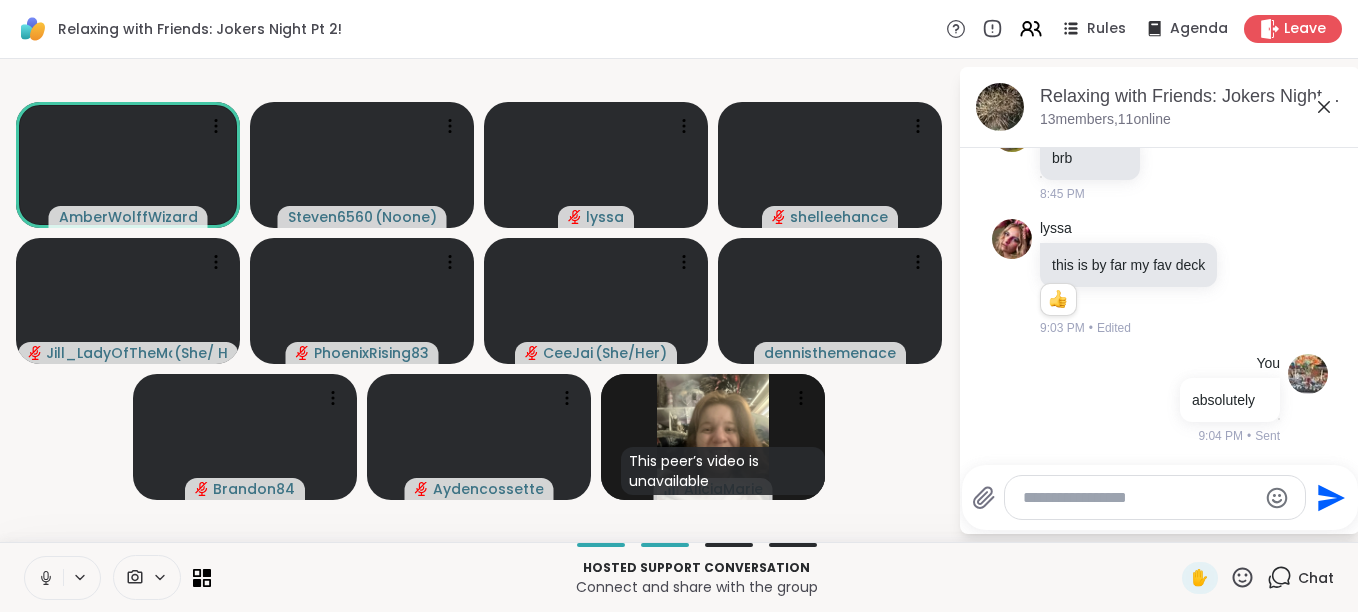 click 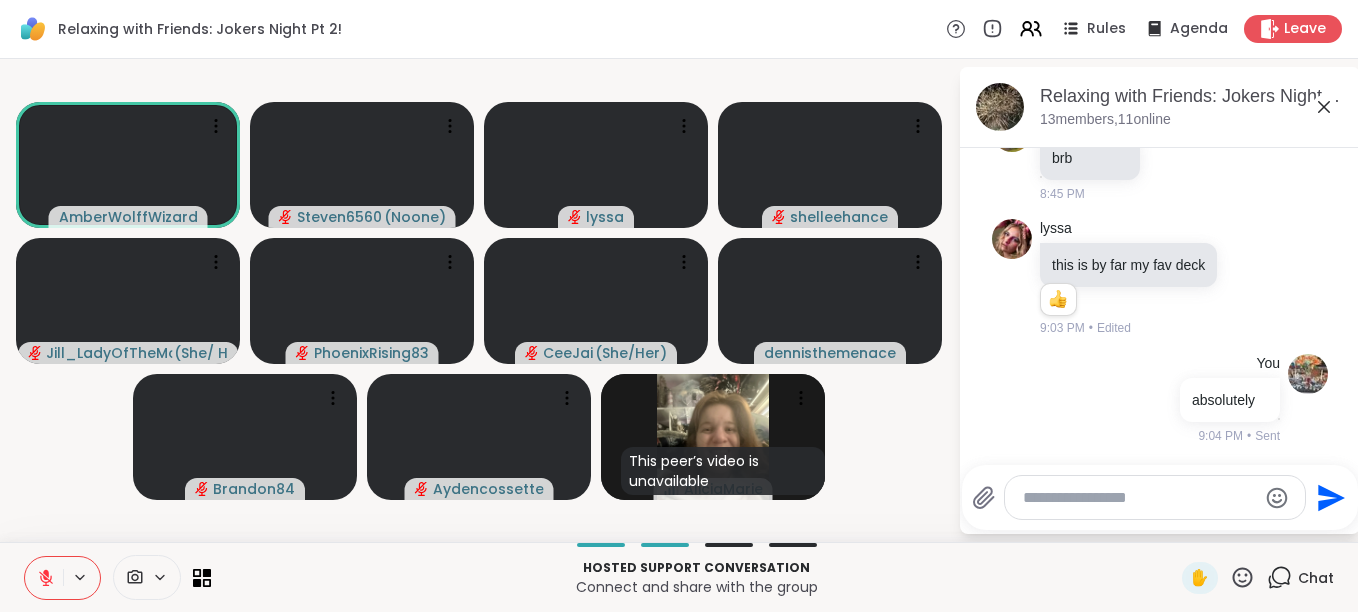 click 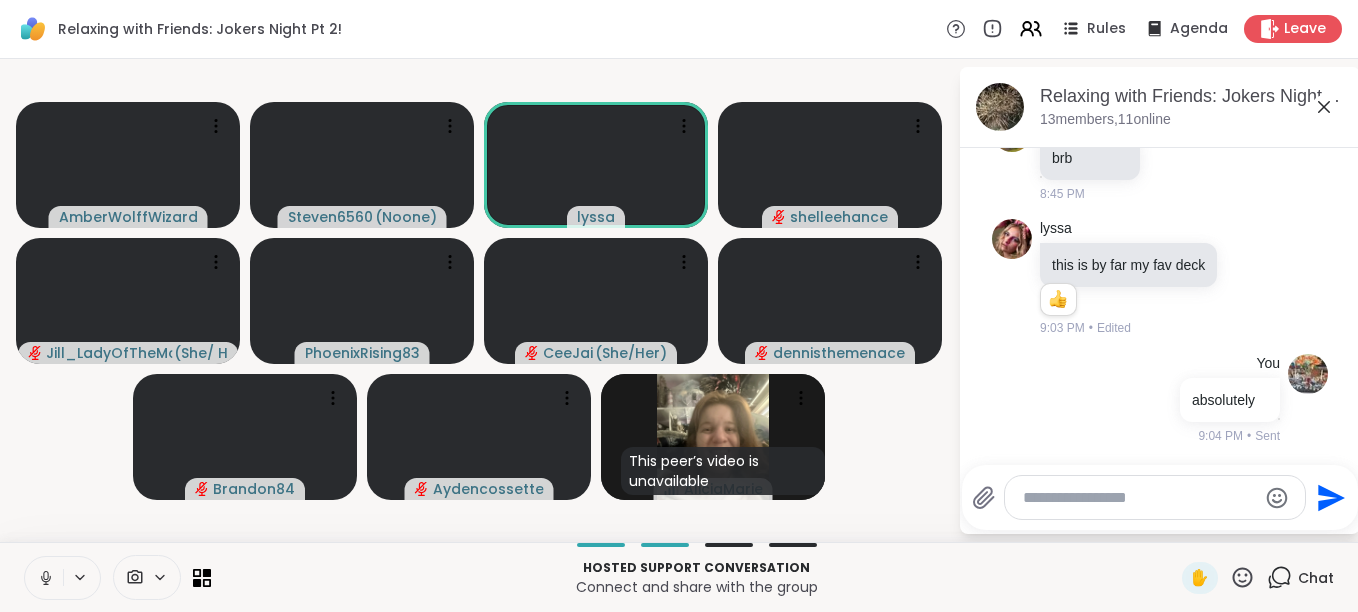 click 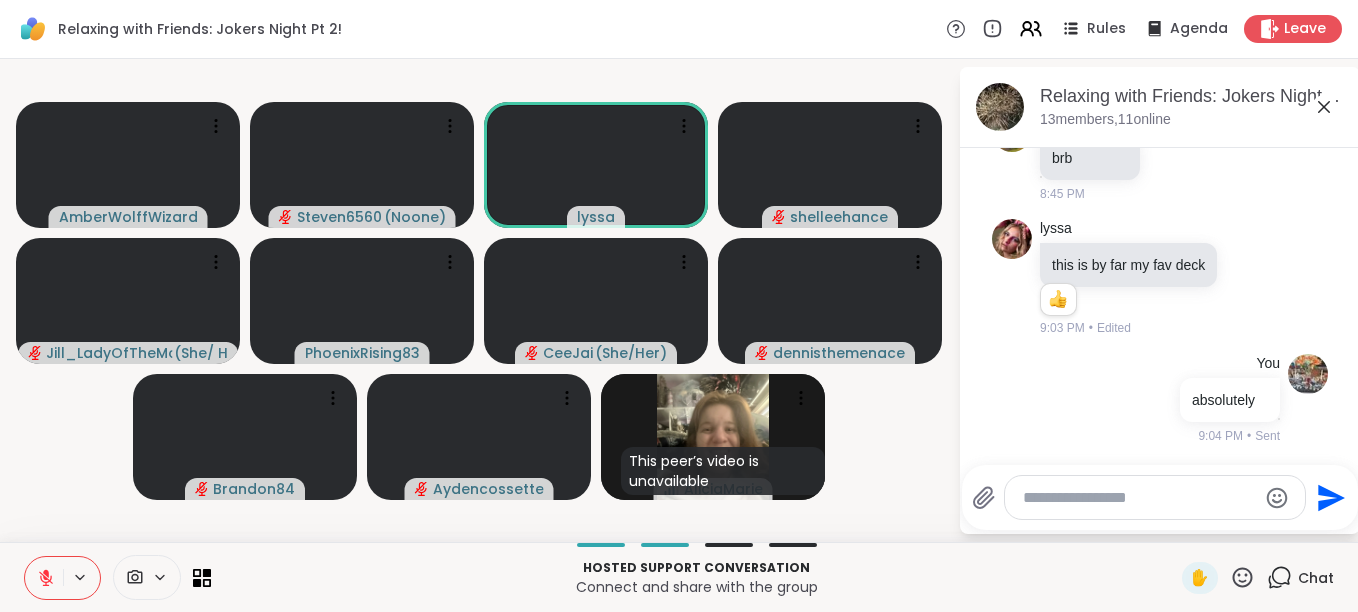 click 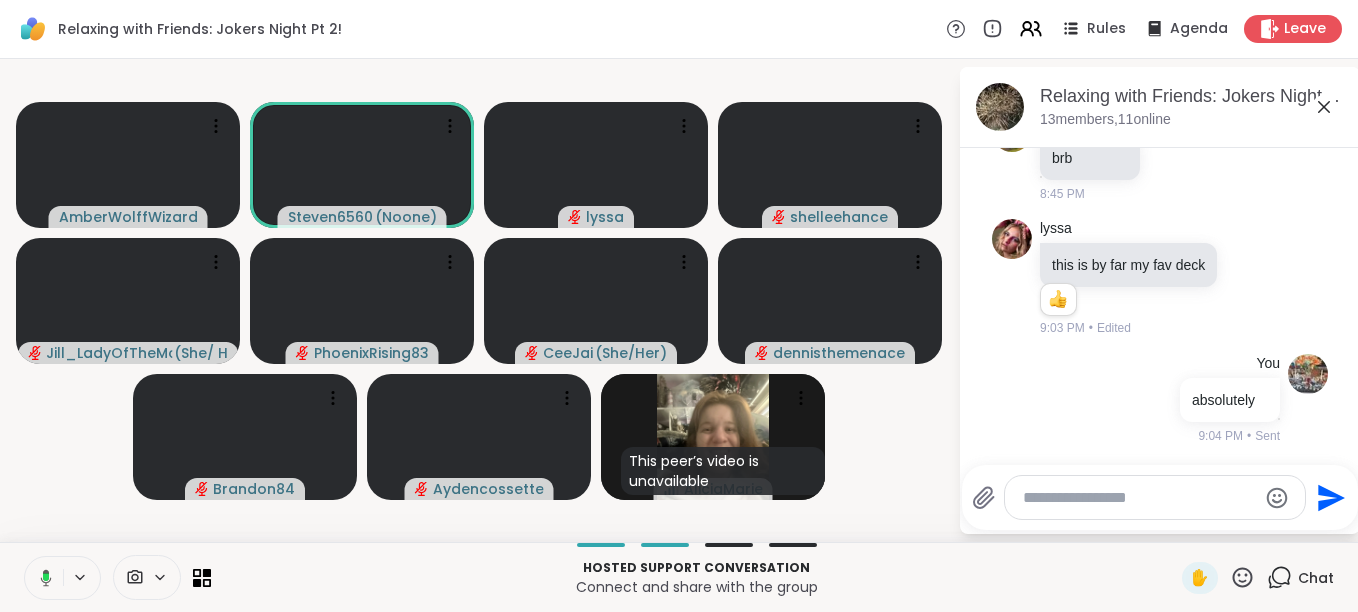 click 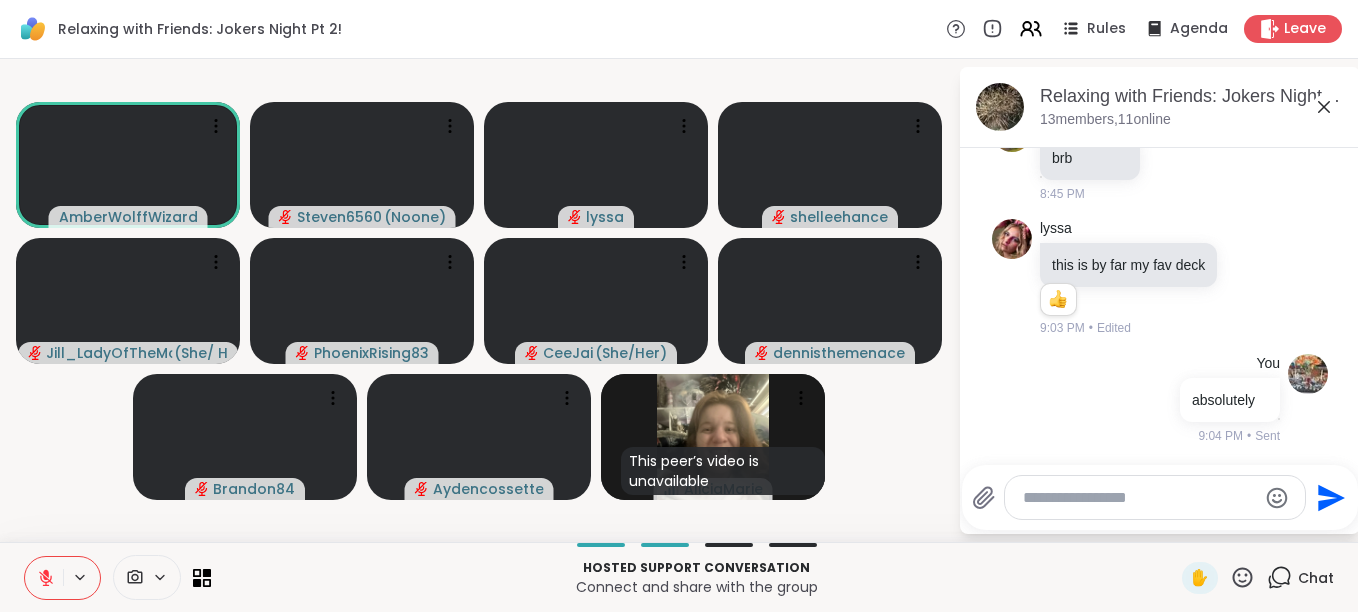 click 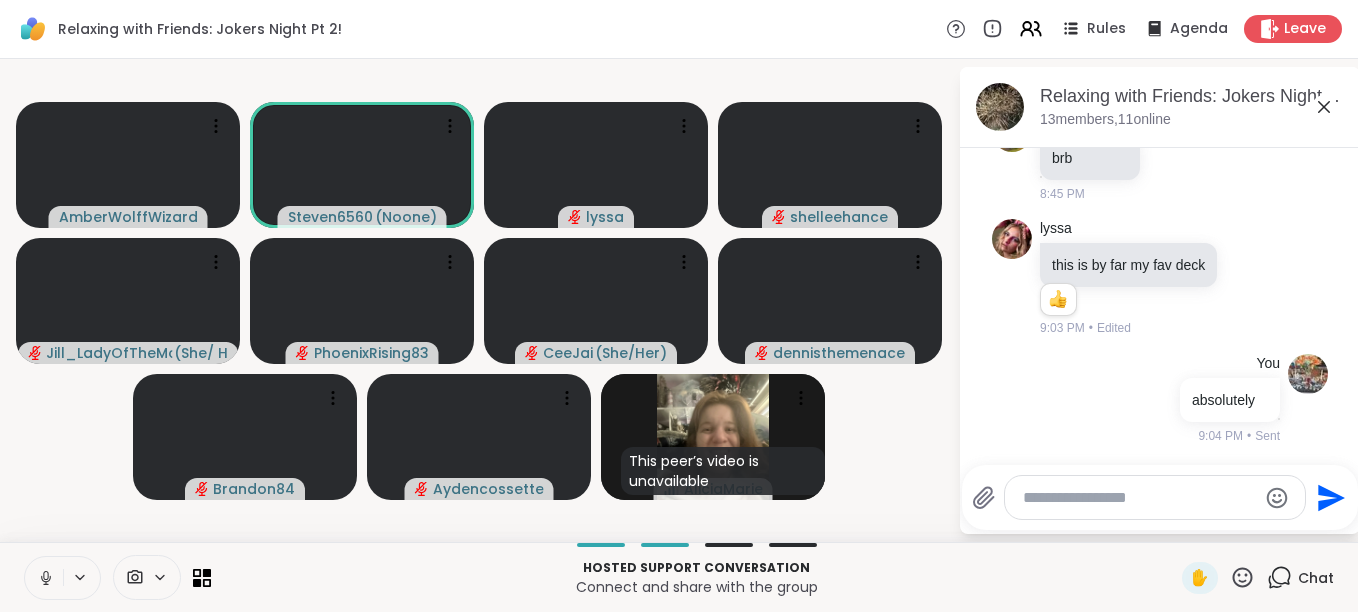 click 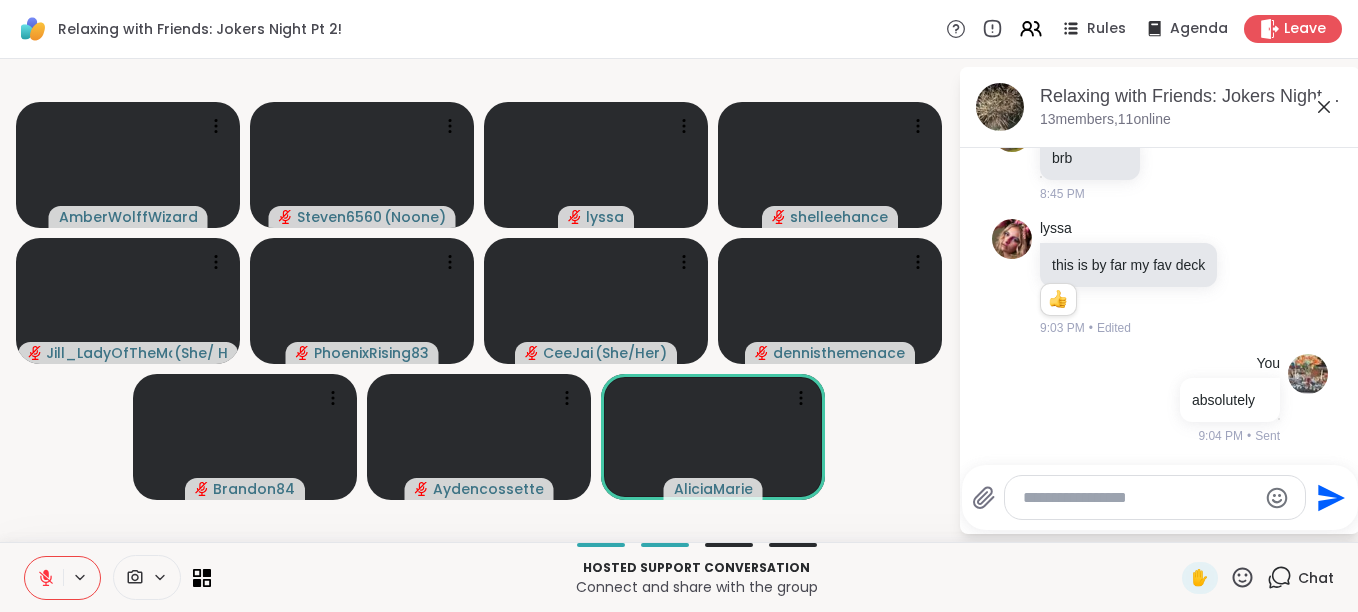 click 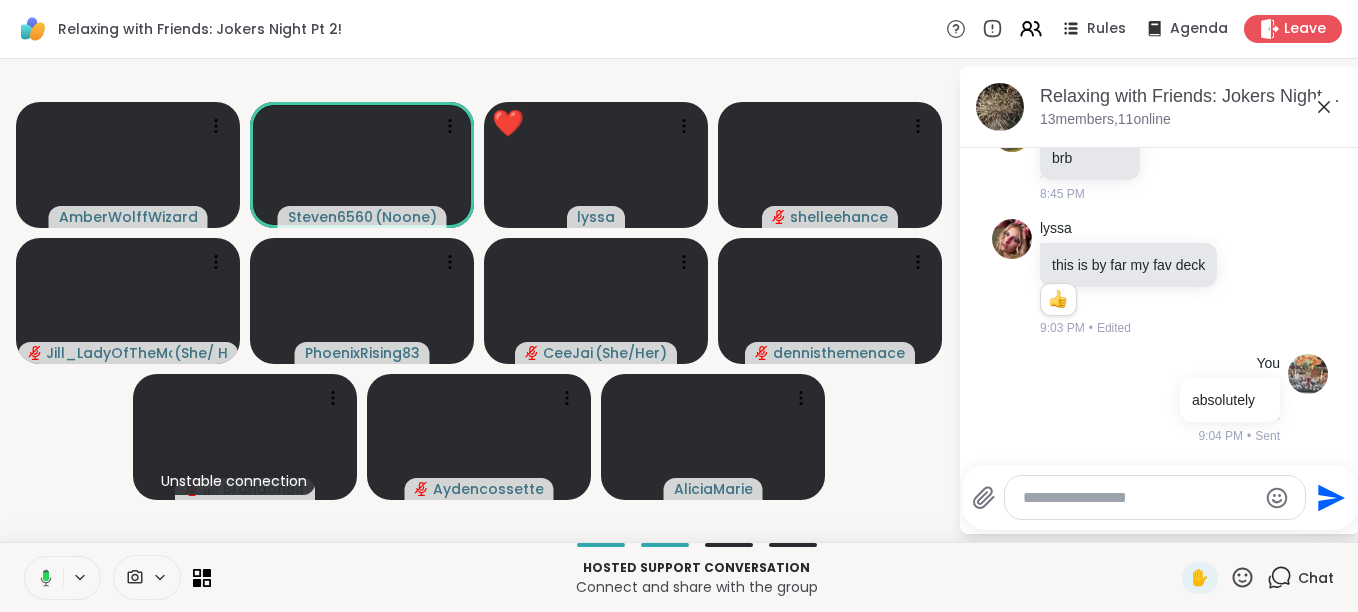 click 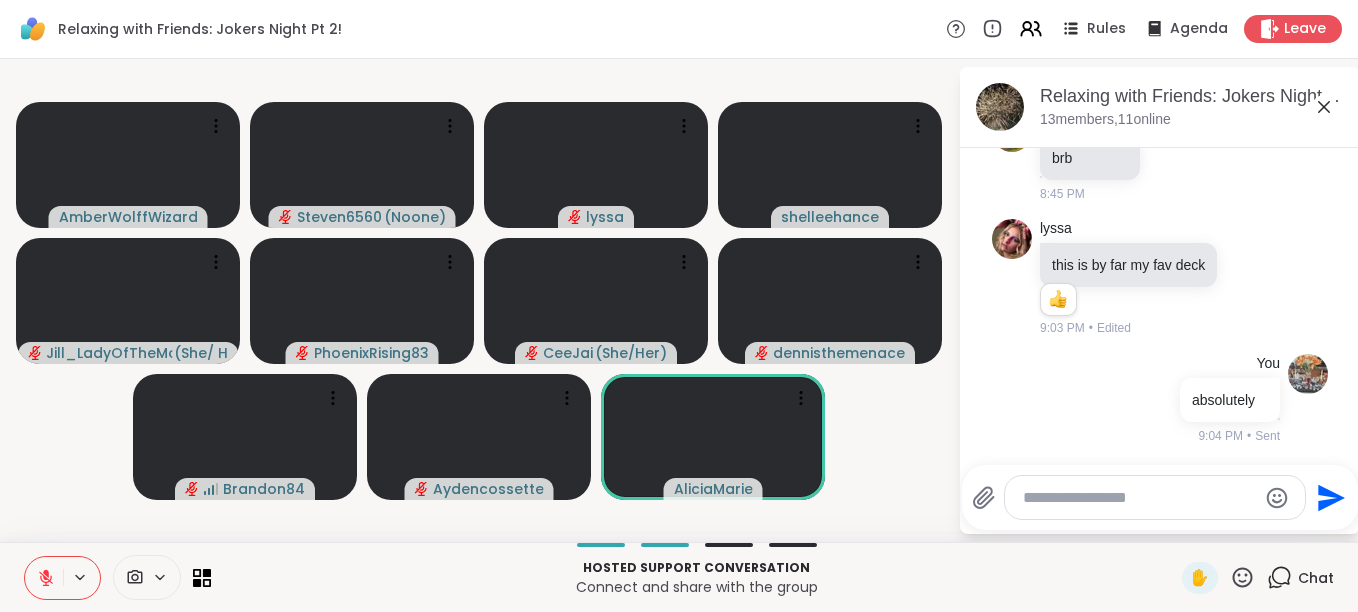 click 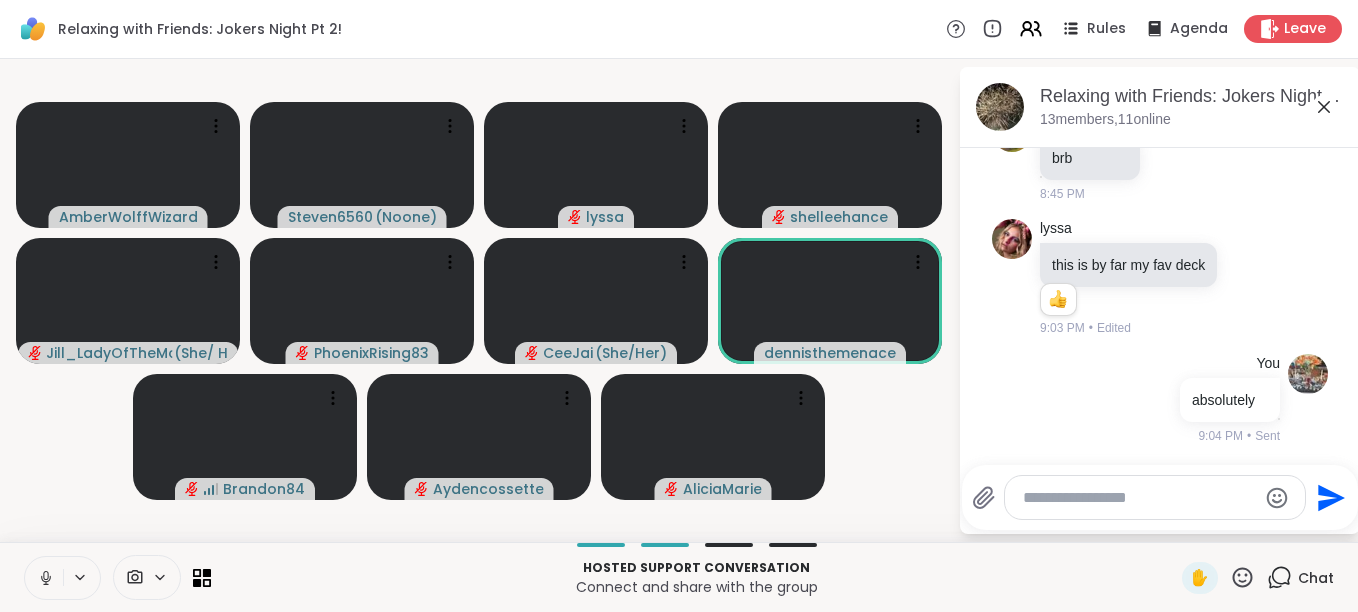 click 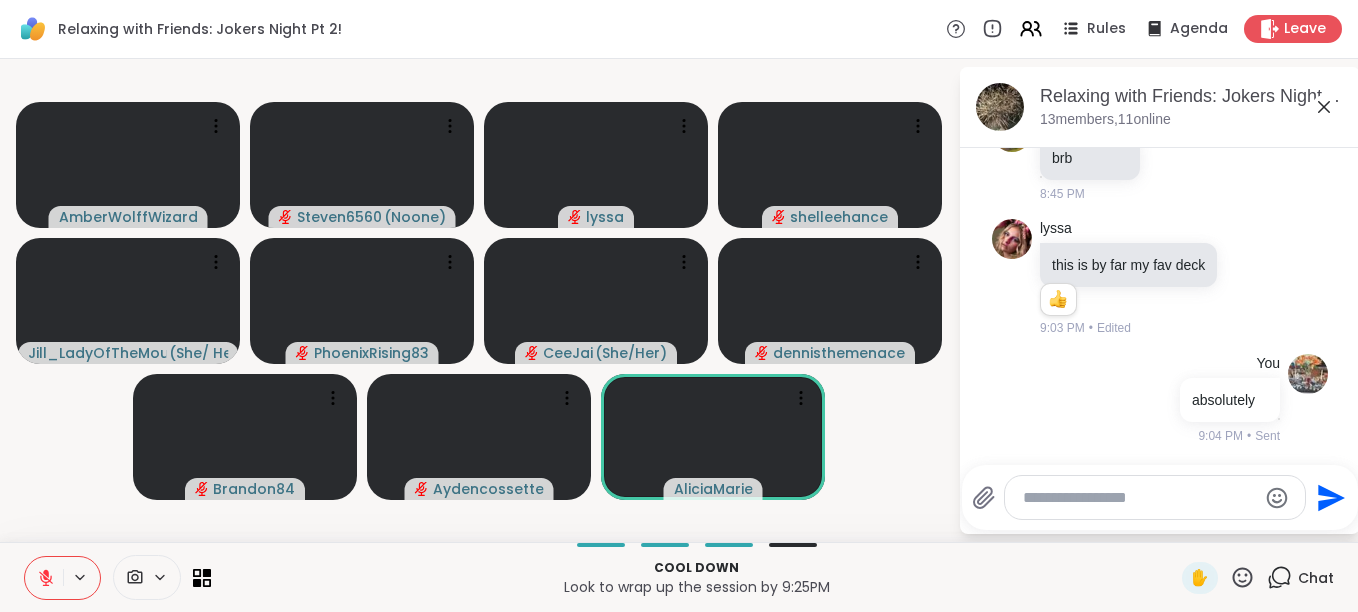 click 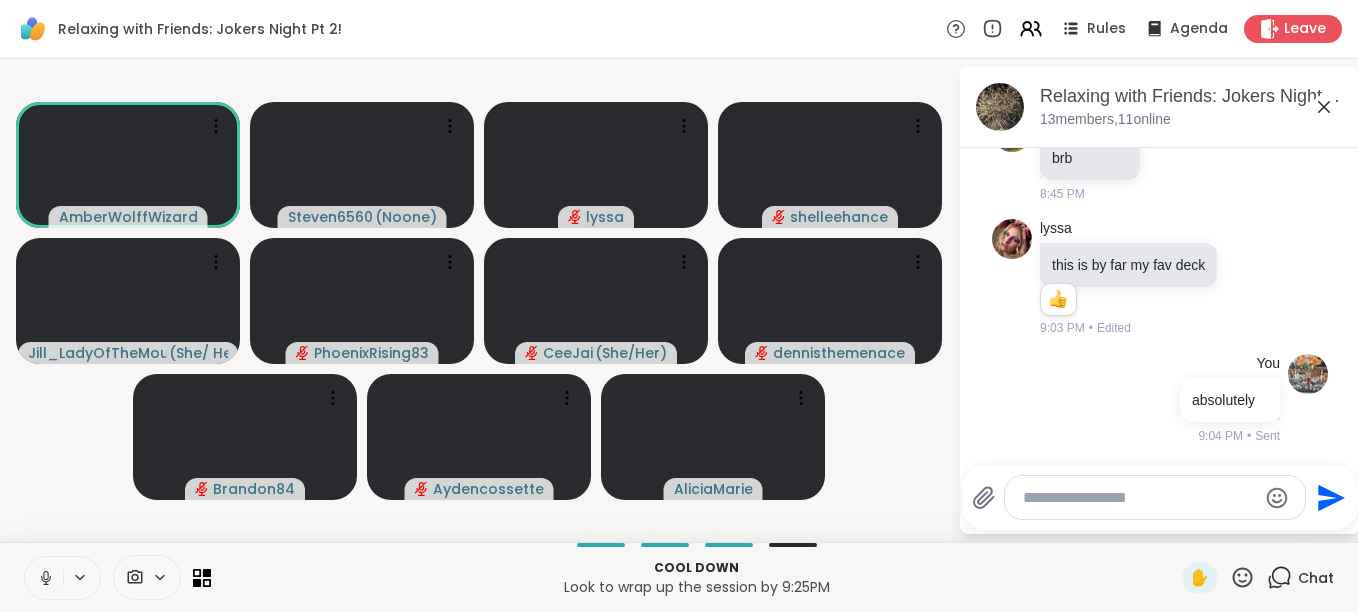 click 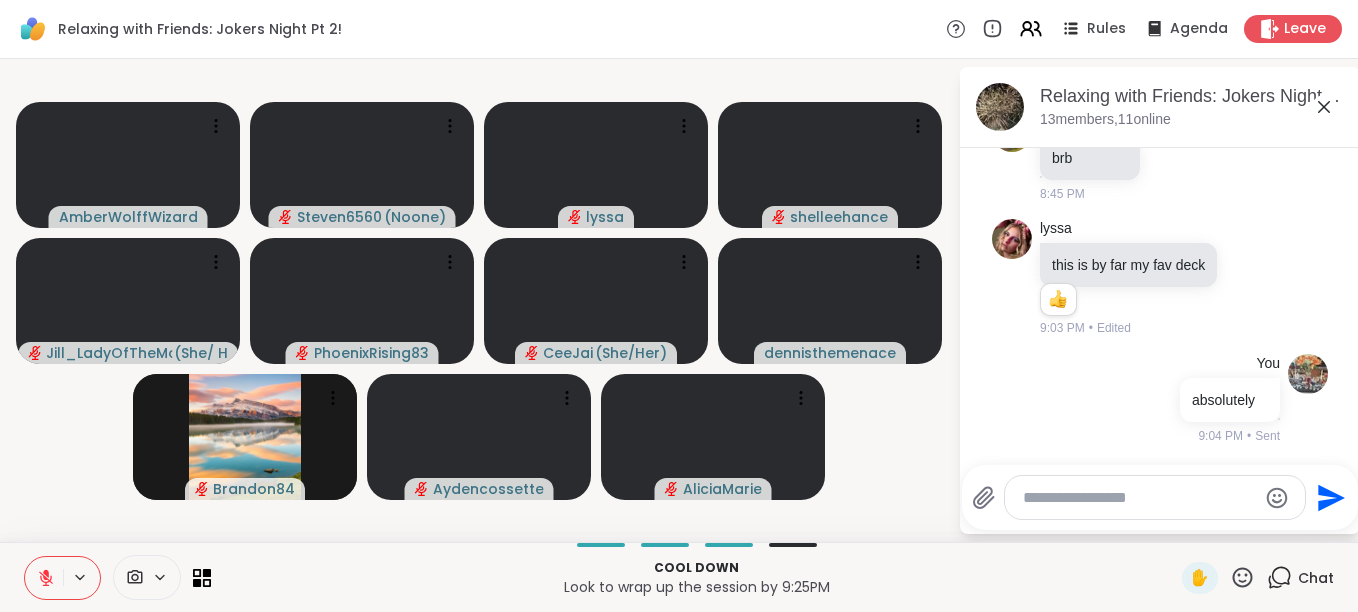 click 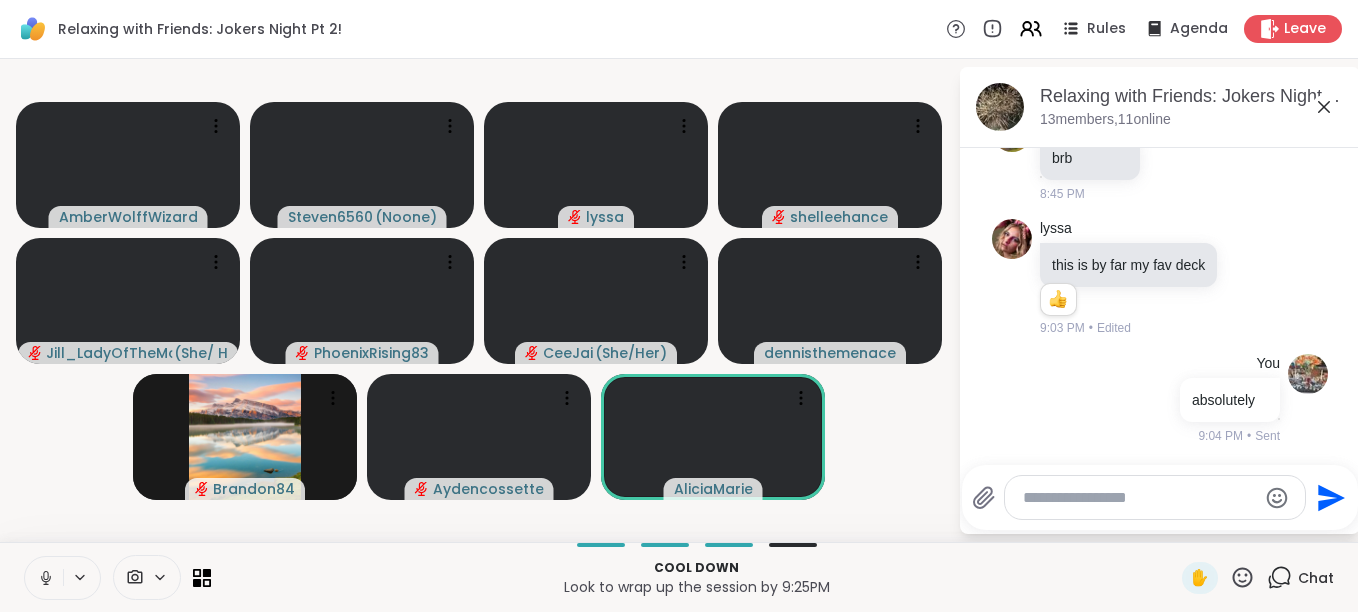 click 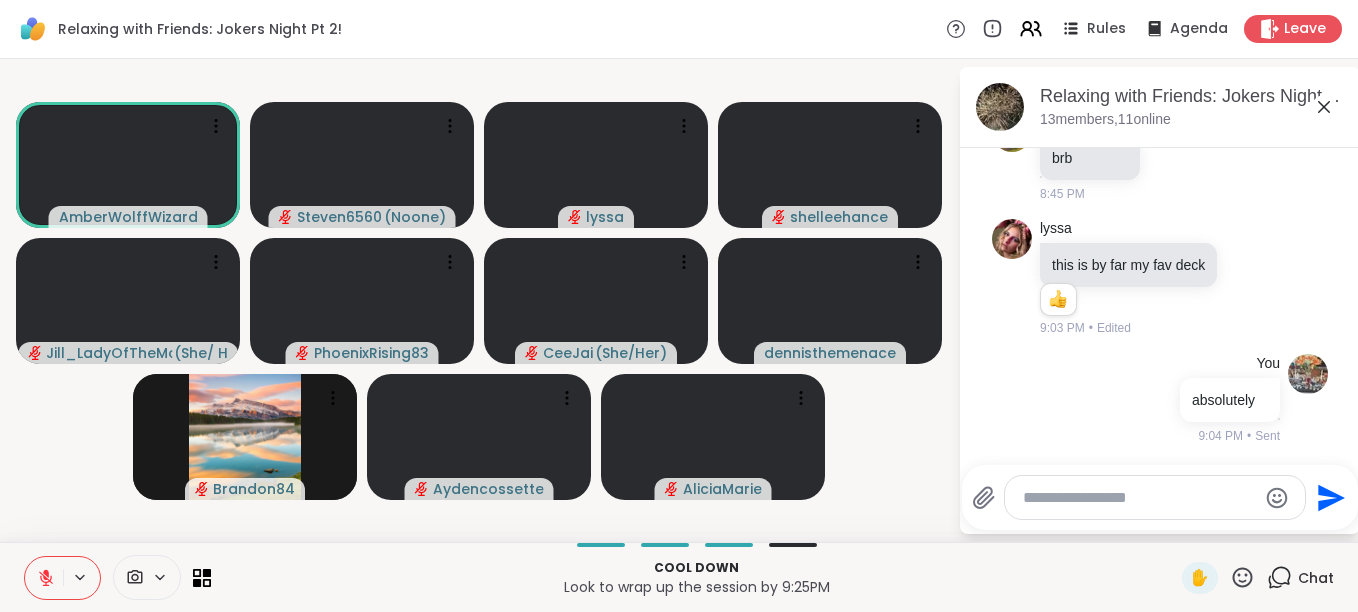 click 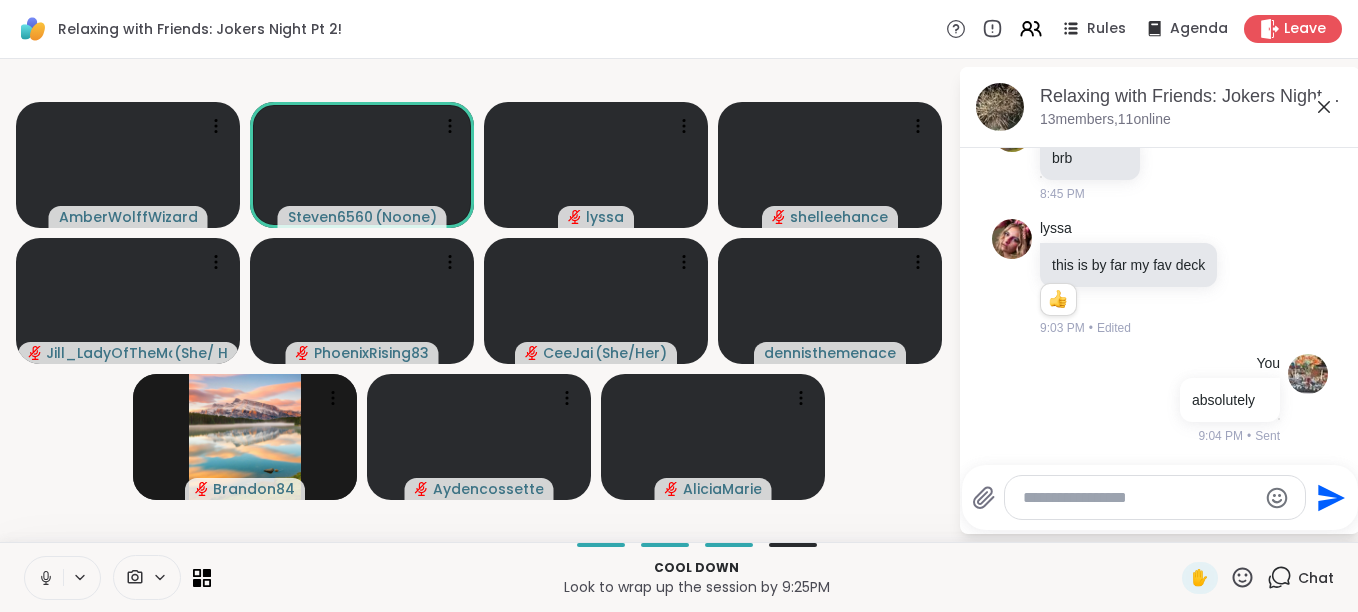 click 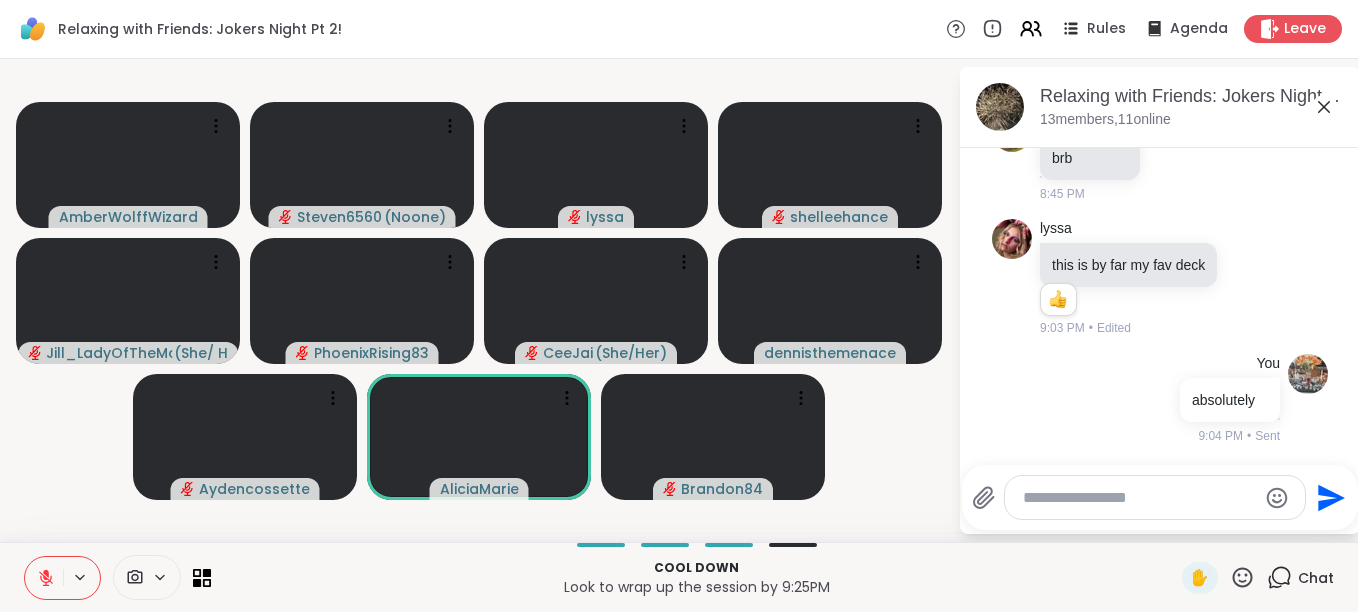 click 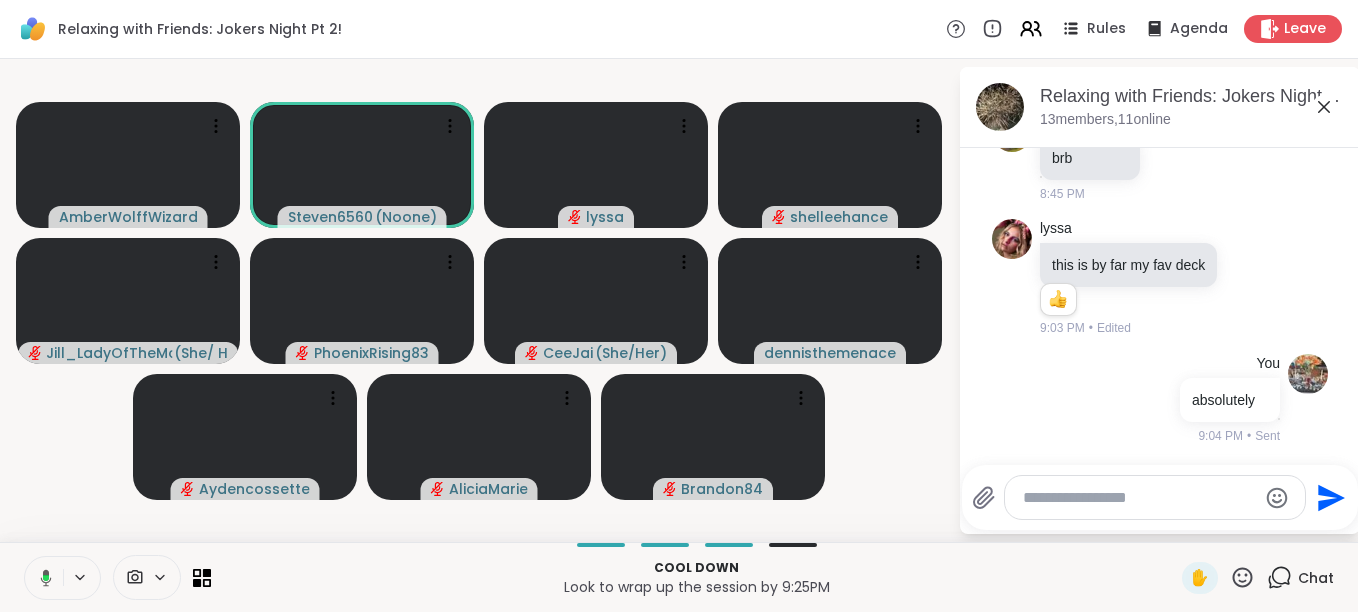 click at bounding box center (42, 578) 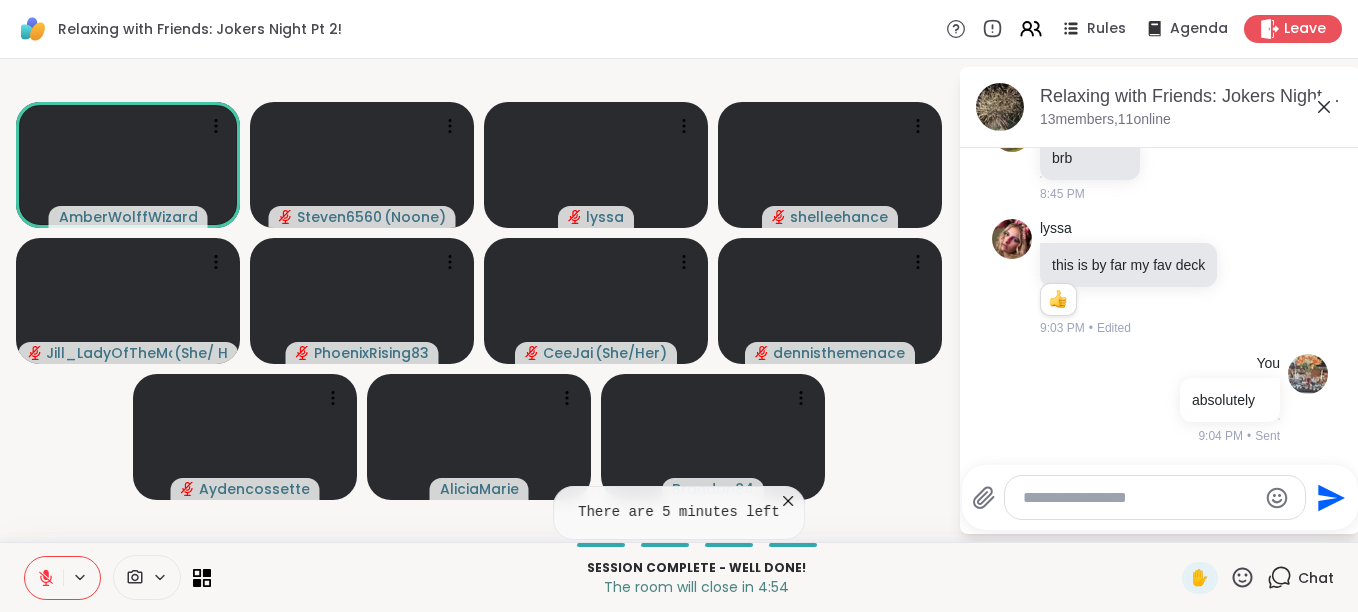 click 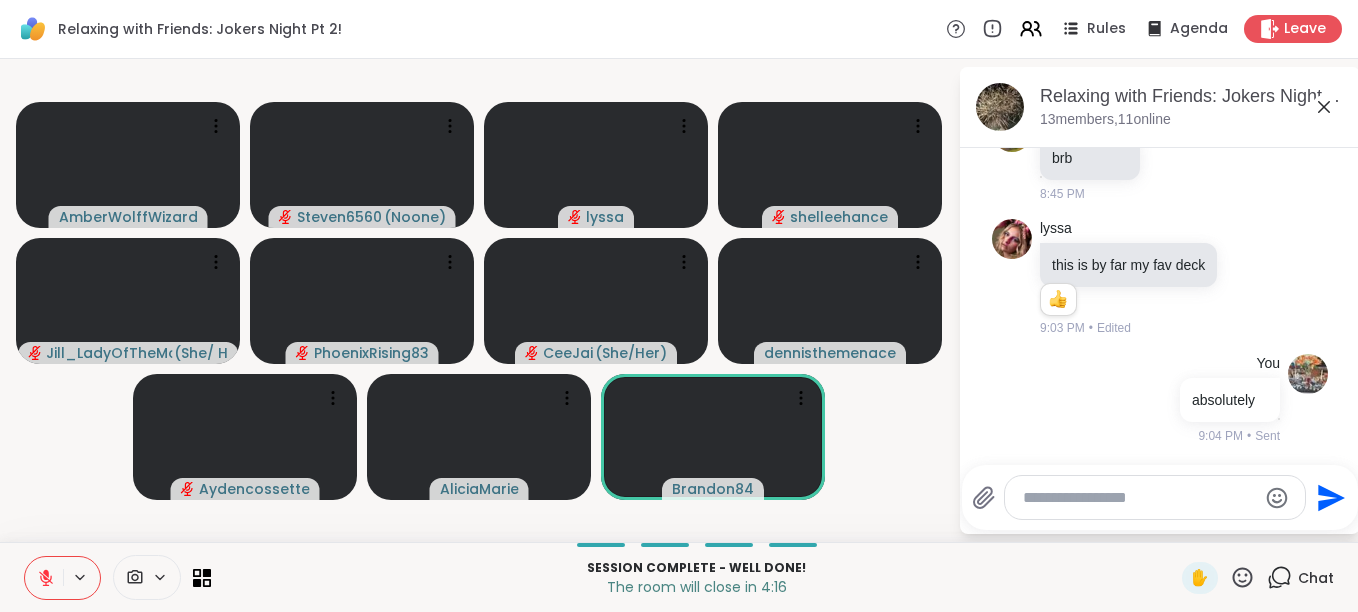 click 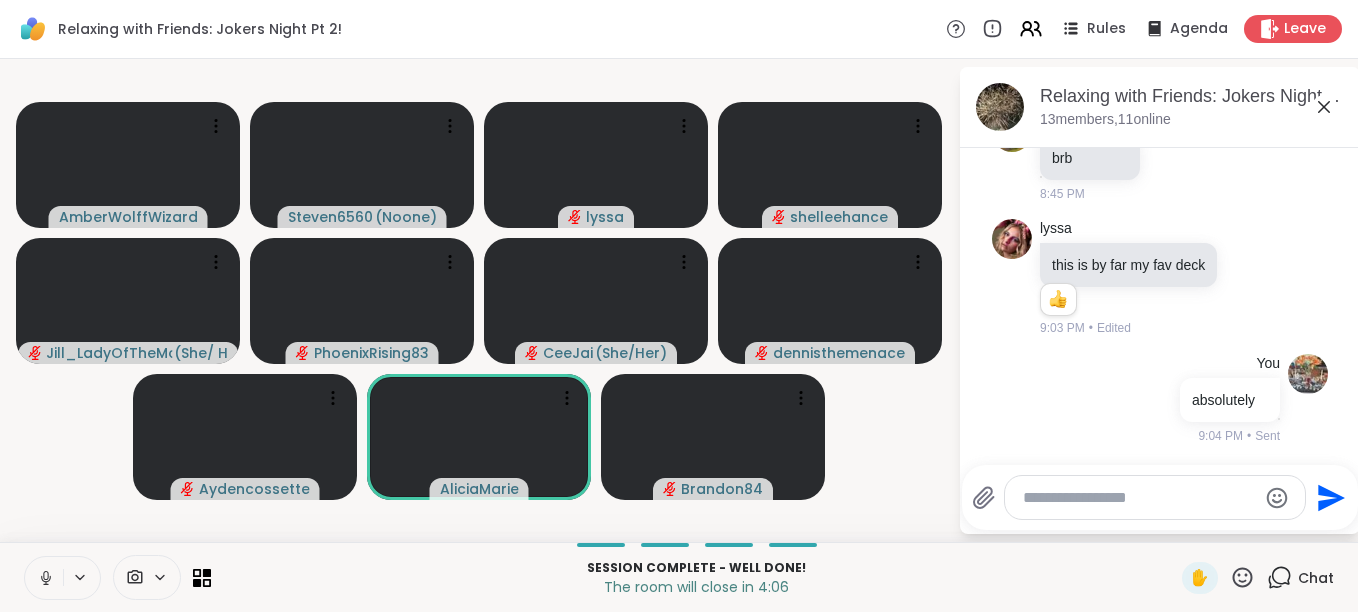 click 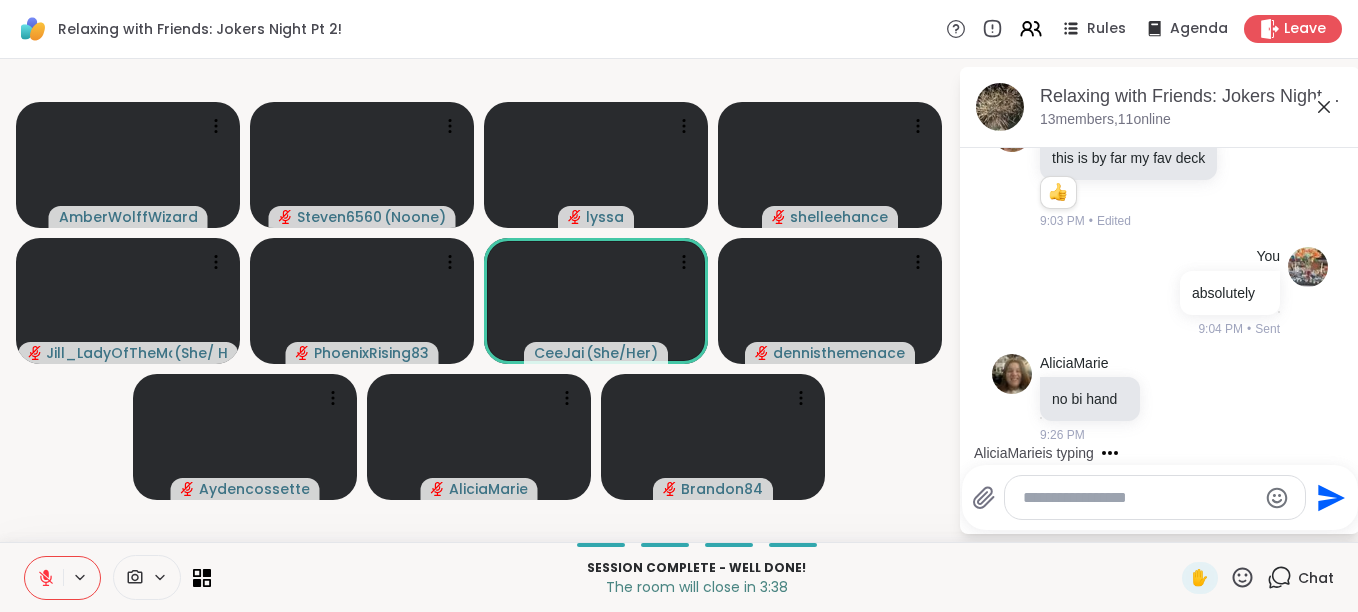 scroll, scrollTop: 443, scrollLeft: 0, axis: vertical 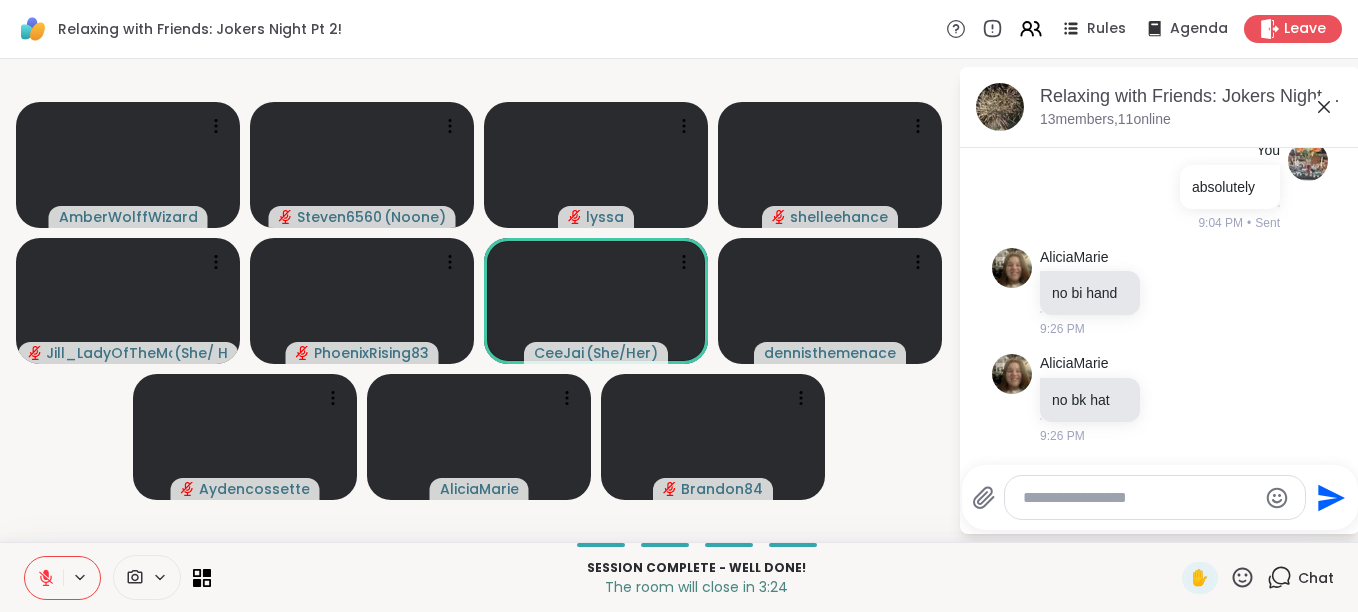 click at bounding box center (44, 578) 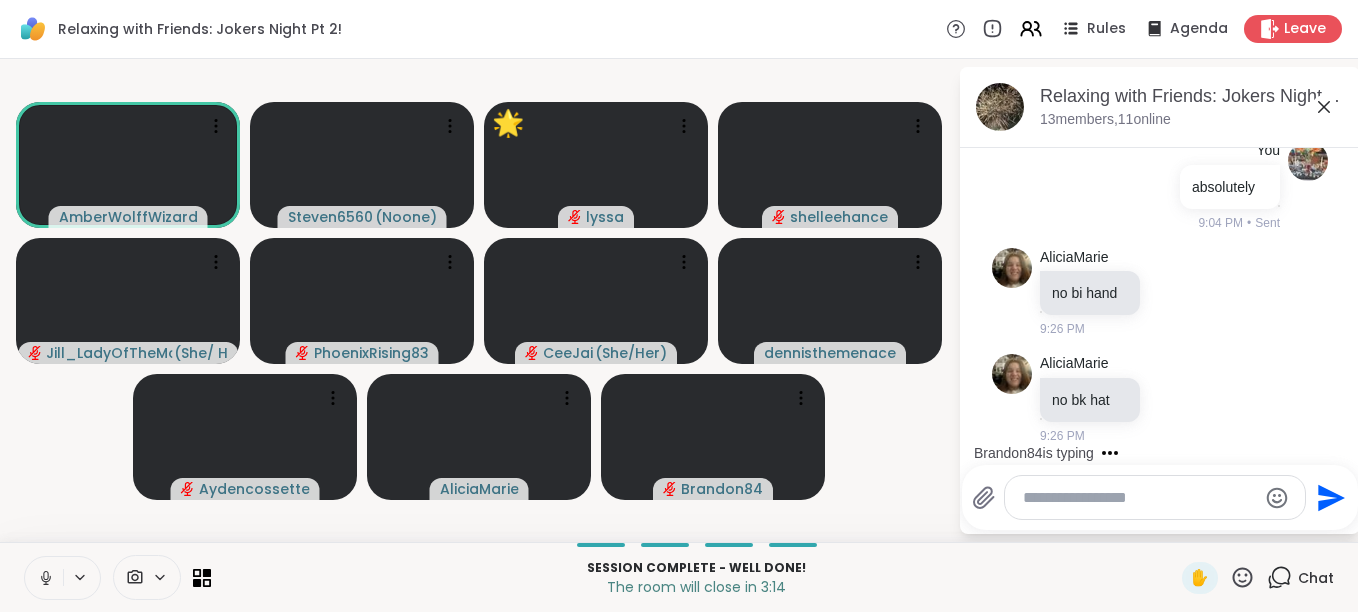 click at bounding box center (44, 578) 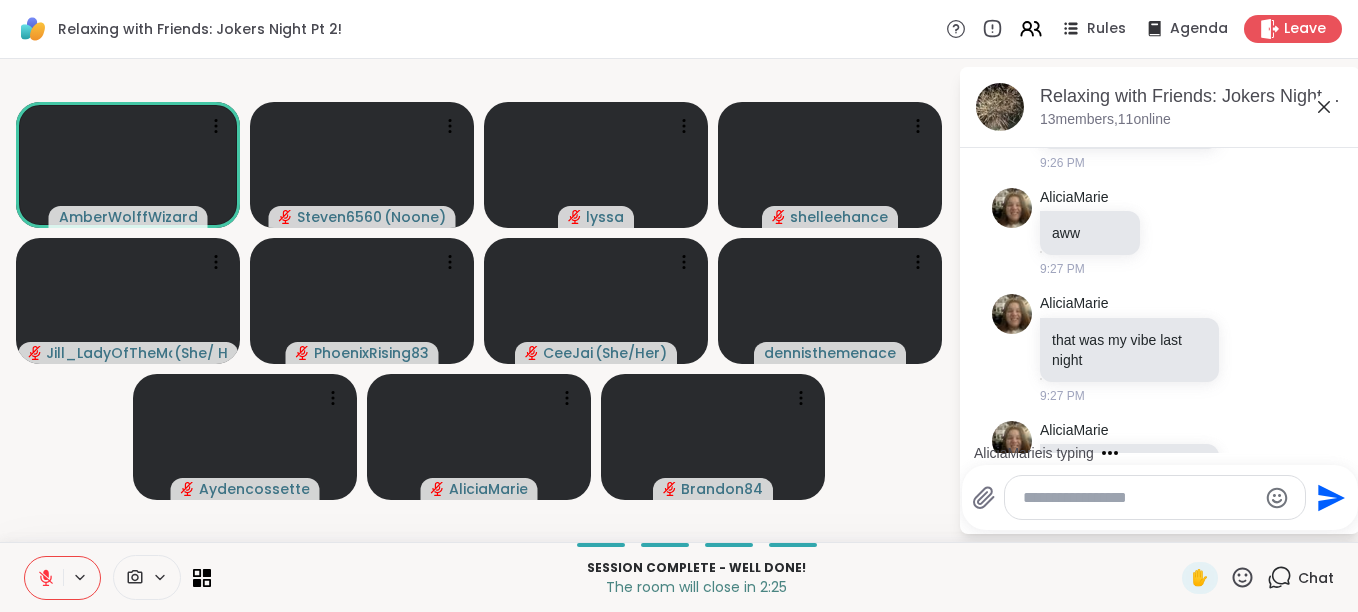 scroll, scrollTop: 930, scrollLeft: 0, axis: vertical 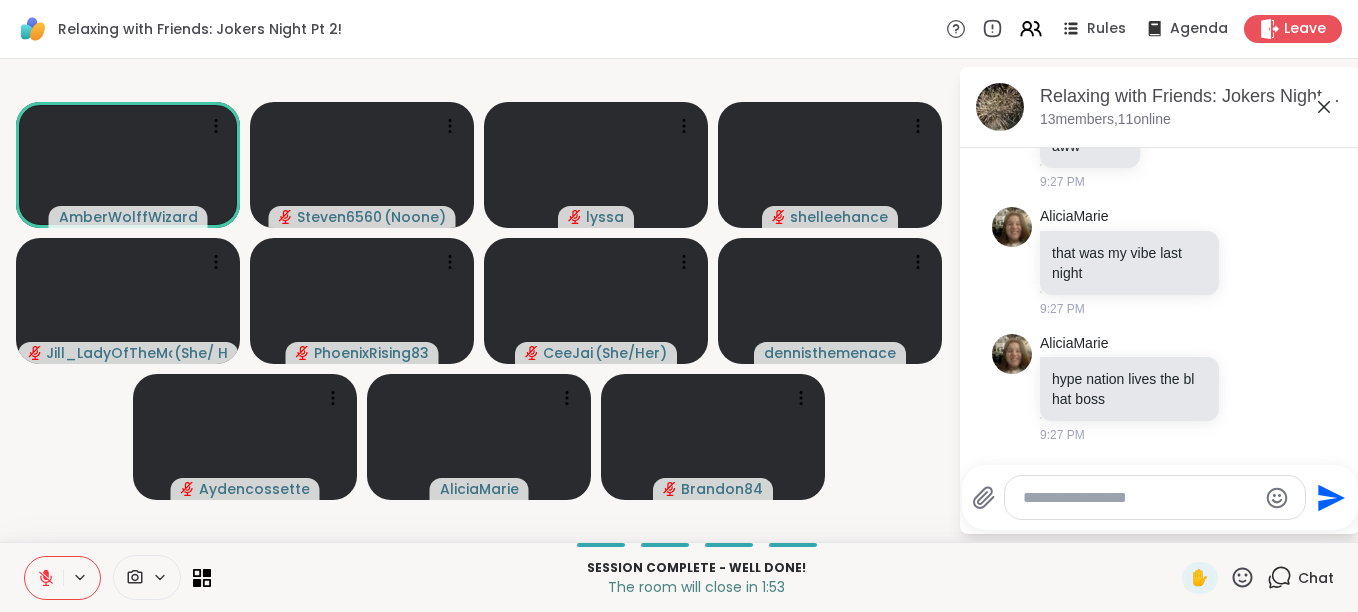 click 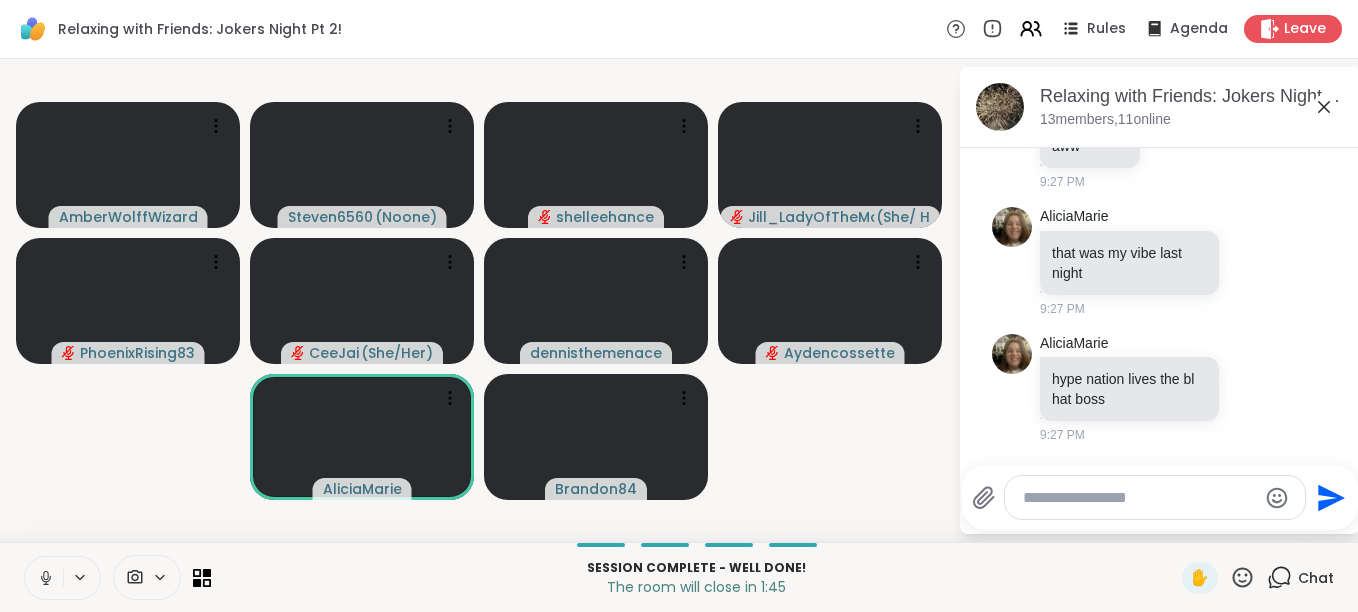 click 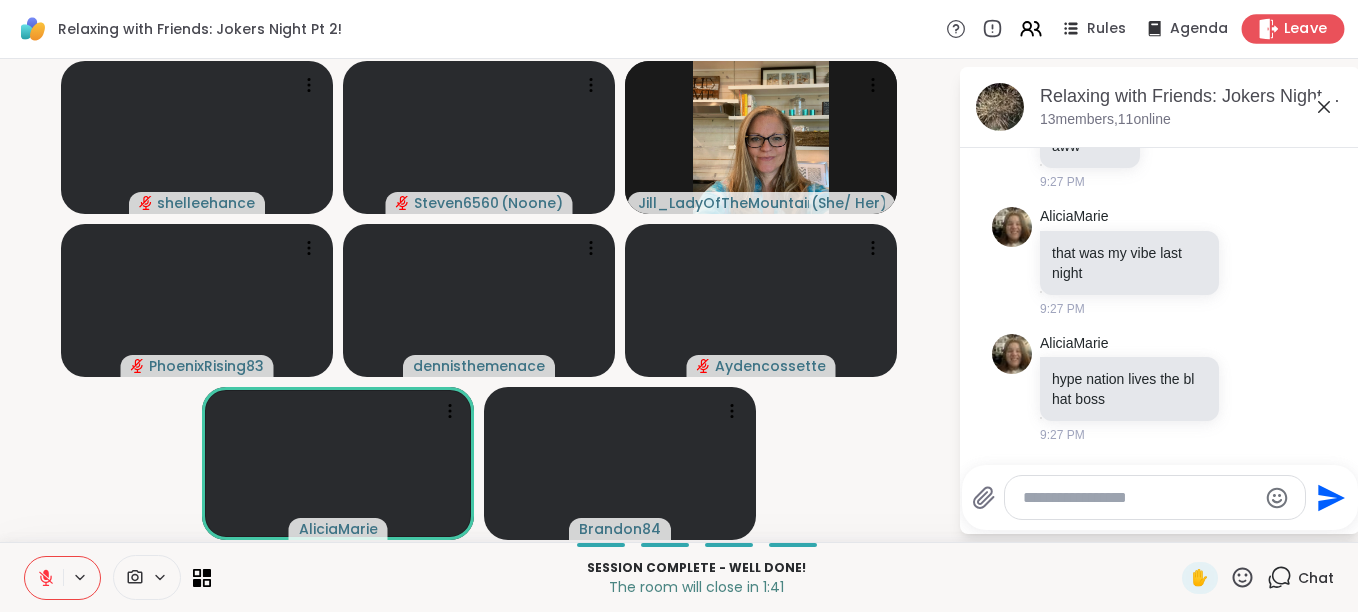 click on "Leave" at bounding box center (1293, 28) 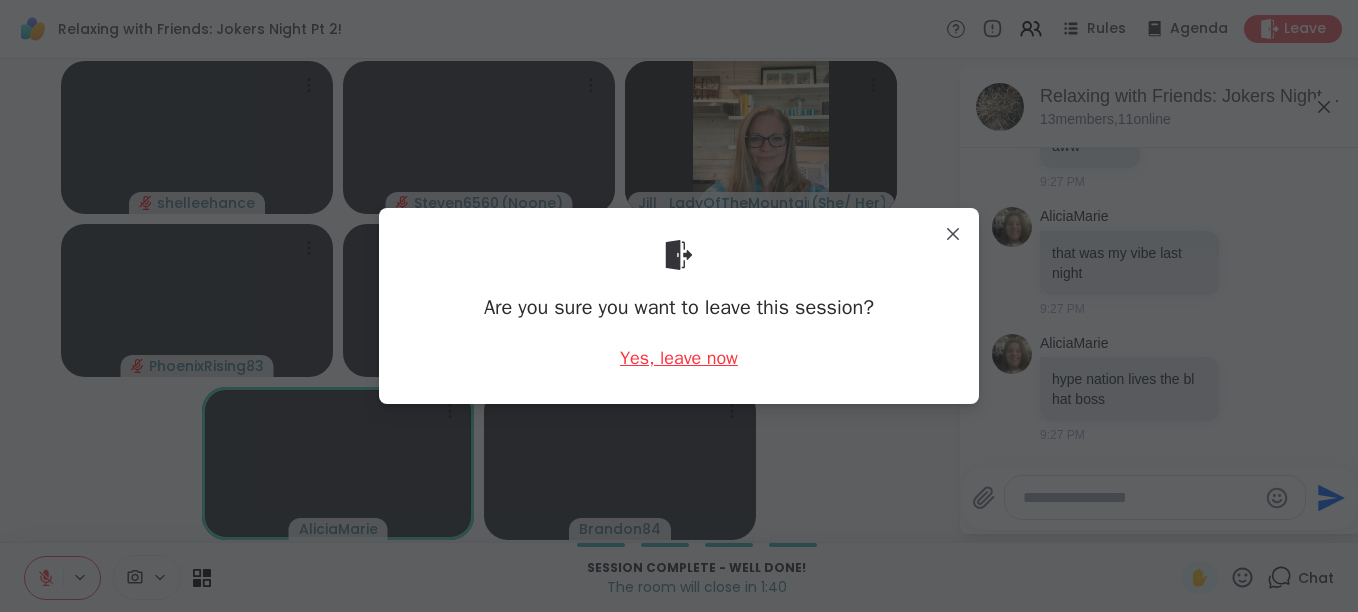 click on "Yes, leave now" at bounding box center [679, 358] 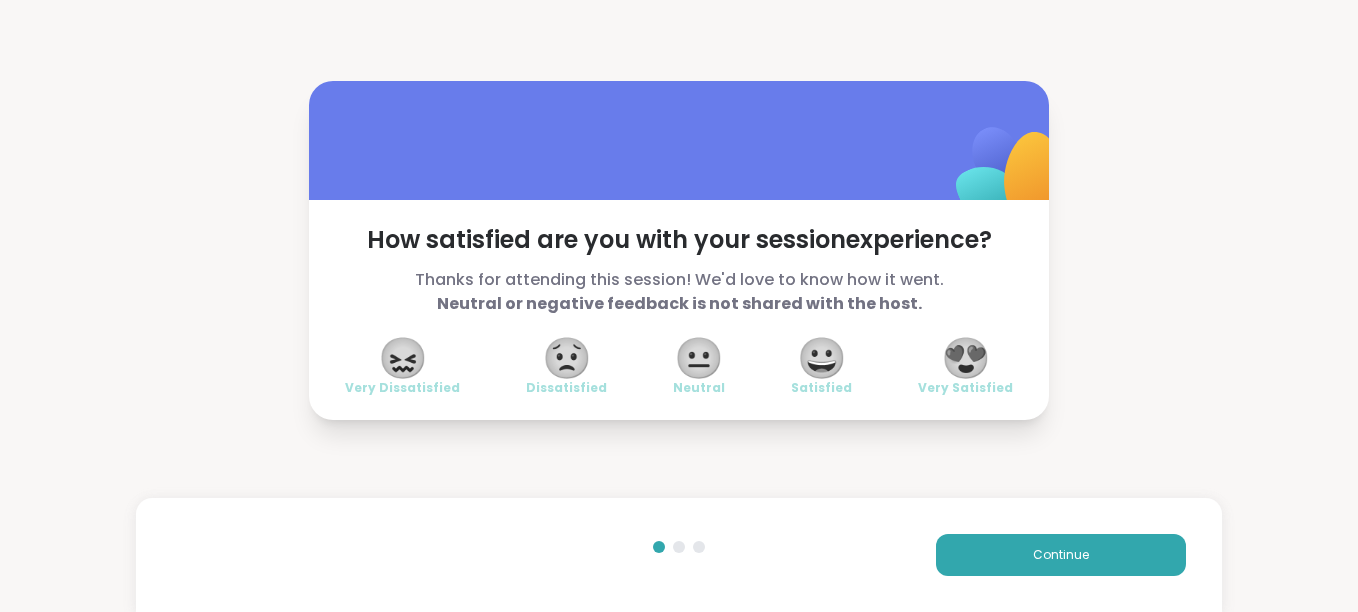click on "😍" at bounding box center [966, 358] 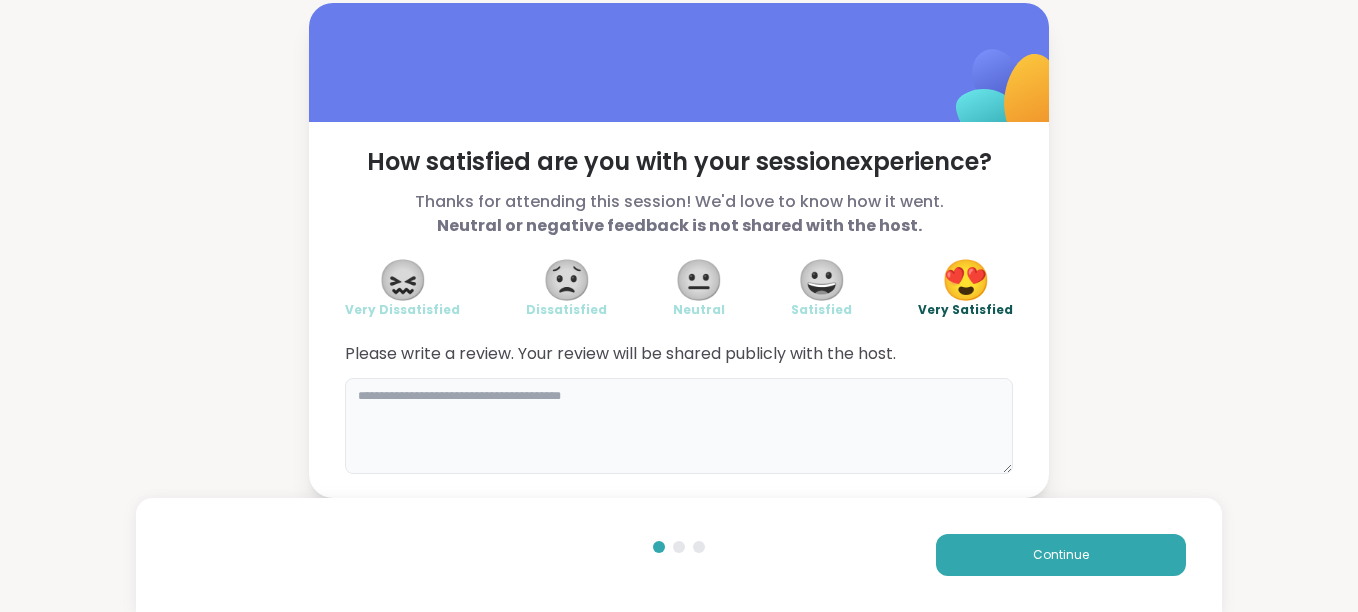 click at bounding box center (679, 426) 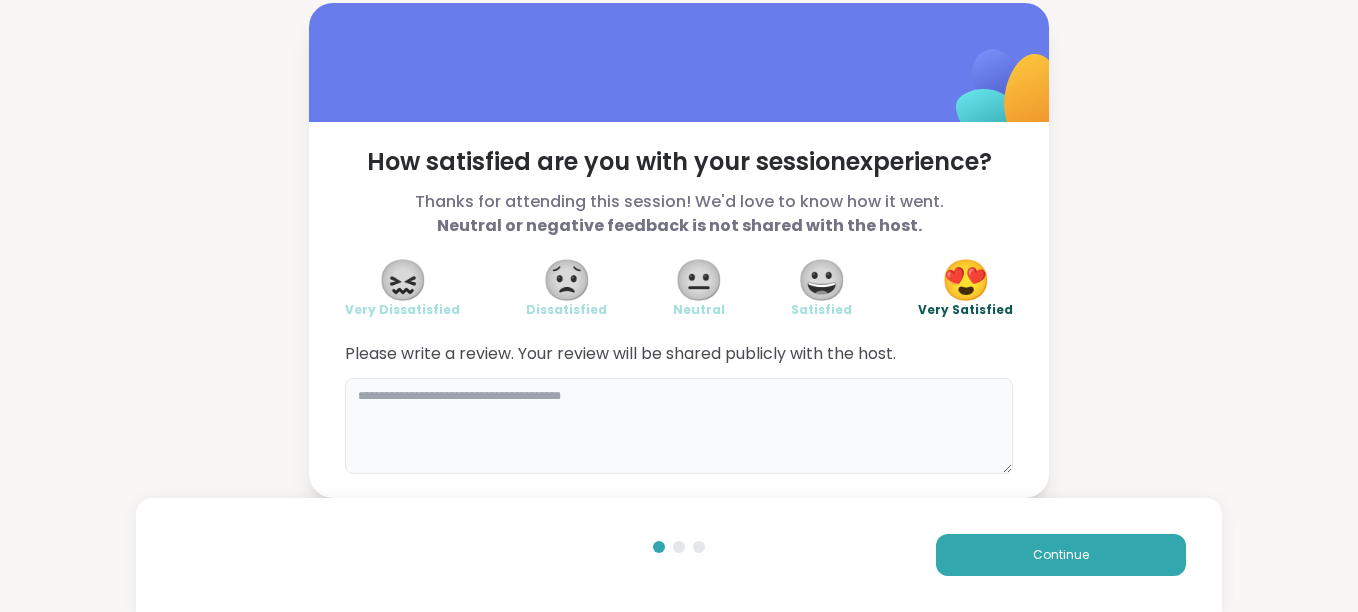 click at bounding box center (679, 426) 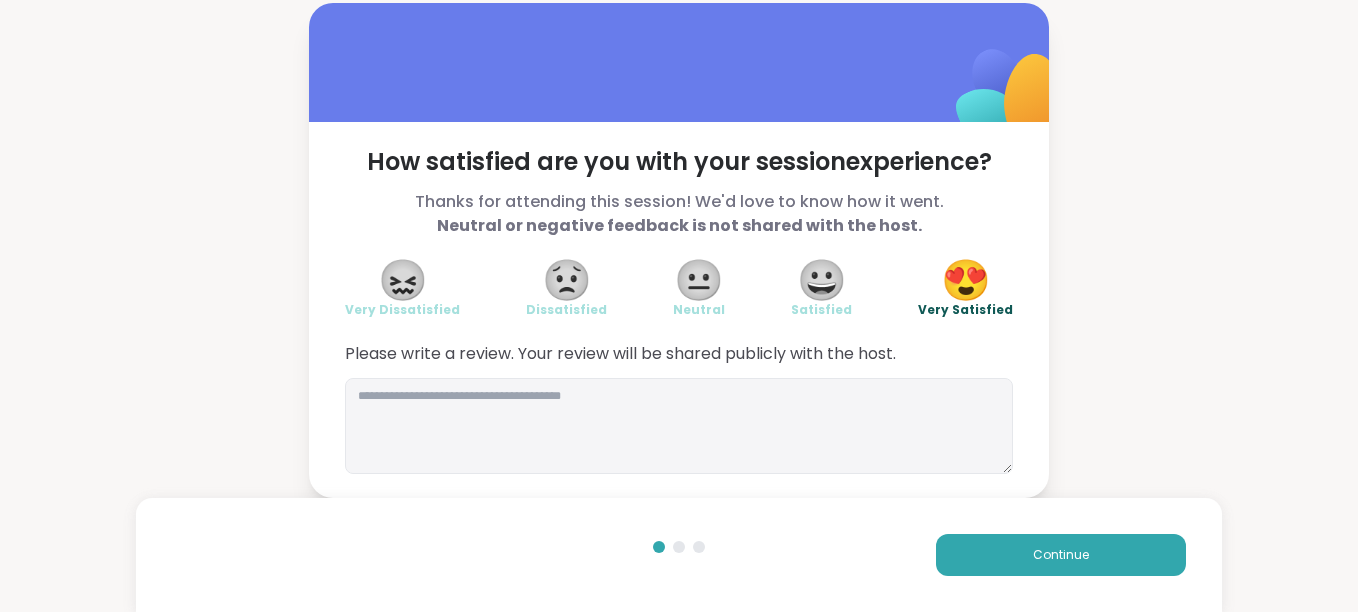 click on "How satisfied are you with your   session  experience? Thanks for attending this
session! We'd love to know how it went. Neutral or negative feedback is not shared with the host. 😖 Very Dissatisfied 😟 Dissatisfied 😐 Neutral 😀 Satisfied 😍 Very Satisfied Please write a review. Your review will be shared publicly with the host. Continue" at bounding box center [679, 250] 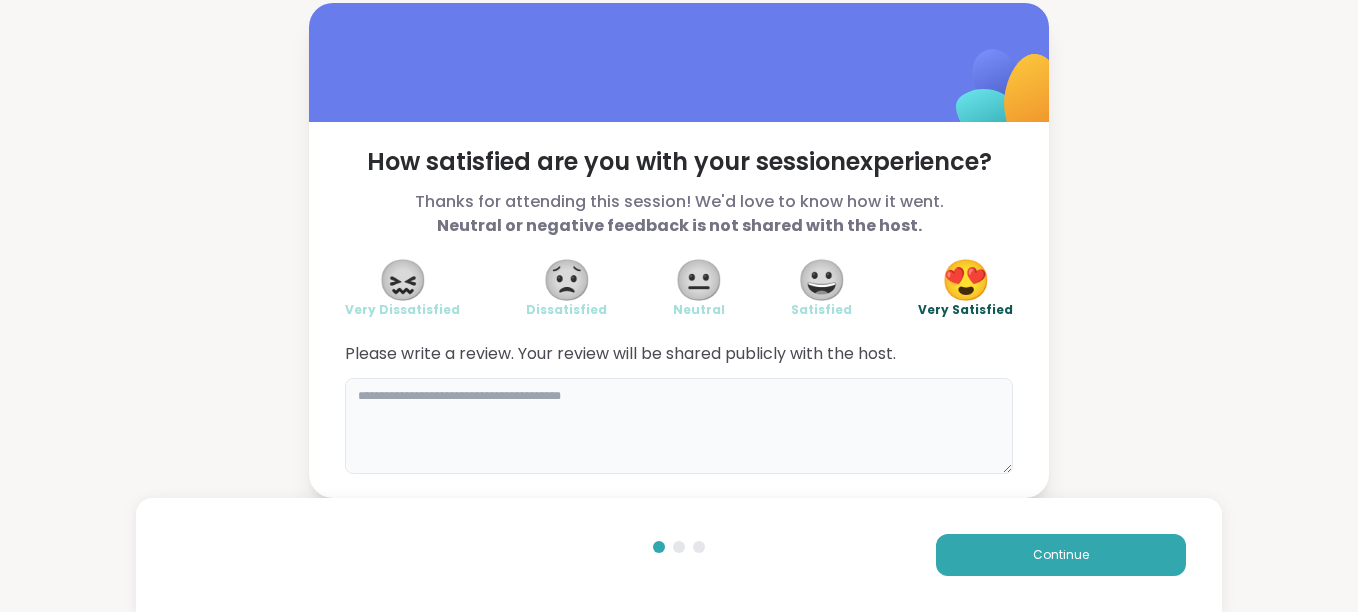 click at bounding box center [679, 426] 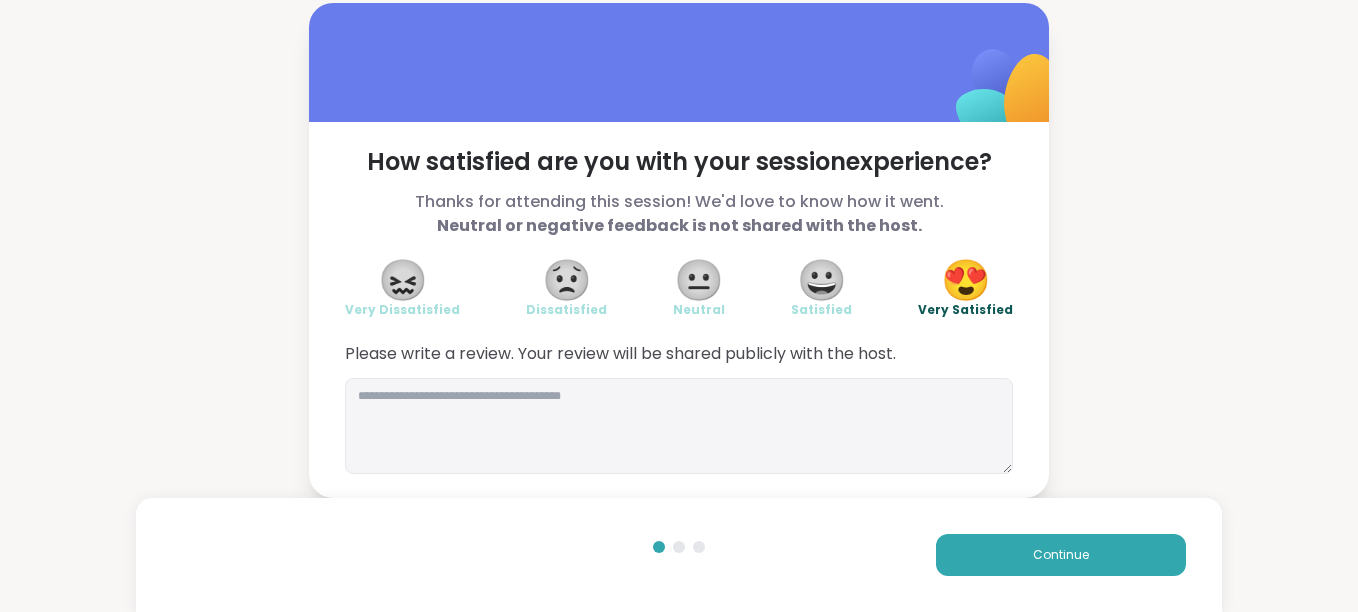 click on "How satisfied are you with your   session  experience? Thanks for attending this
session! We'd love to know how it went. Neutral or negative feedback is not shared with the host. 😖 Very Dissatisfied 😟 Dissatisfied 😐 Neutral 😀 Satisfied 😍 Very Satisfied Please write a review. Your review will be shared publicly with the host. Continue" at bounding box center [679, 250] 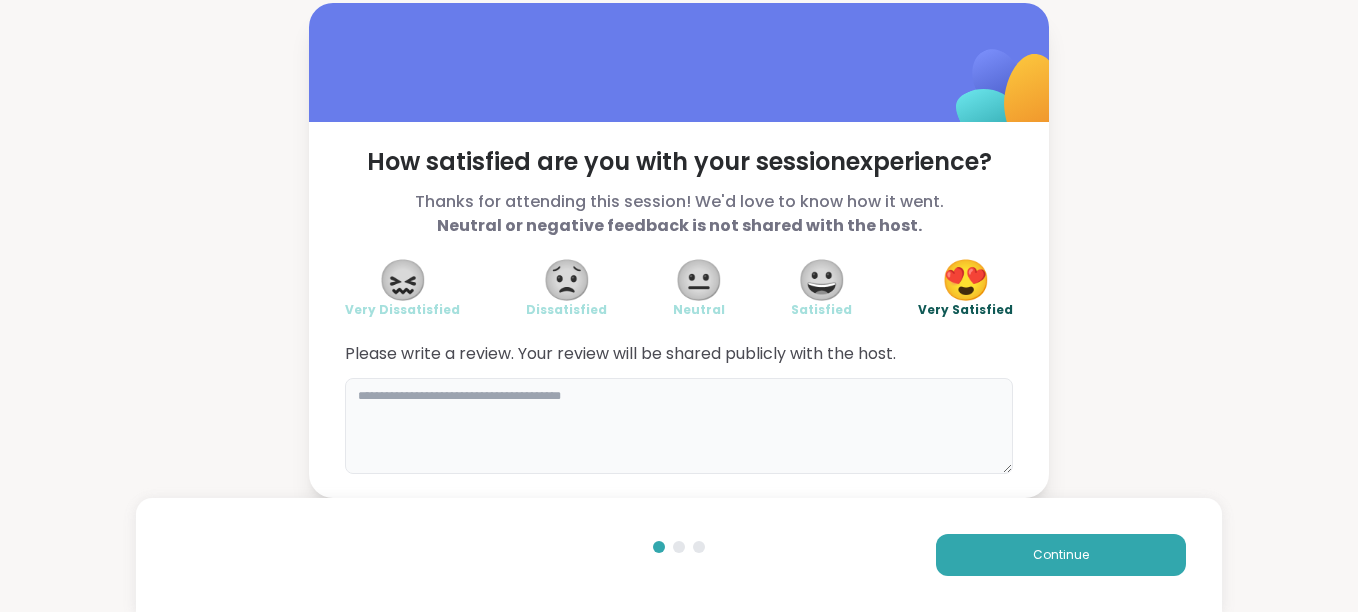click at bounding box center (679, 426) 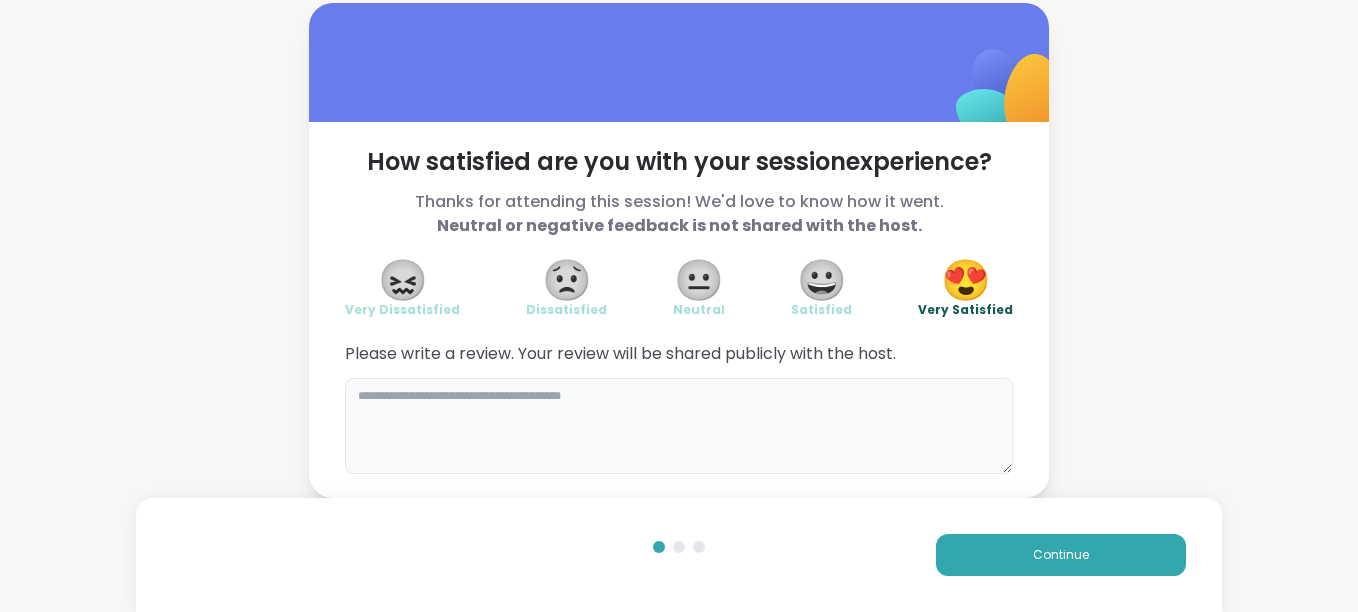 click at bounding box center [679, 426] 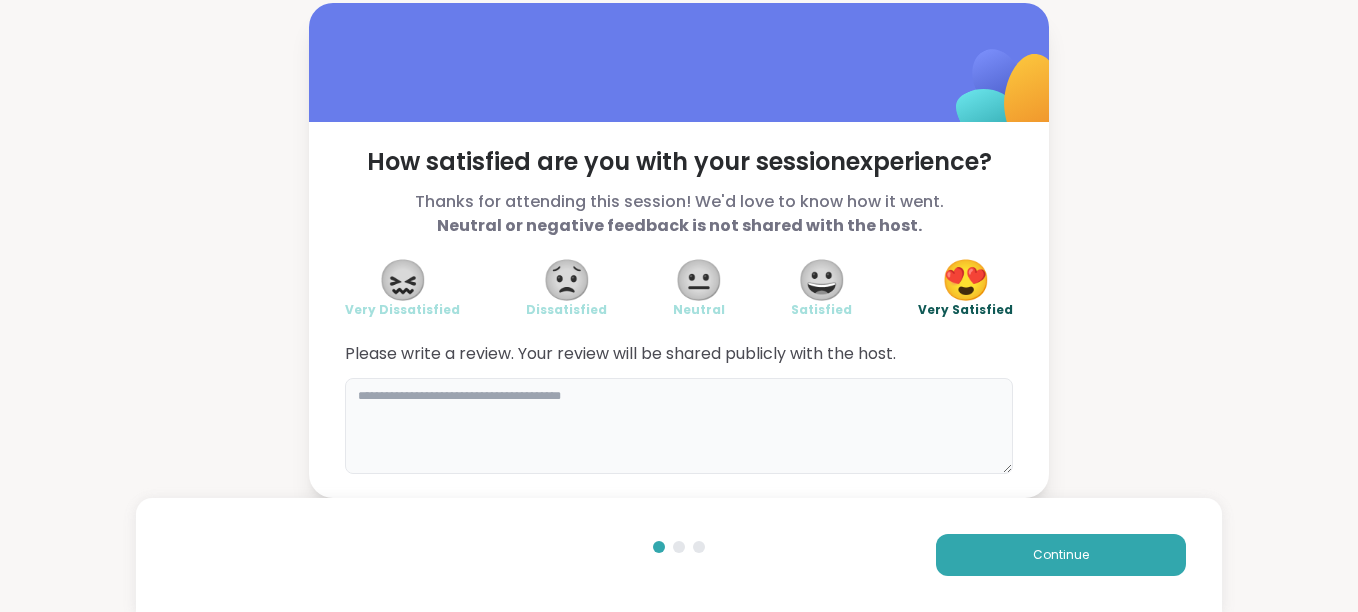 click at bounding box center [679, 426] 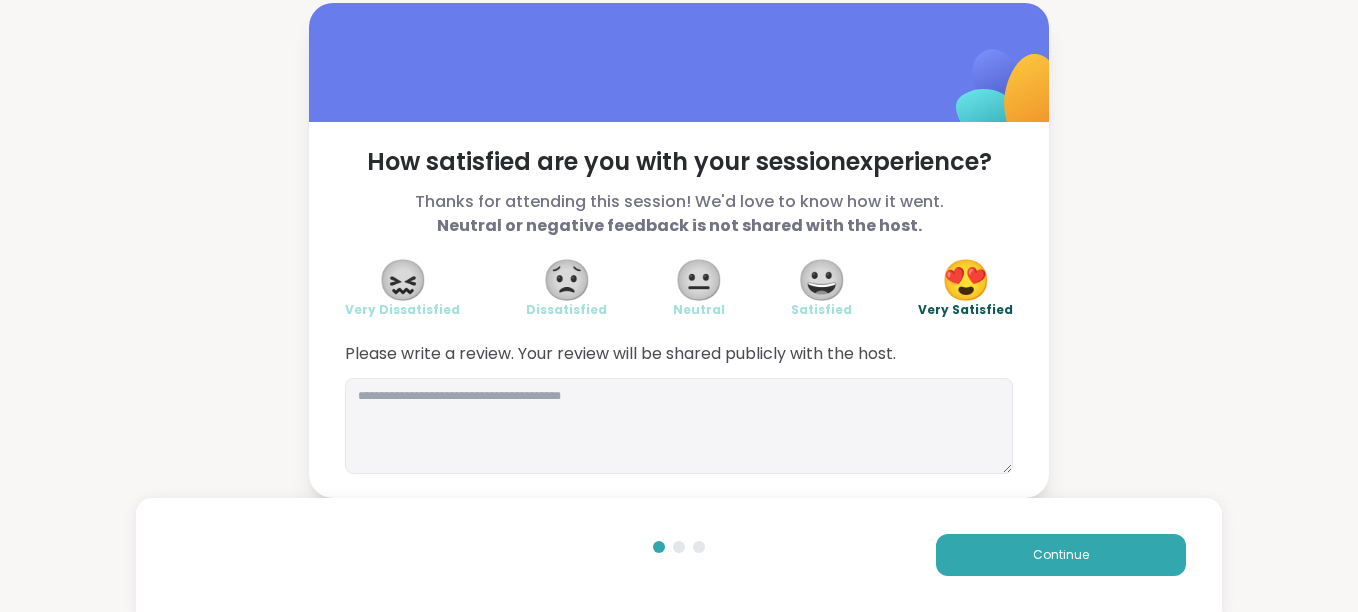 click on "😍" at bounding box center [966, 280] 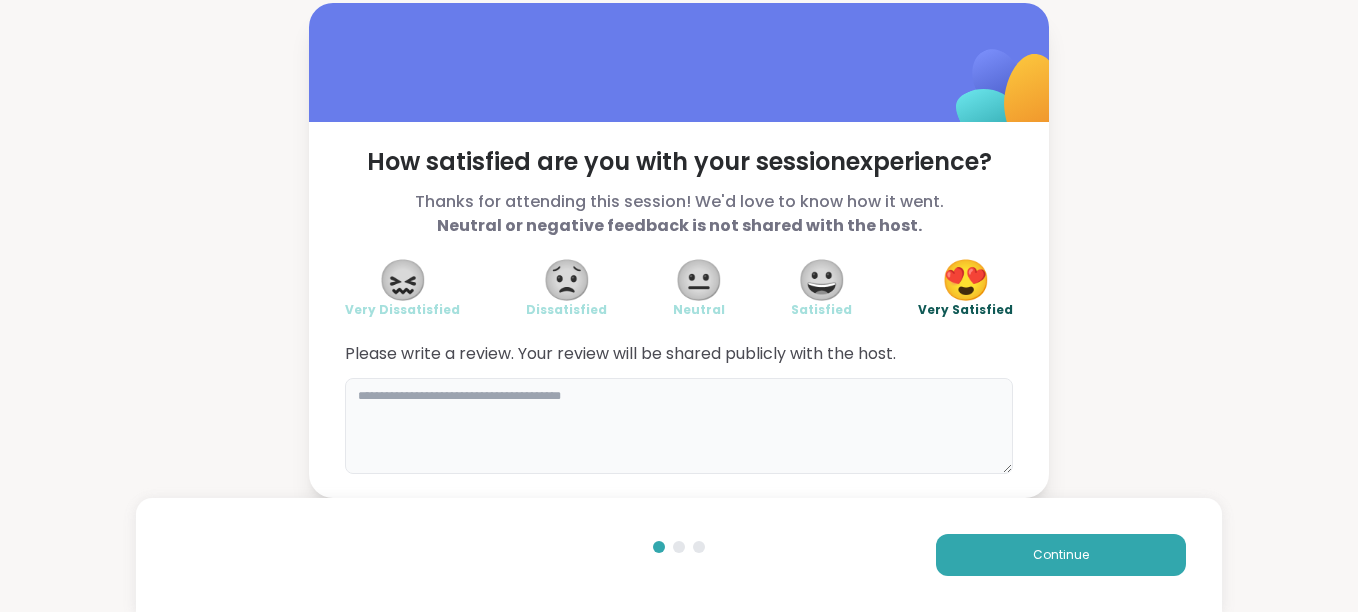 click at bounding box center (679, 426) 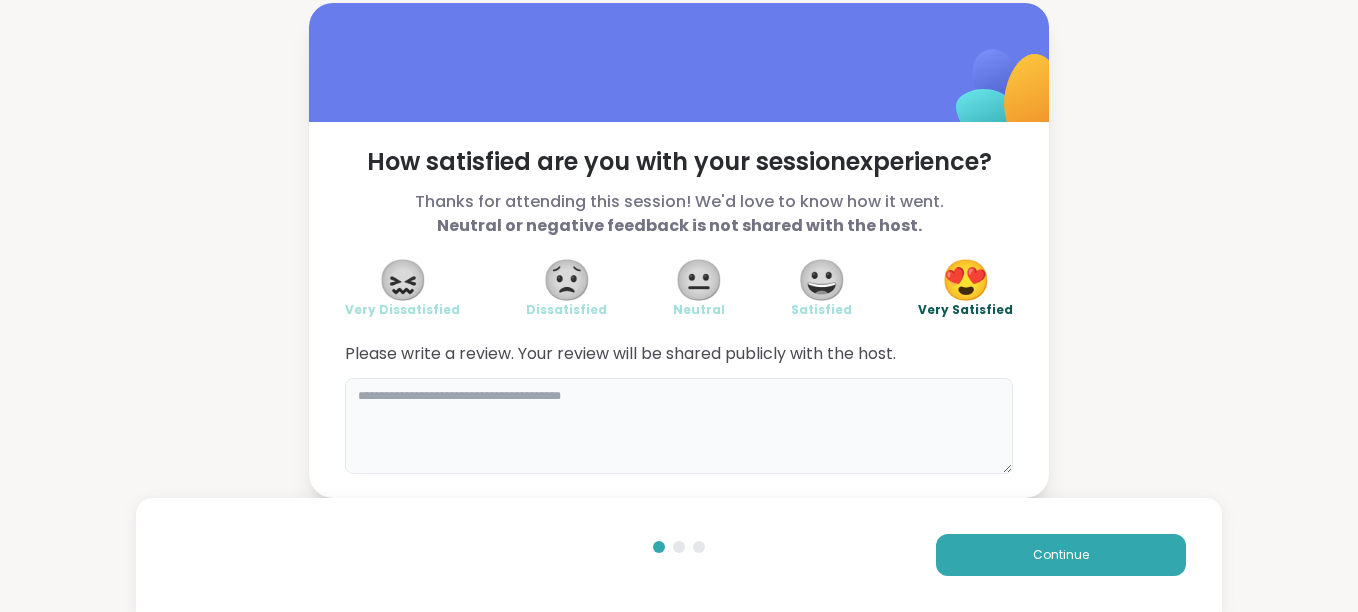 click at bounding box center (679, 426) 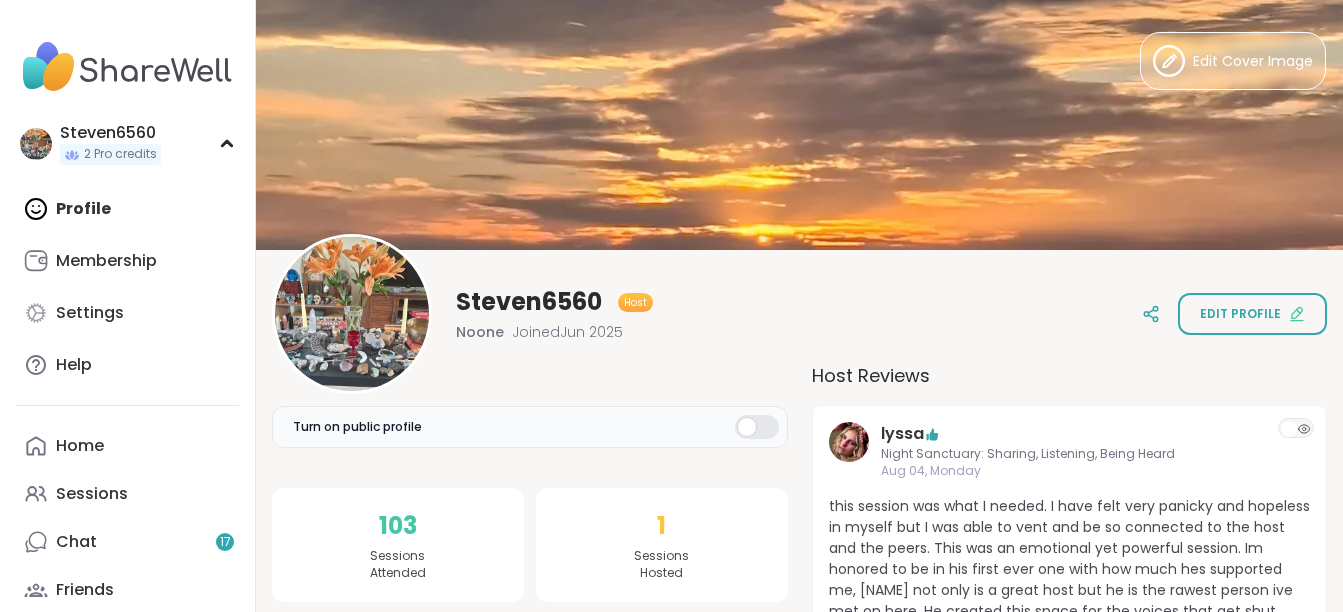scroll, scrollTop: 0, scrollLeft: 0, axis: both 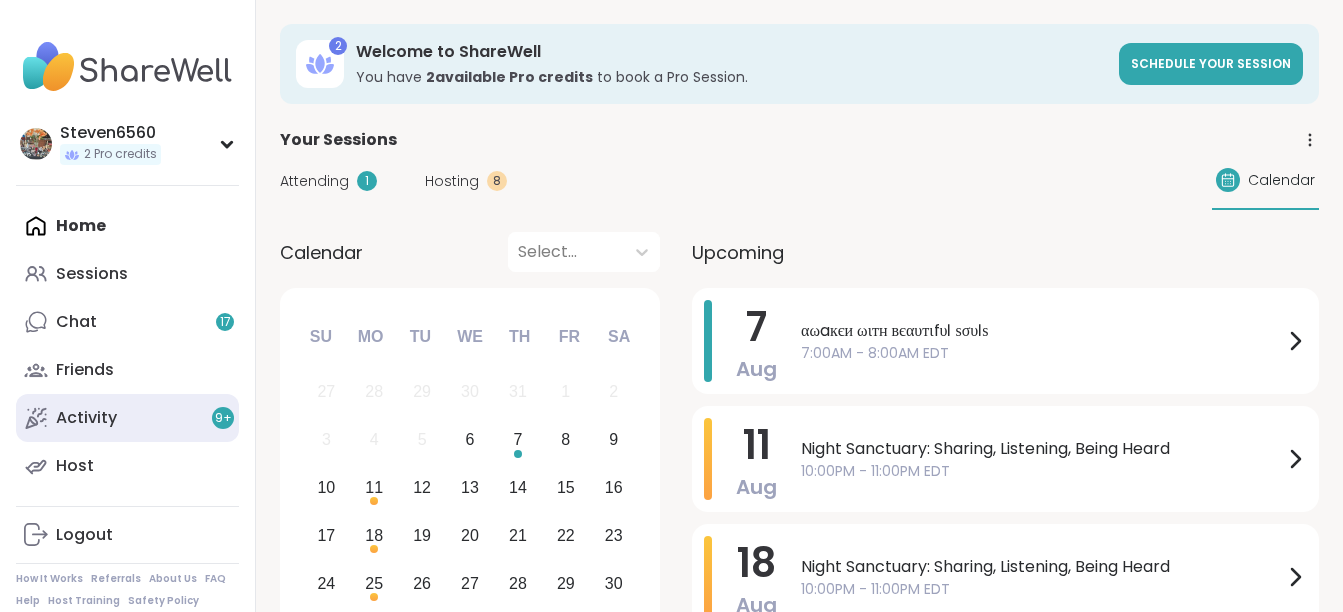click on "Activity 9 +" at bounding box center (127, 418) 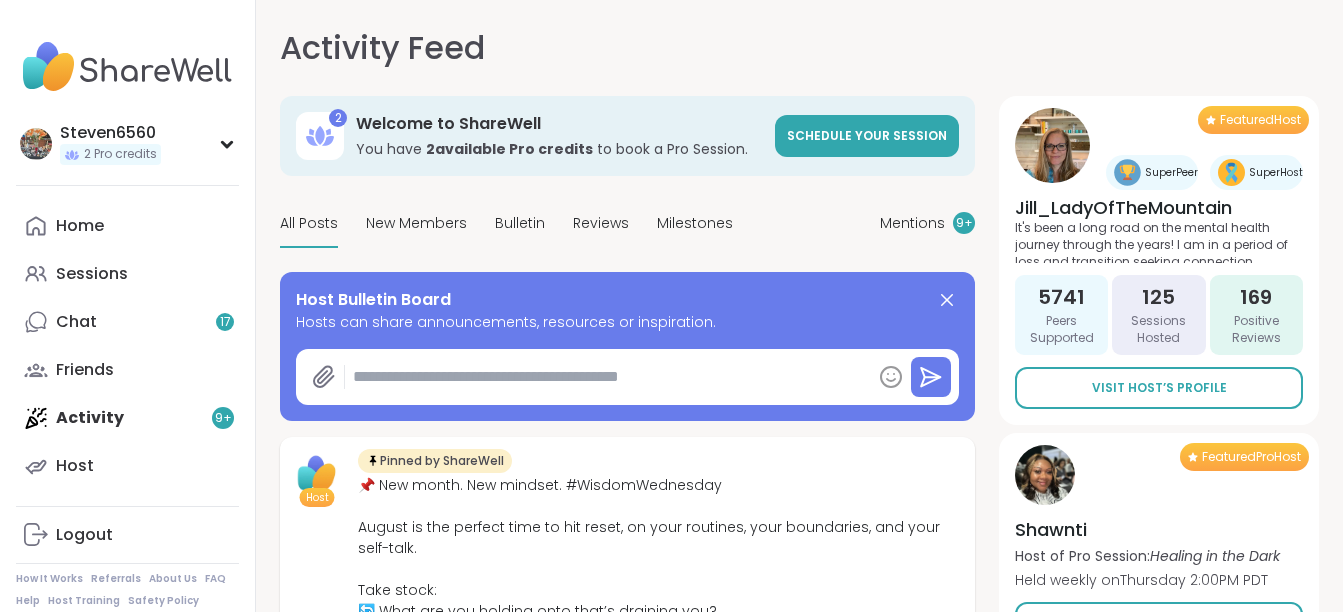 click at bounding box center (608, 377) 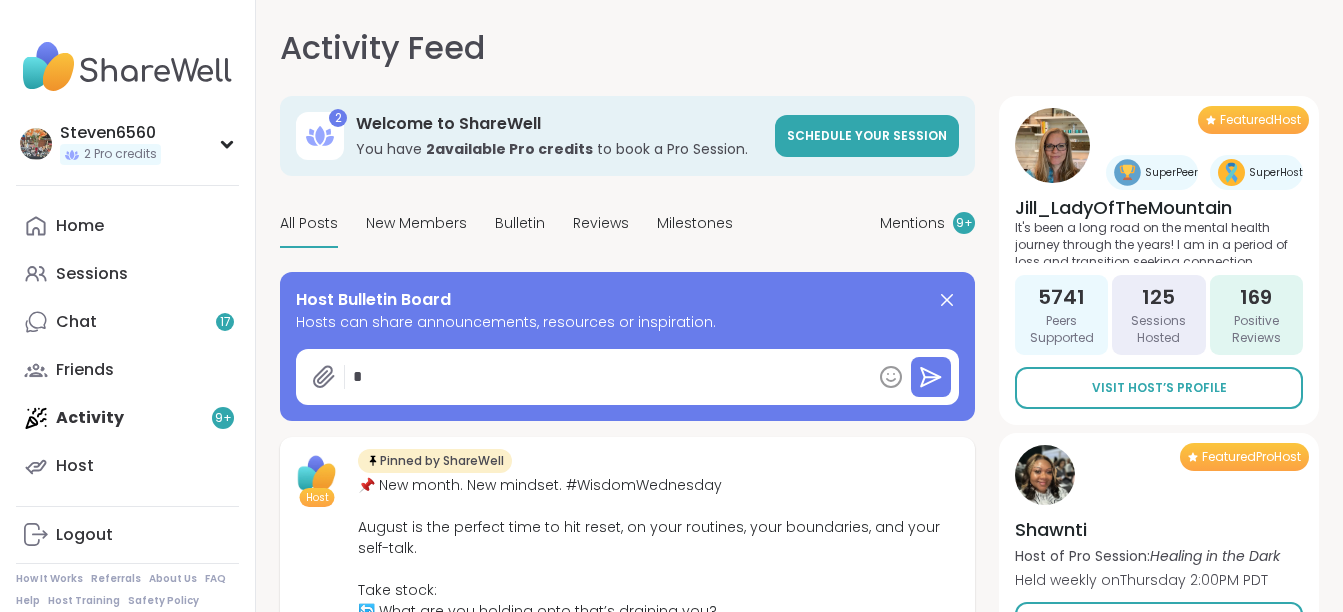 type on "*" 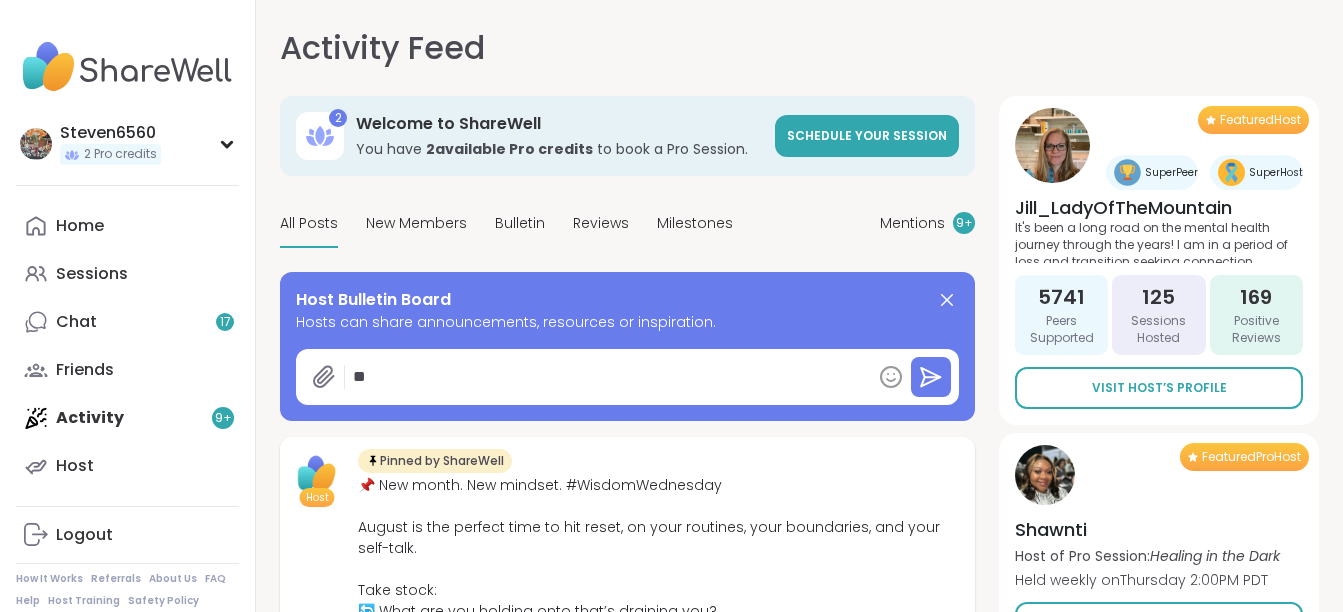 type on "*" 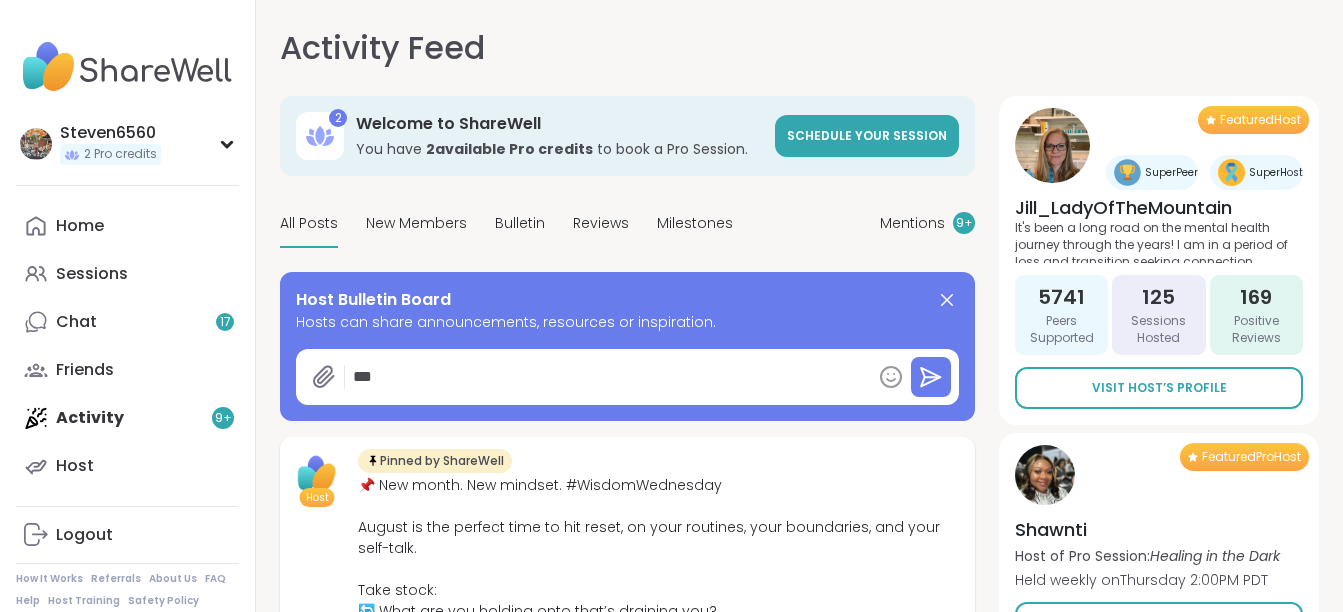 type on "*" 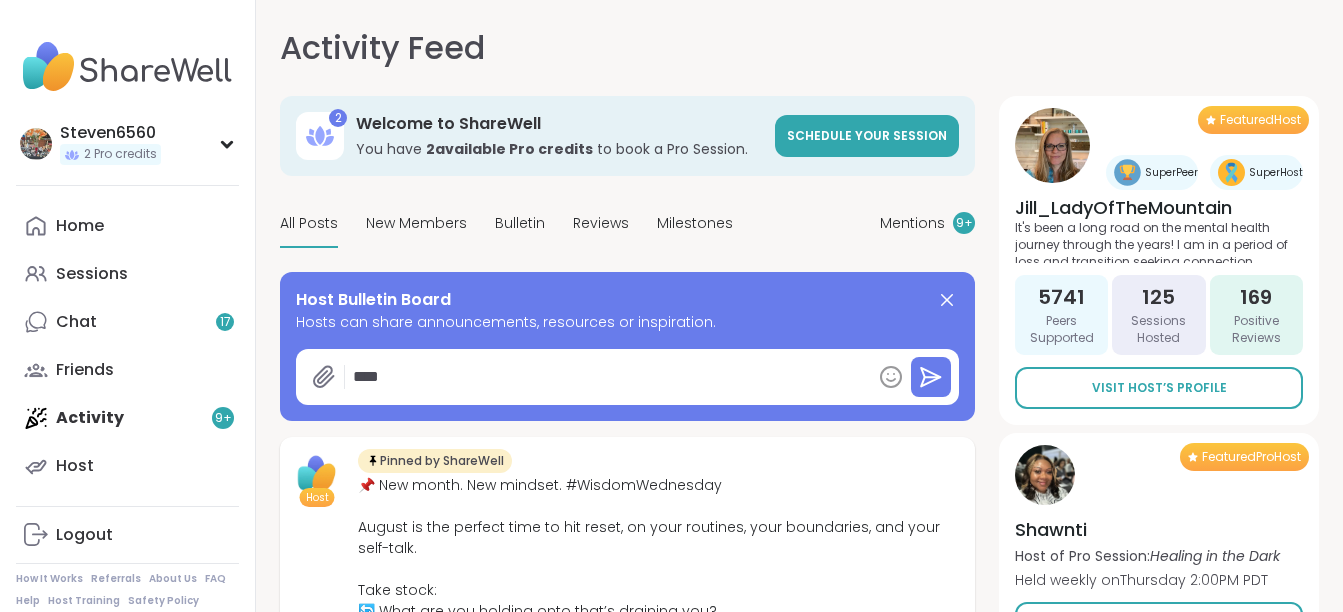 type on "*" 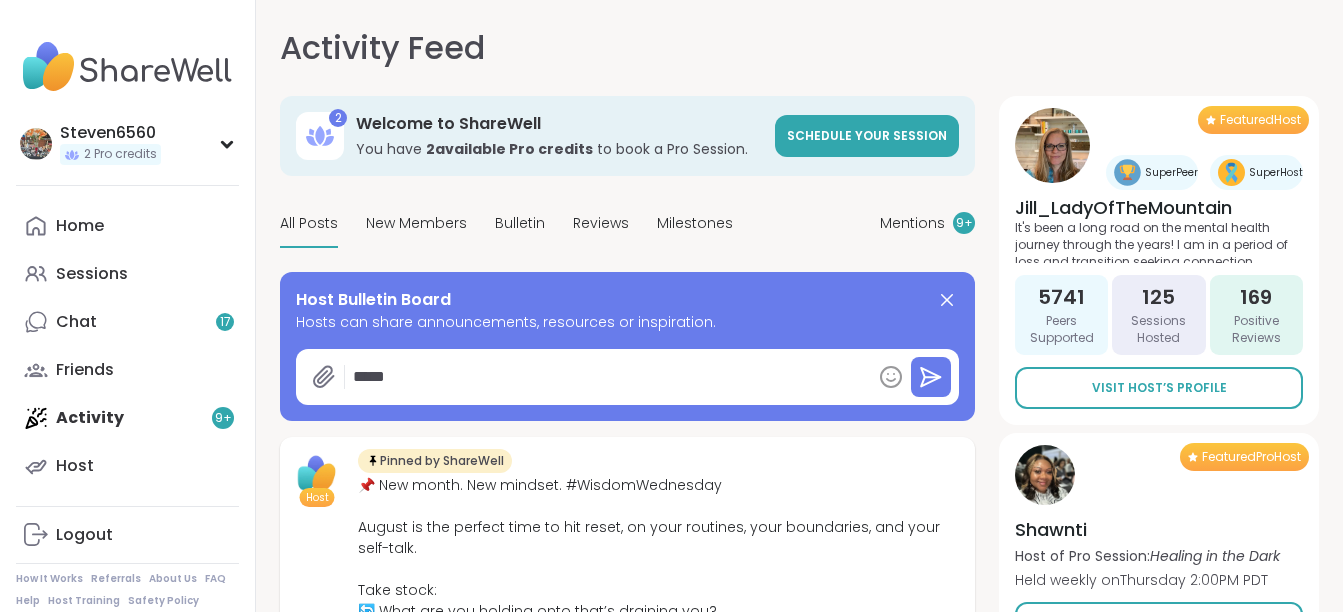 type on "*" 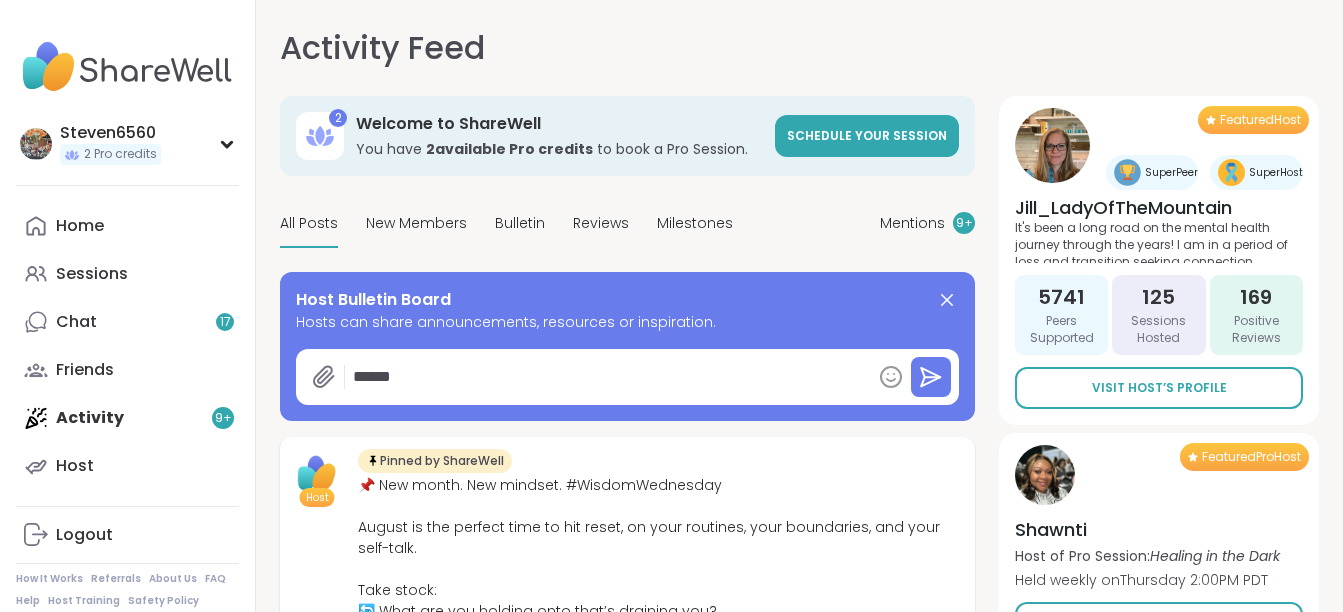 type on "*" 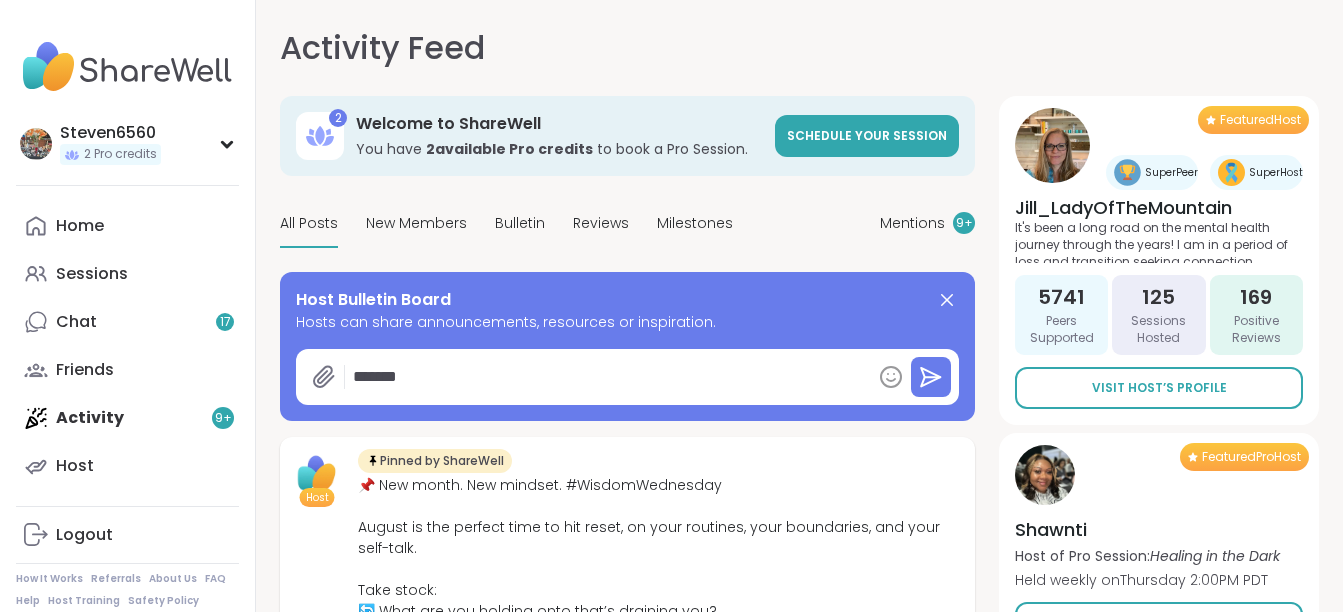 type on "*" 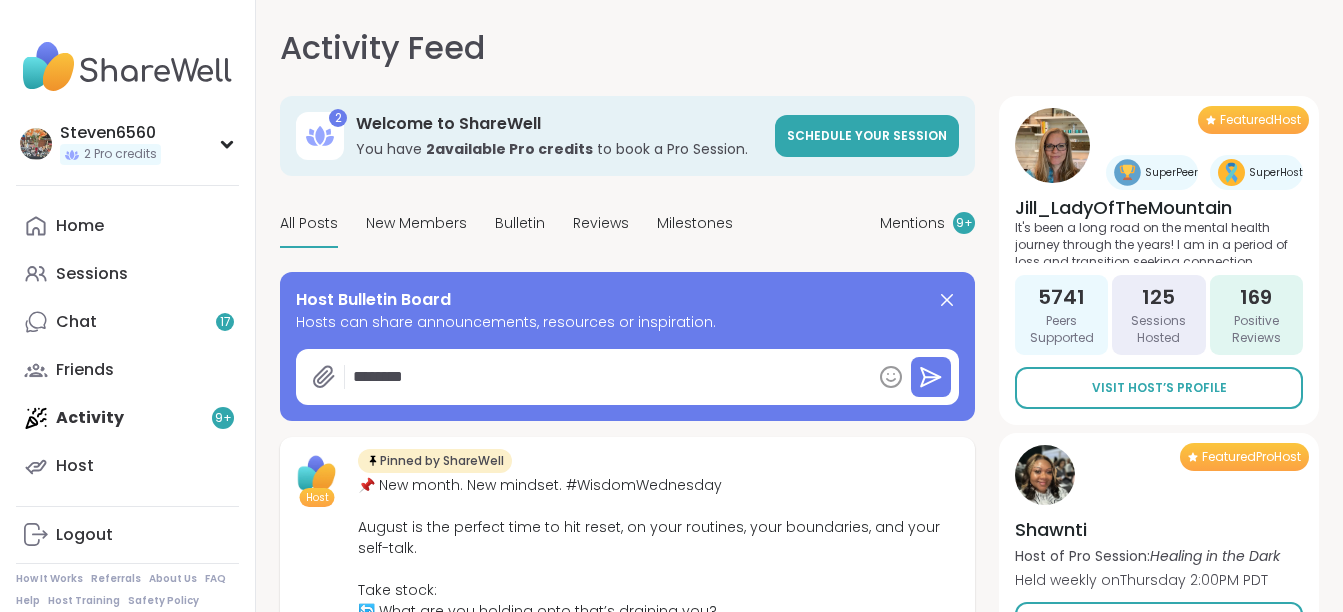 type on "*" 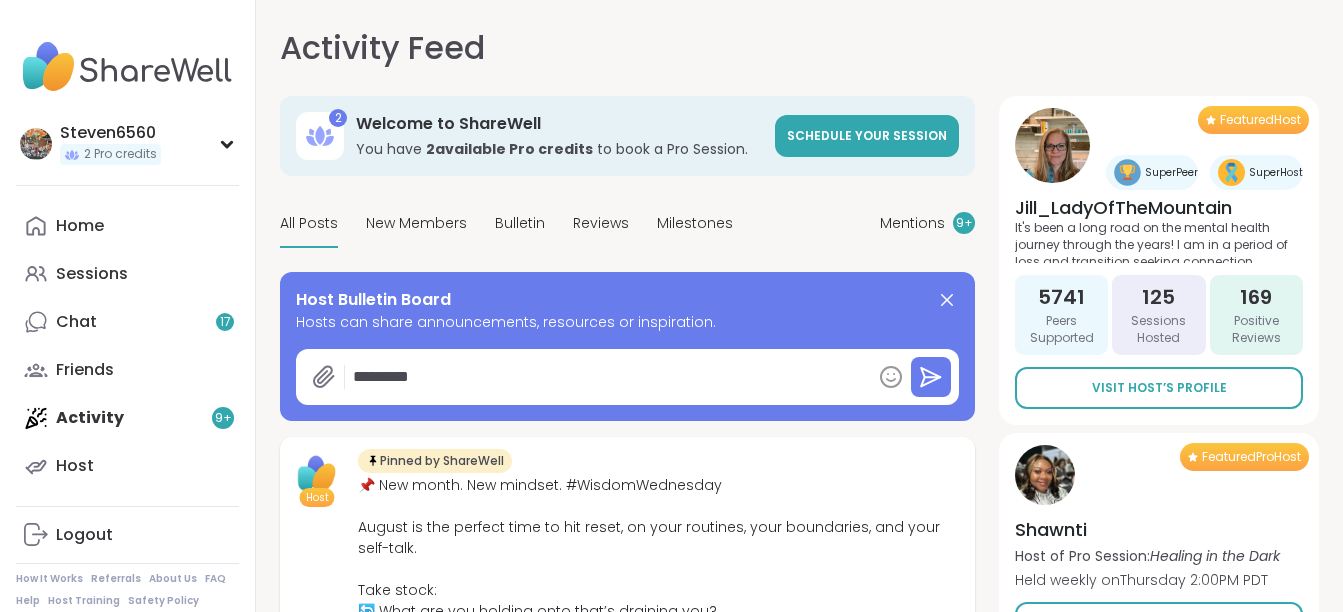 type on "*" 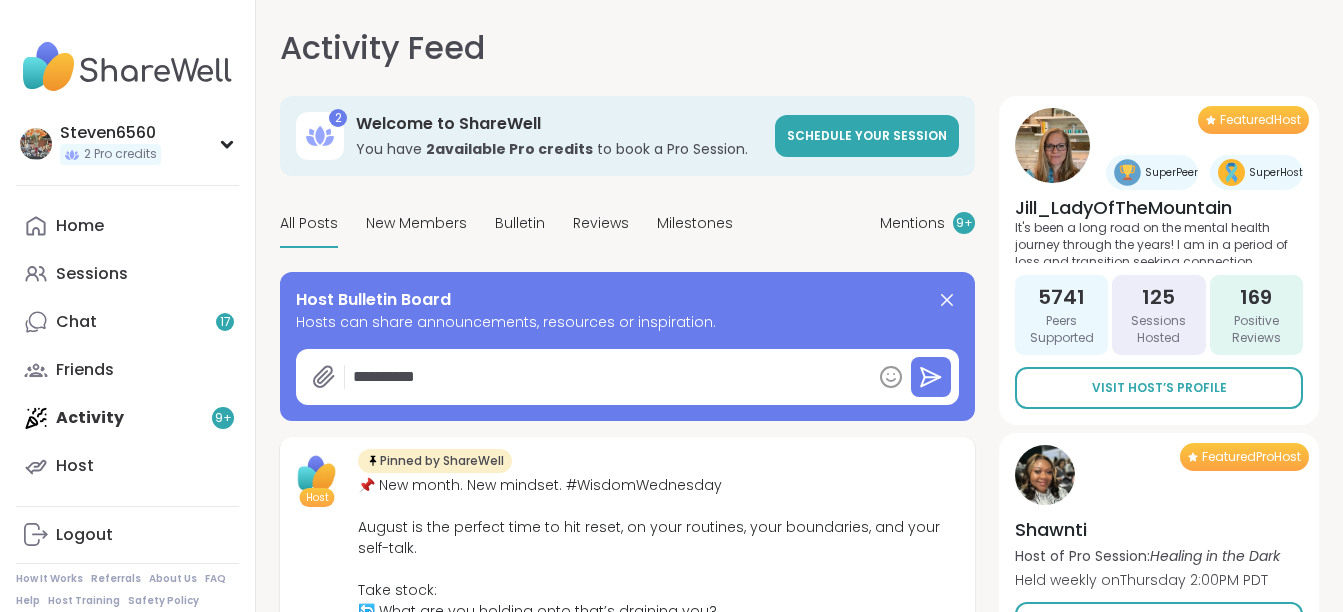 type on "*" 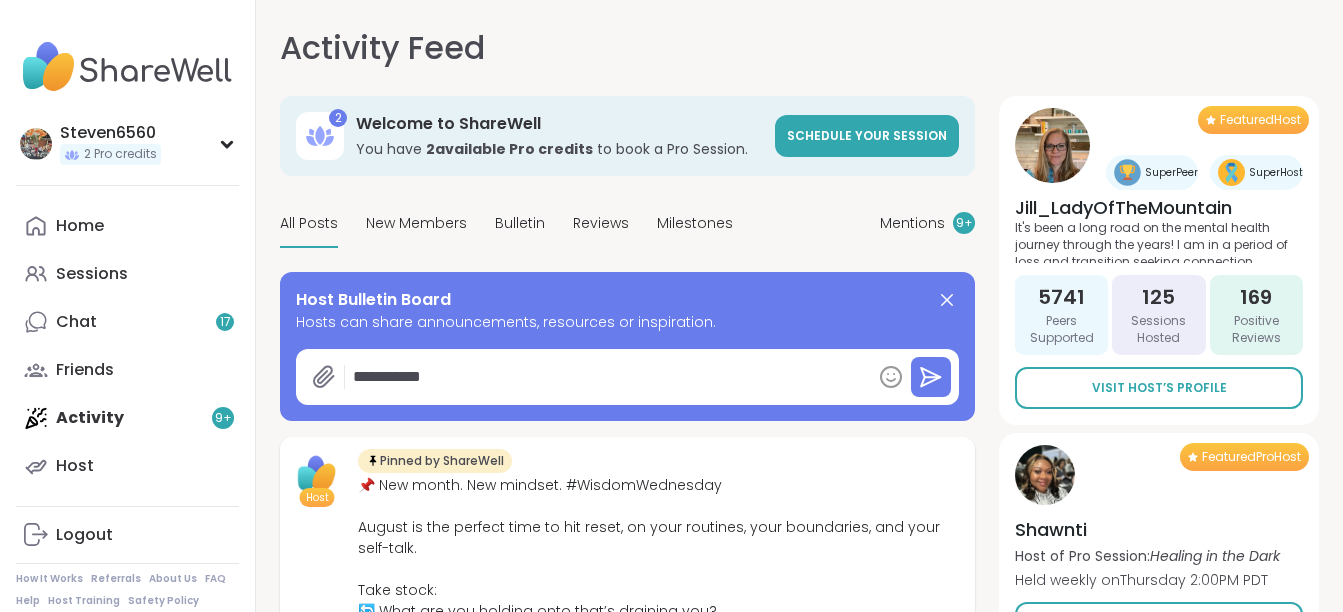 type on "*" 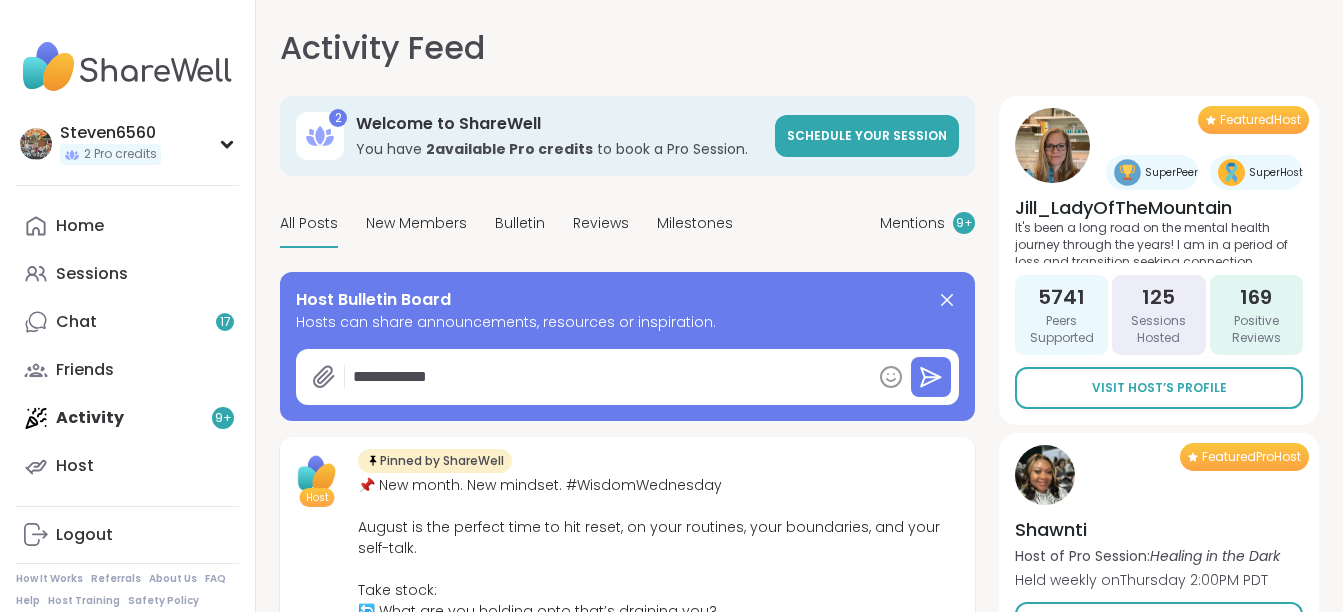 type on "*" 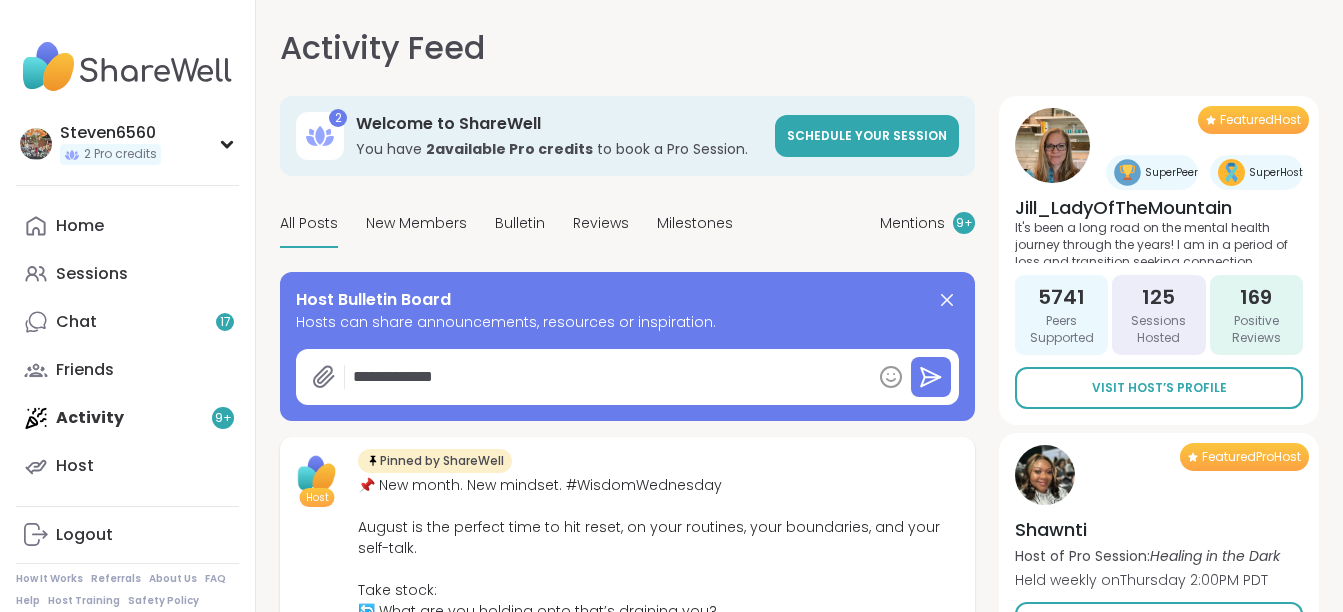 type on "*" 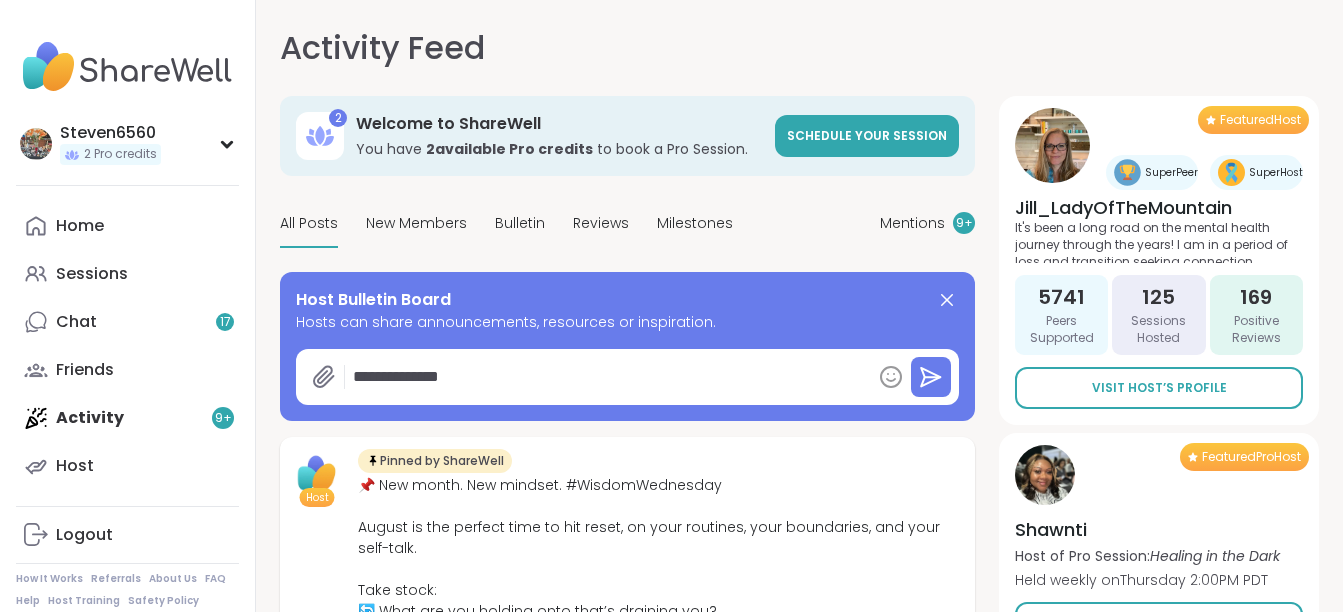 type on "*" 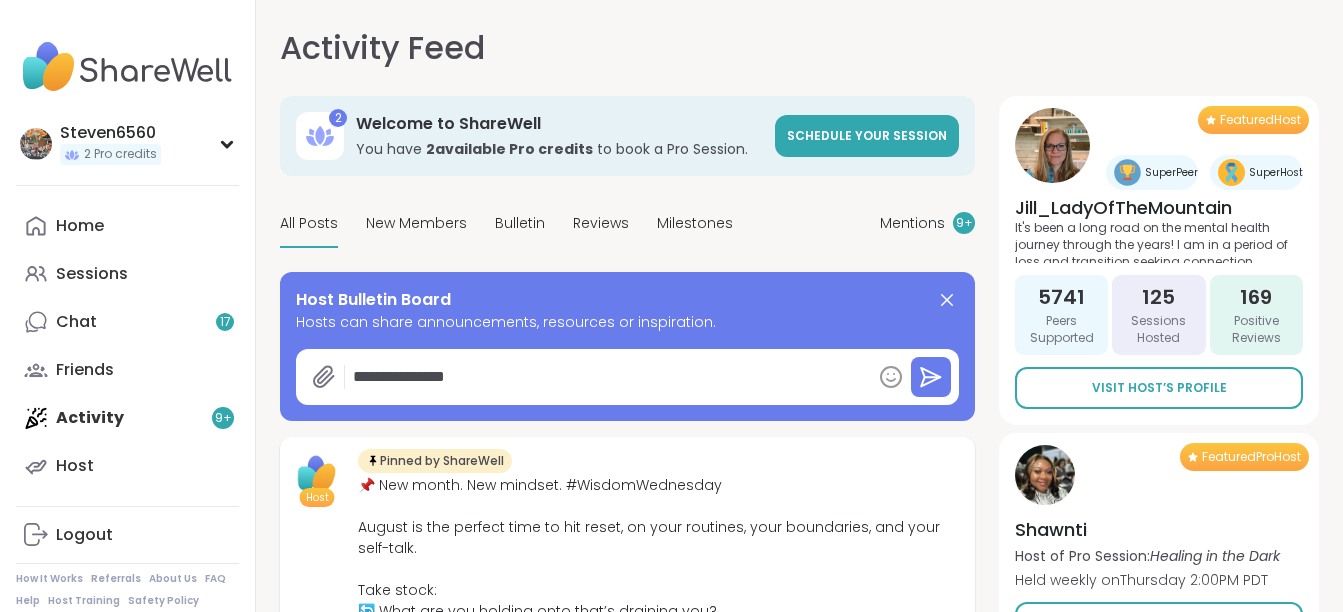 type on "*" 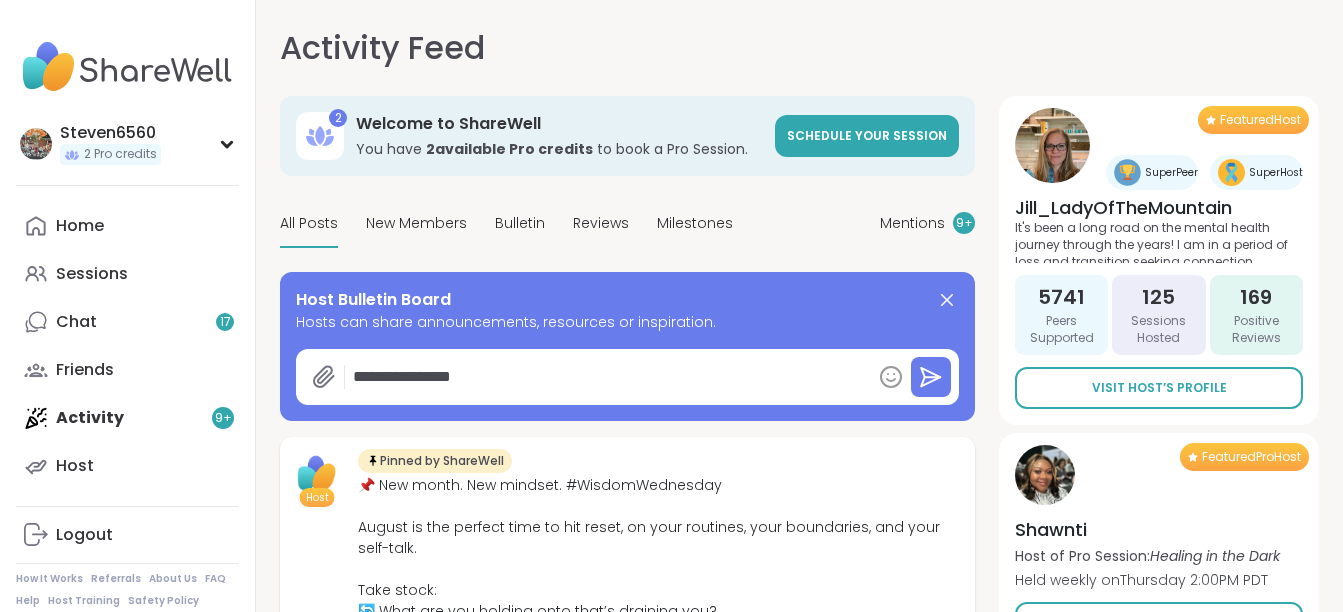 type on "*" 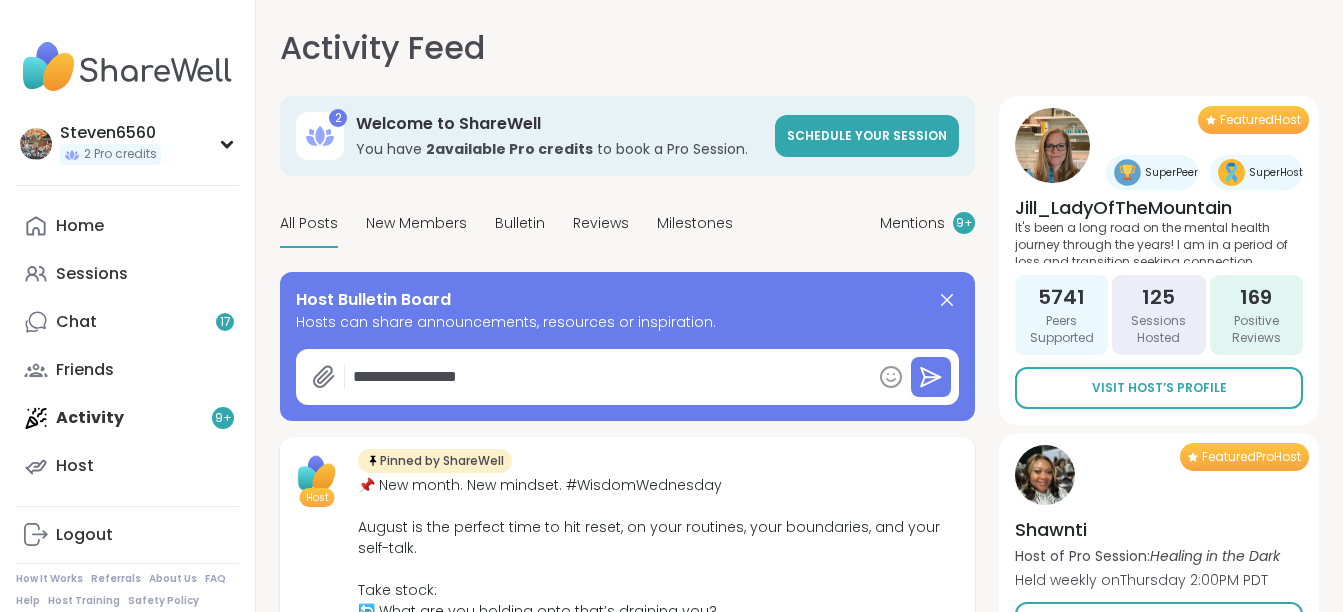 type on "*" 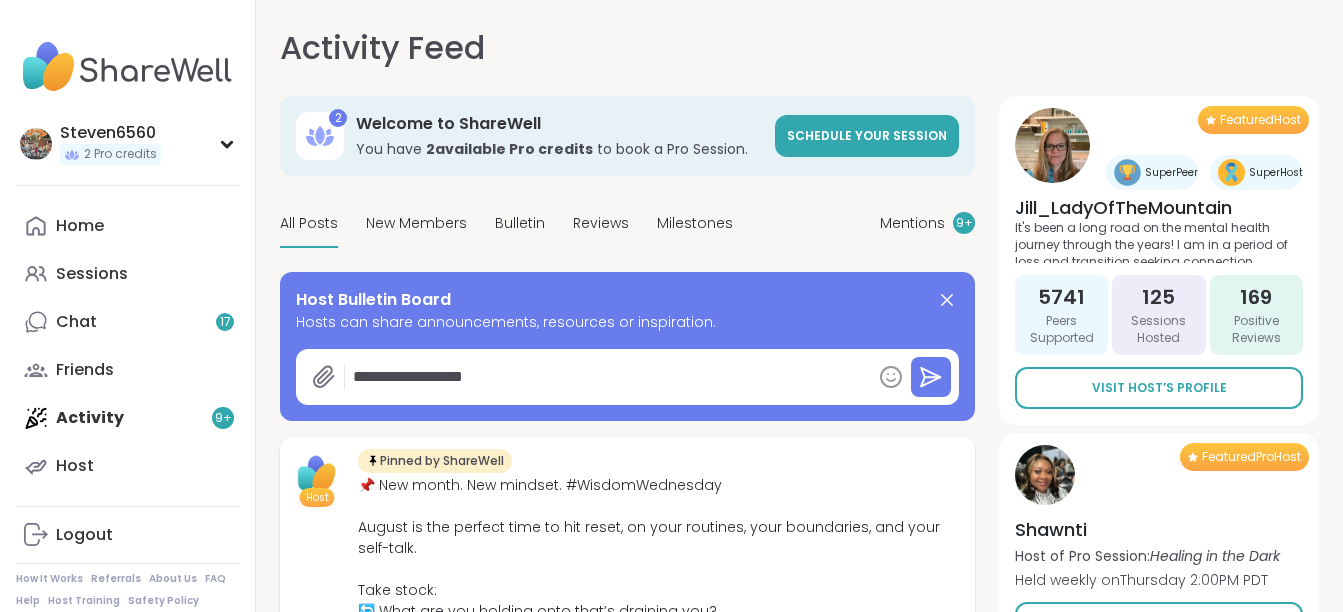 type on "*" 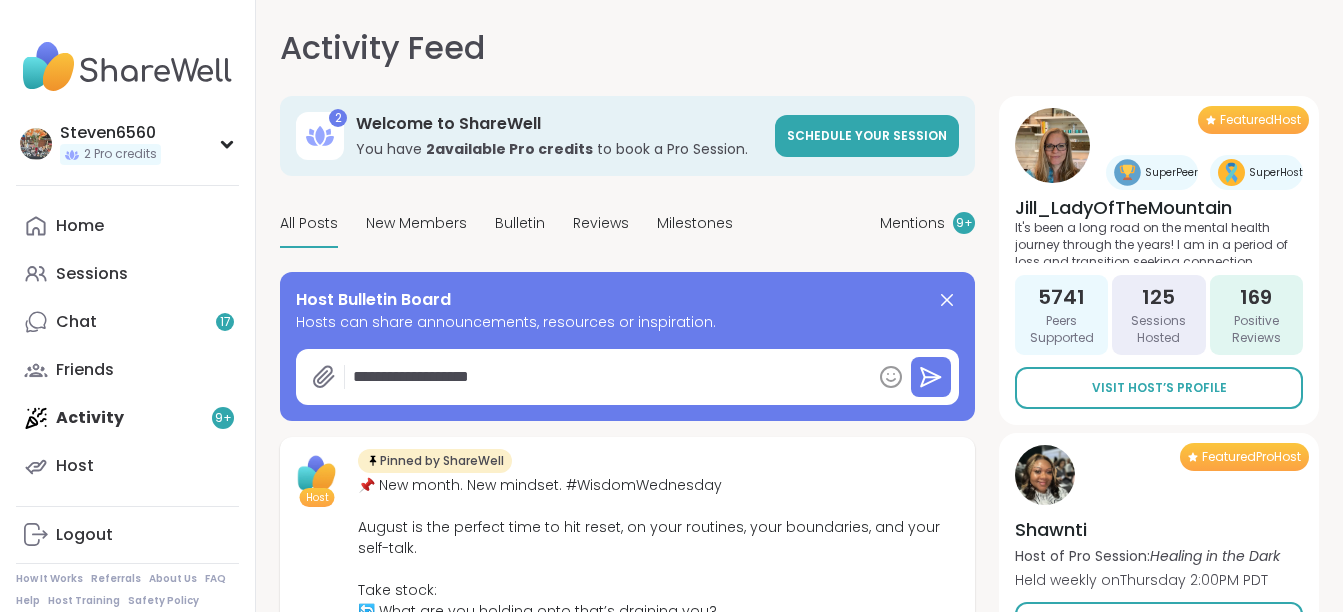 type on "*" 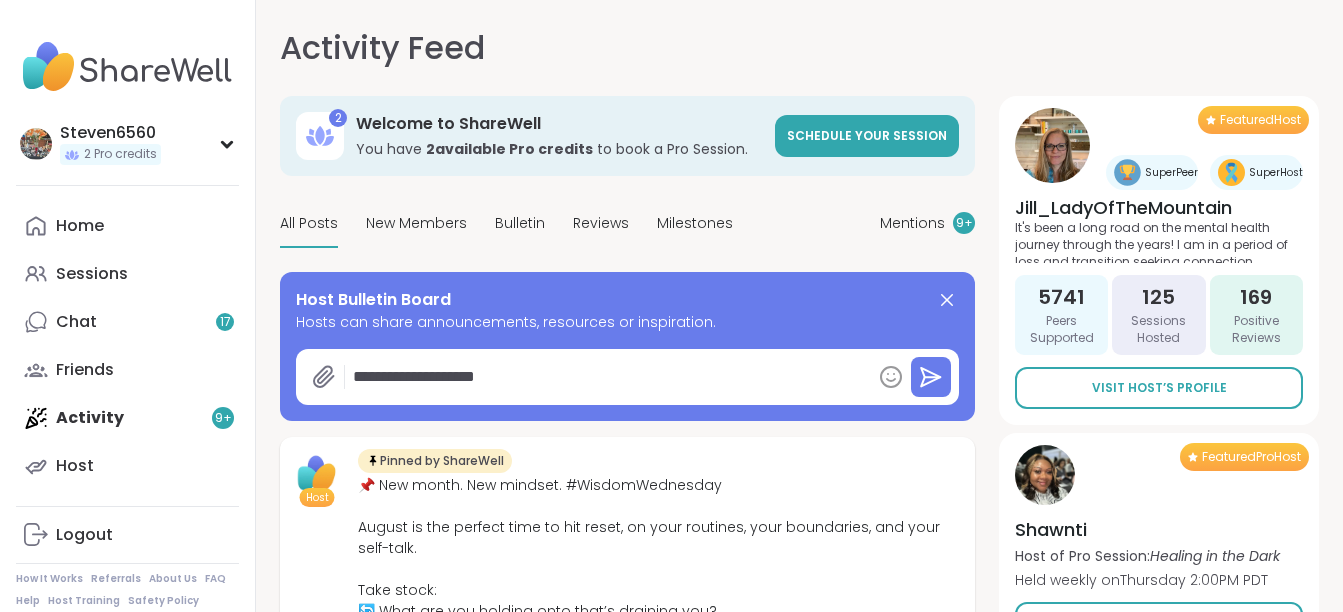 type on "*" 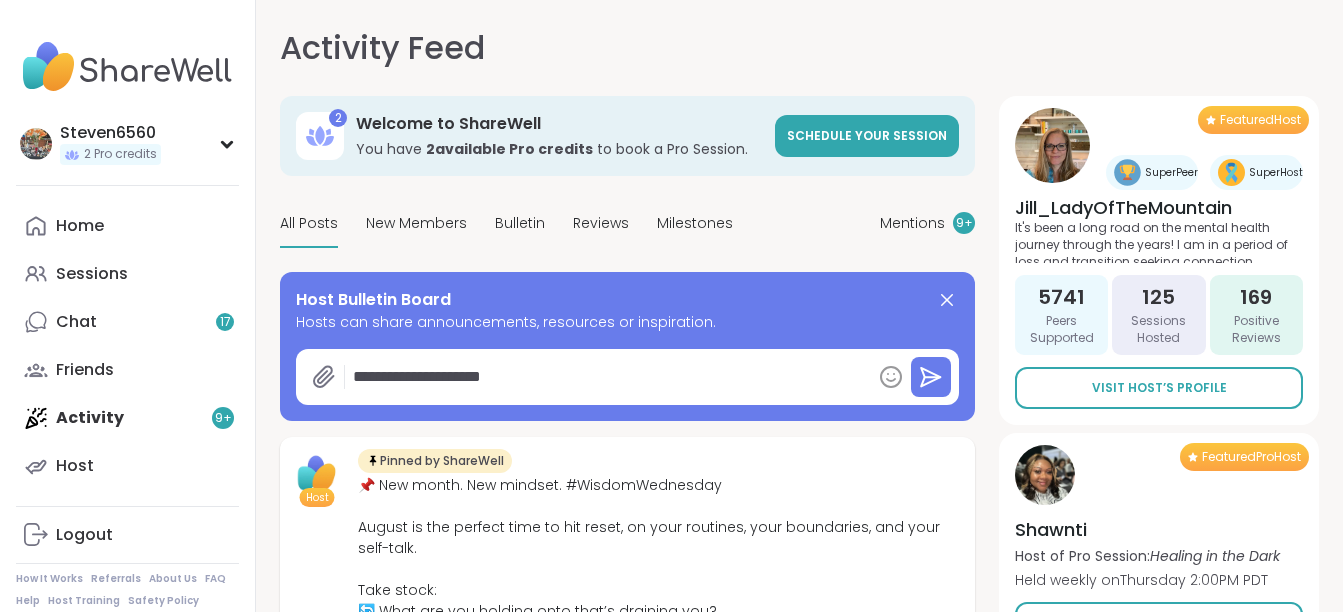 type on "*" 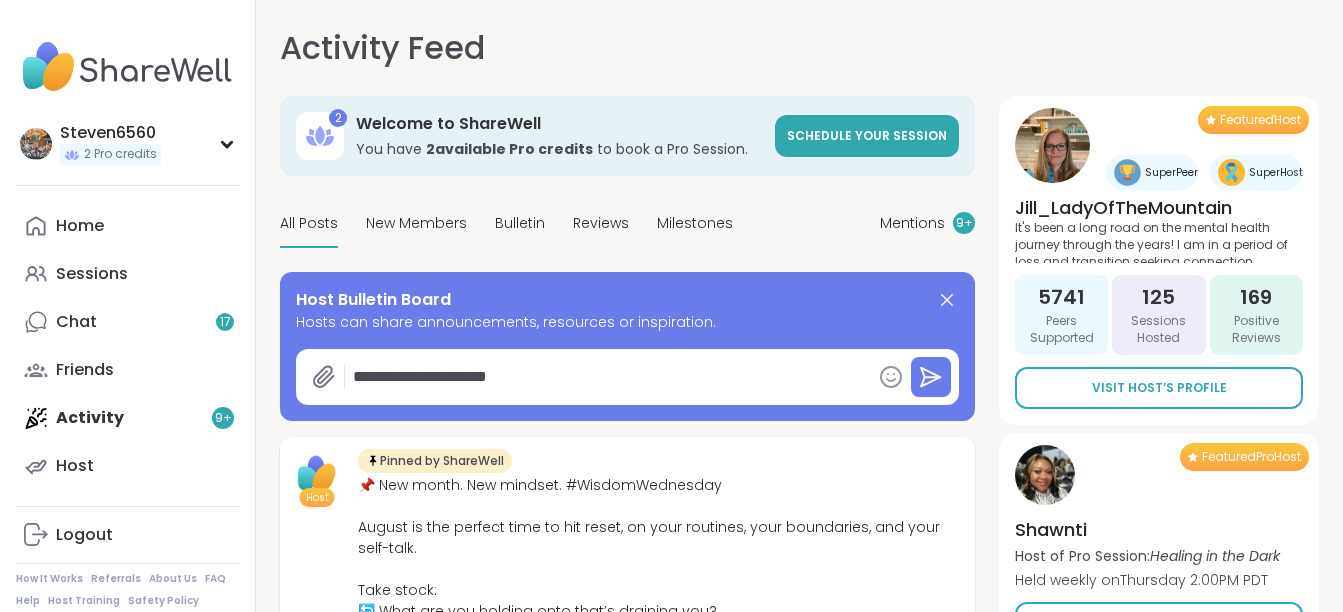 type on "*" 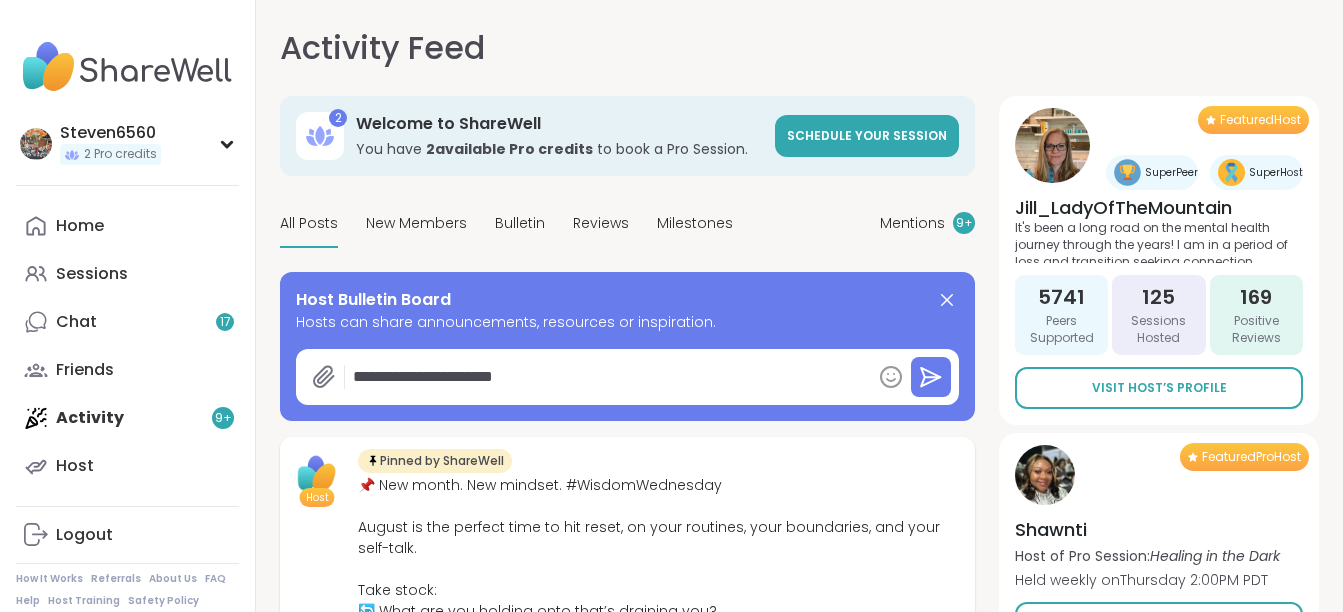 type on "*" 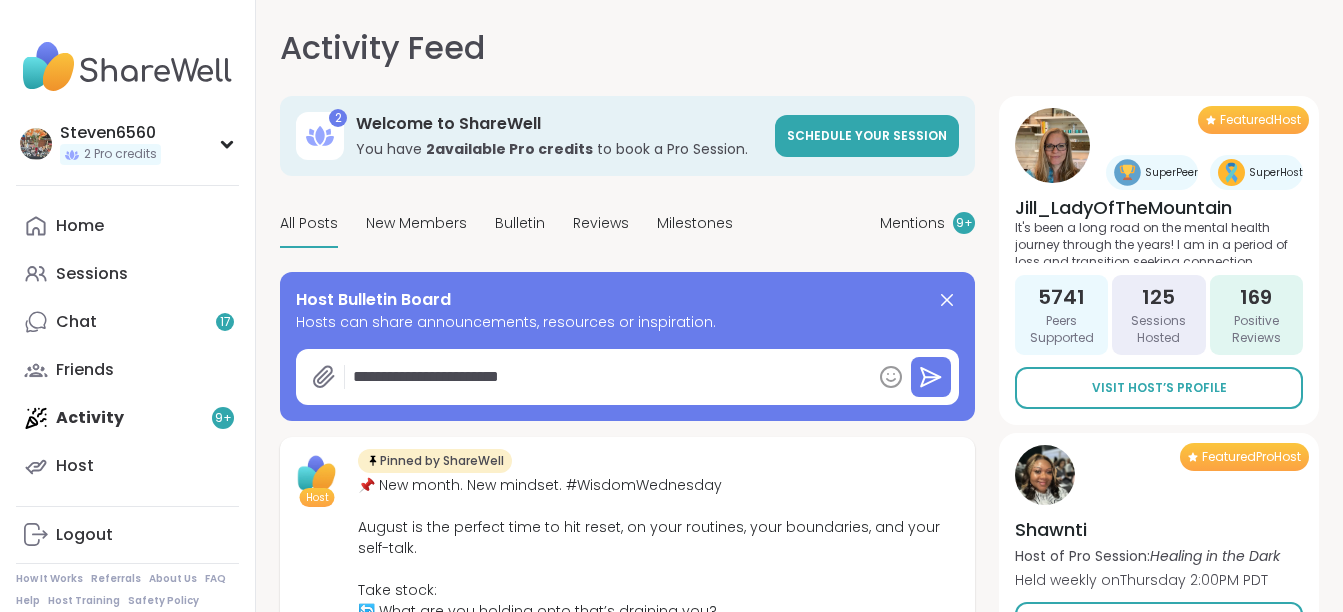 type on "*" 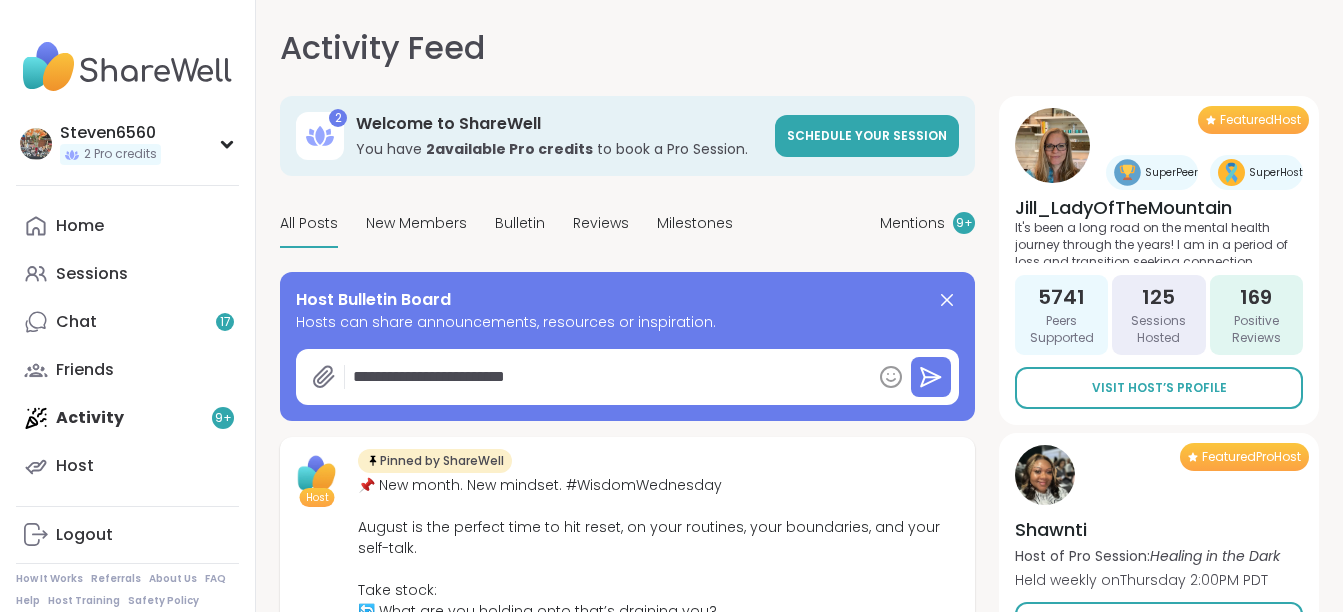 type on "*" 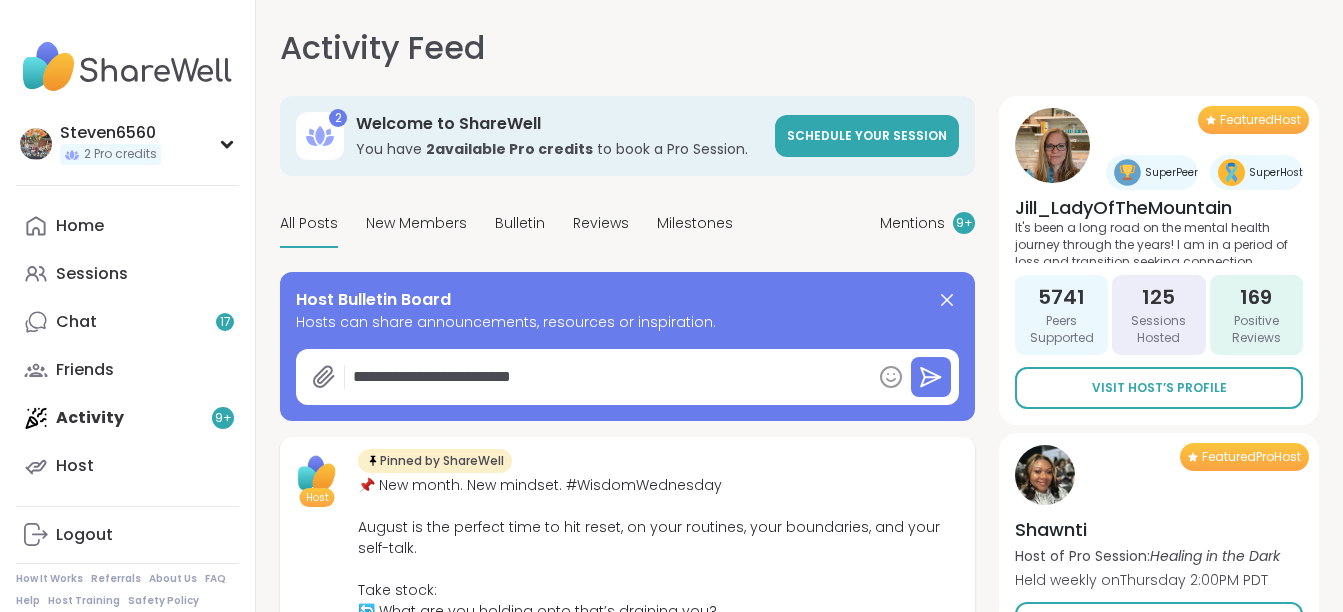 type on "*" 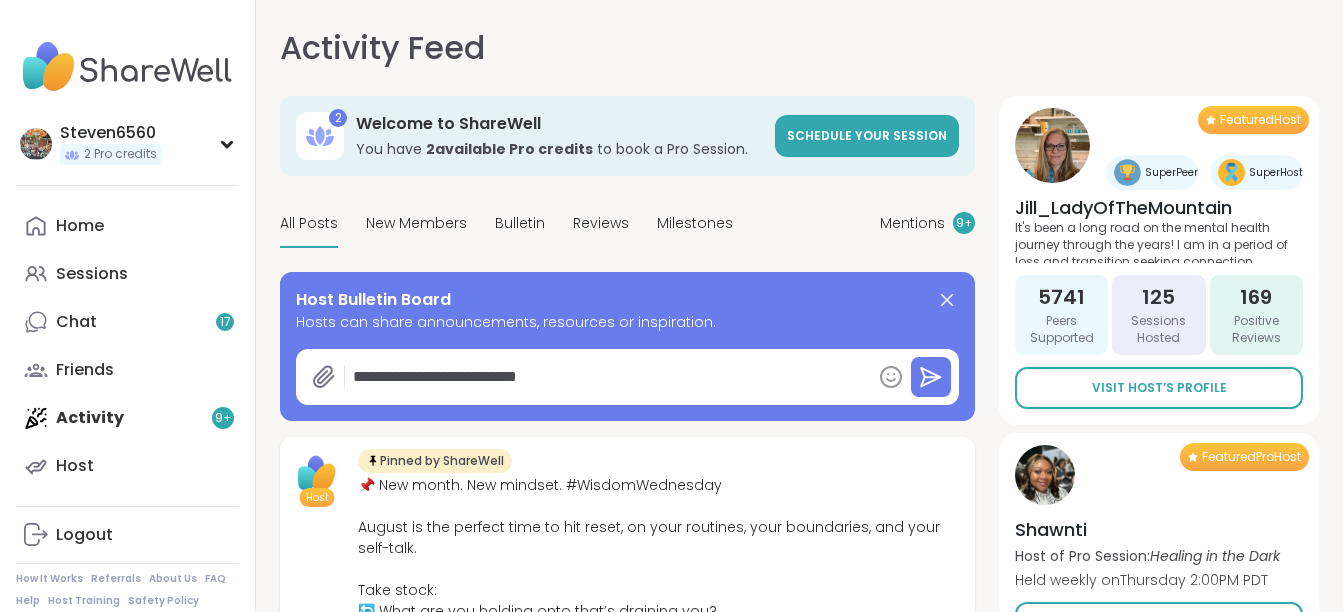 type on "*" 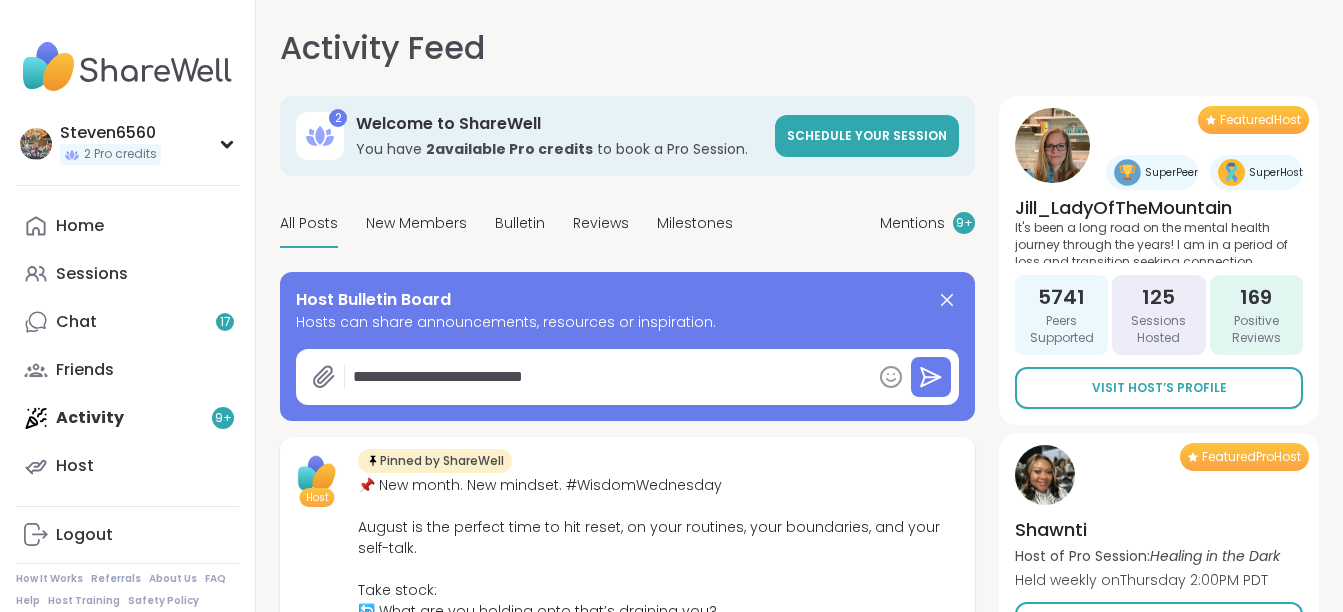 type on "*" 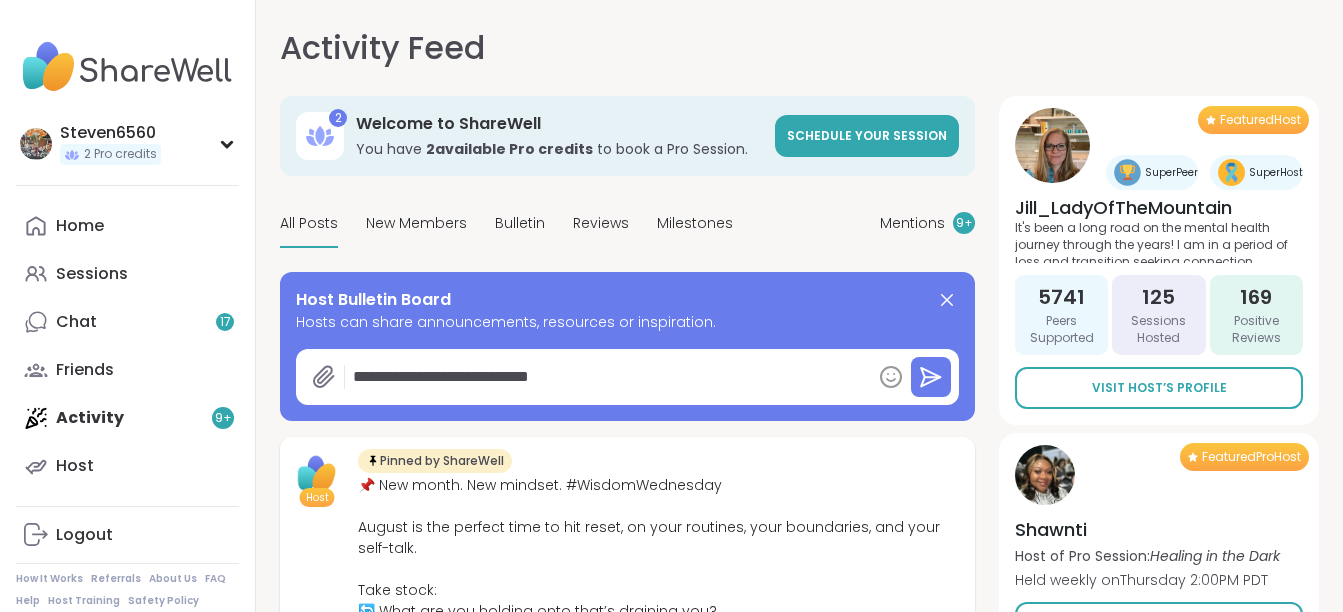 type on "*" 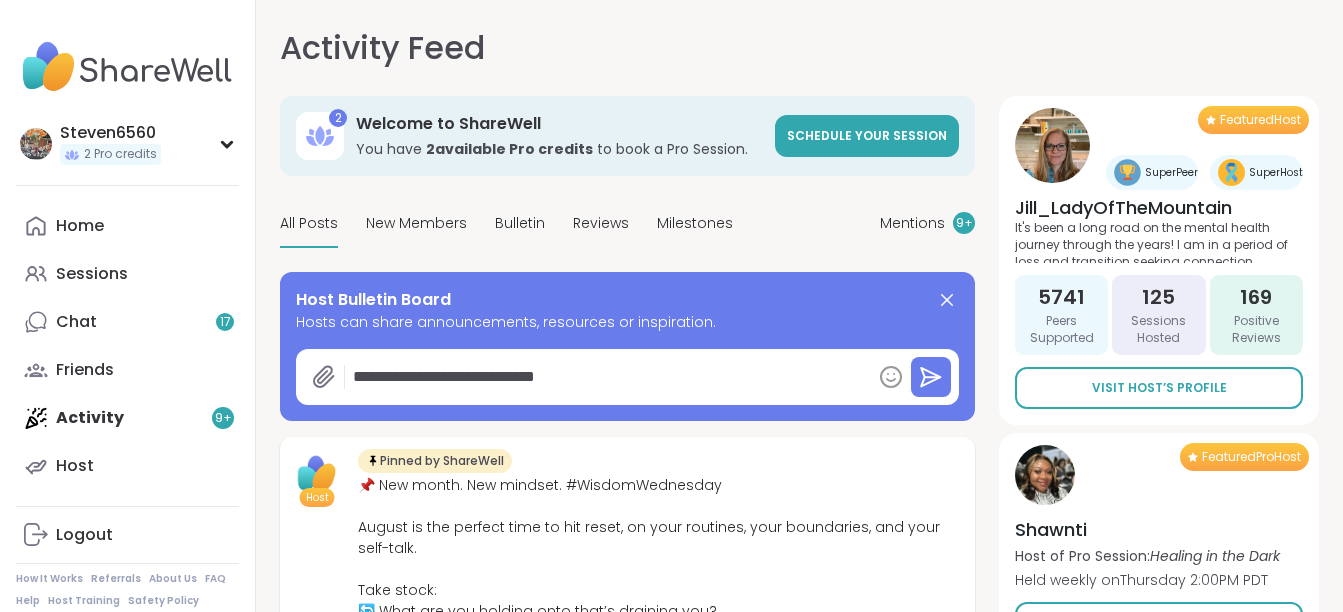 type on "*" 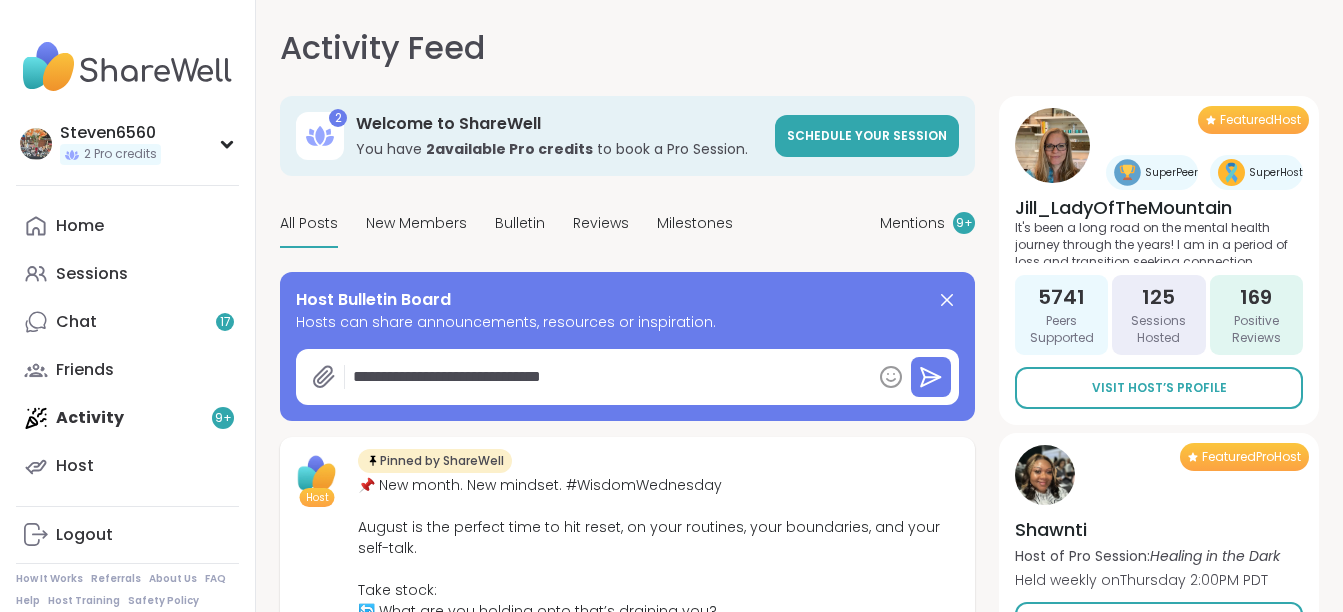 type on "*" 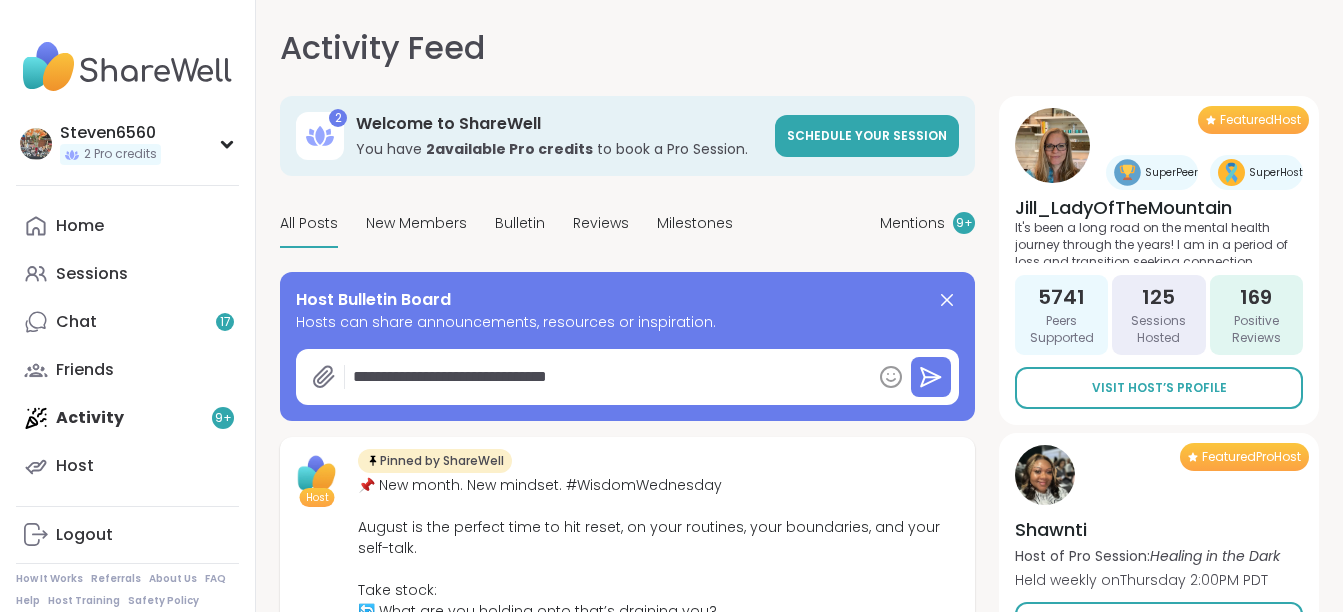 type on "*" 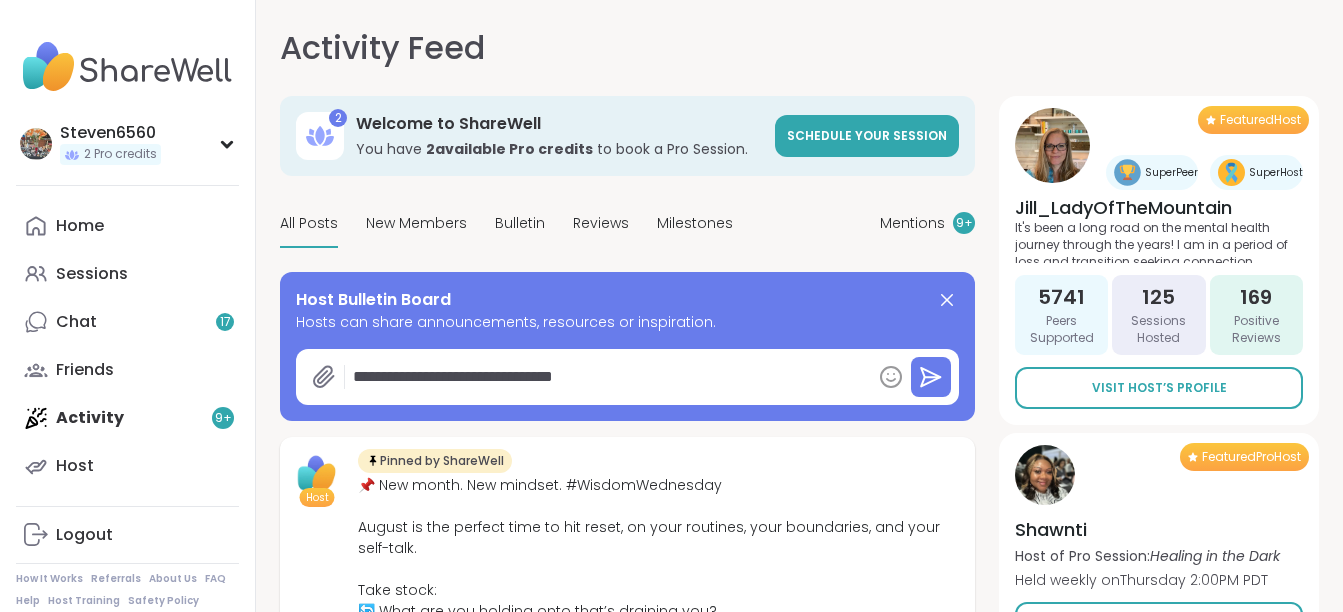 type on "*" 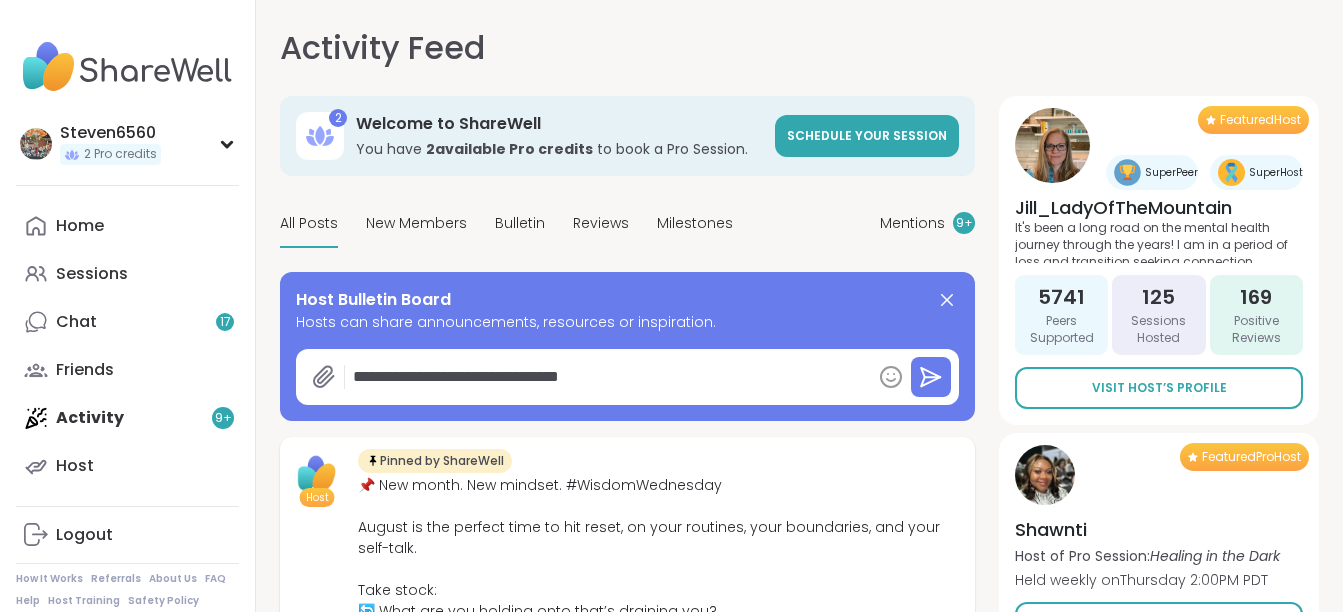 type on "*" 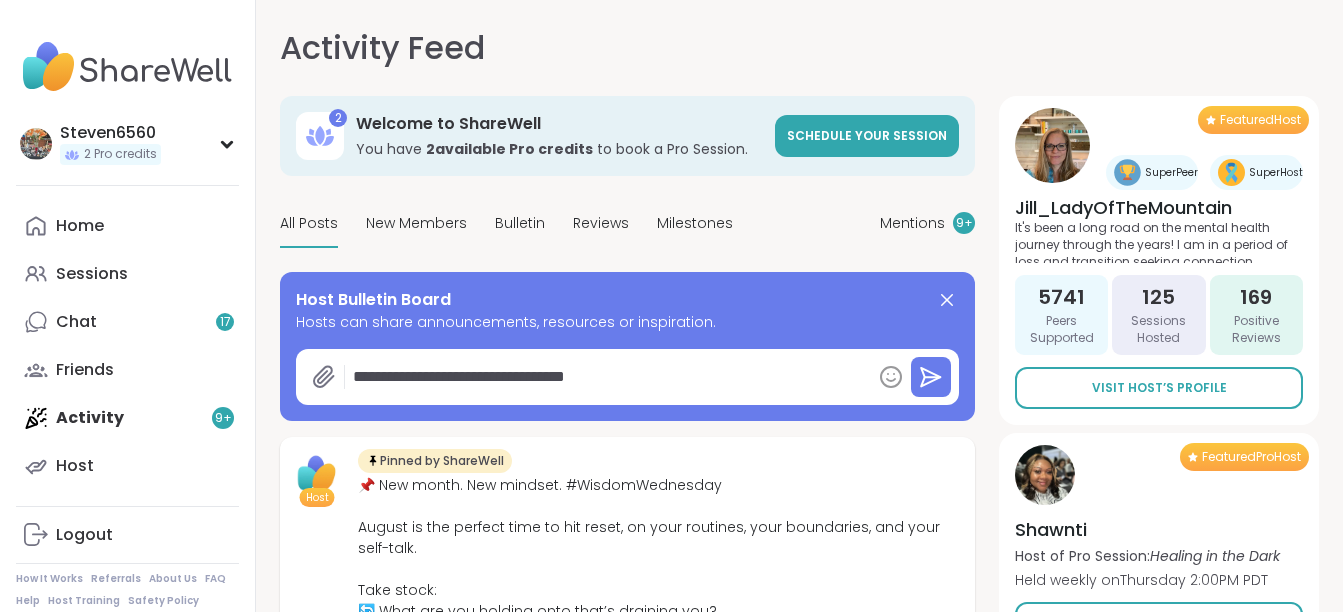 type on "*" 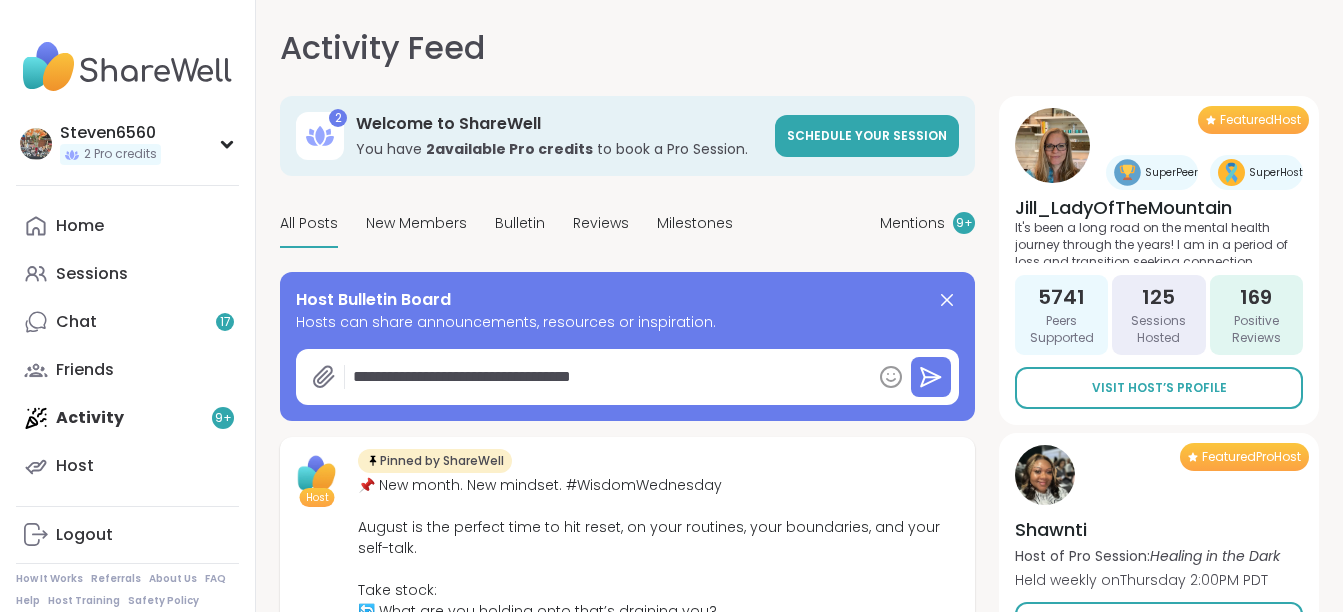 type on "*" 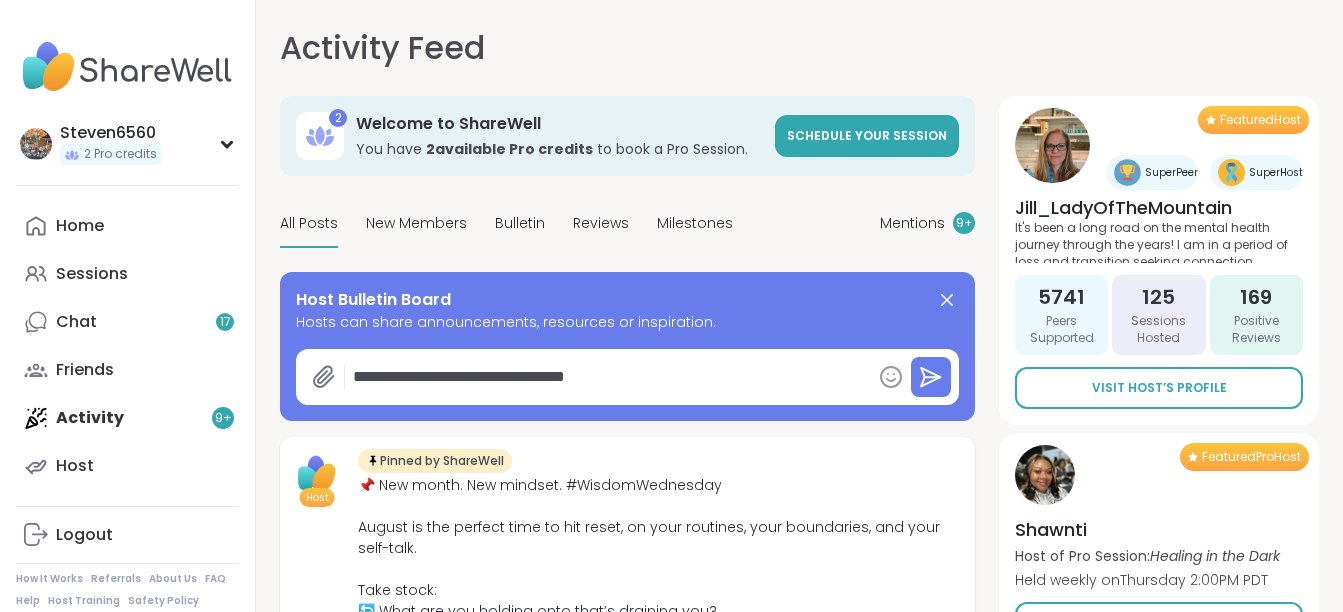 type on "*" 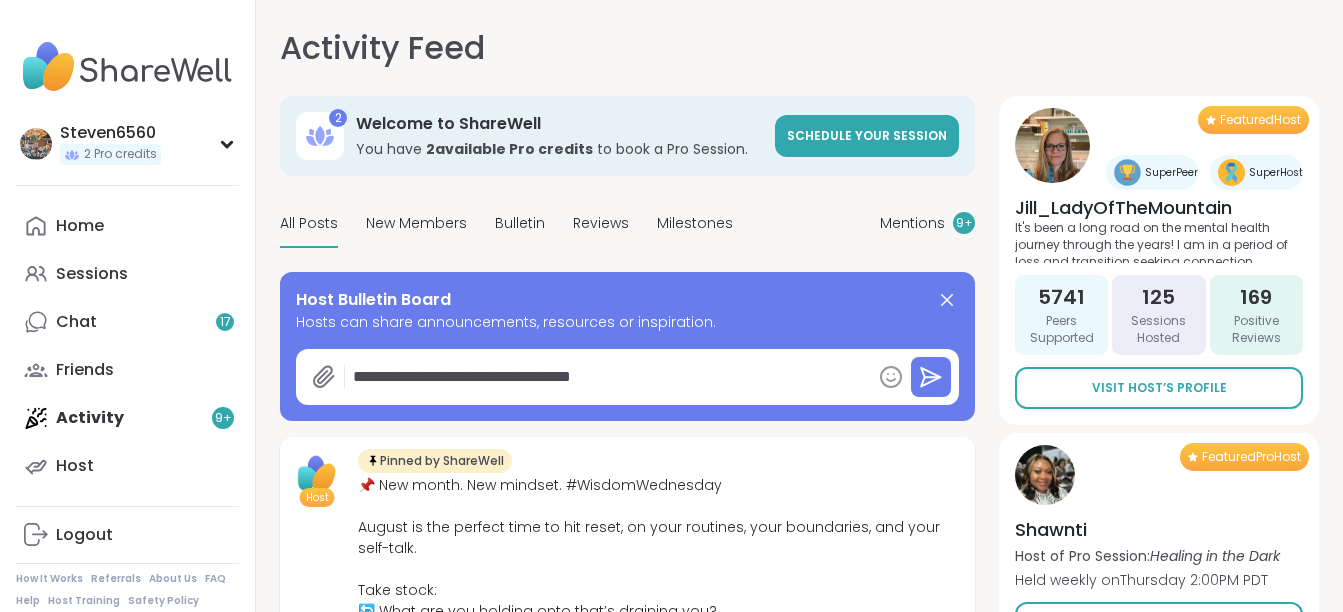 click on "**********" at bounding box center (608, 377) 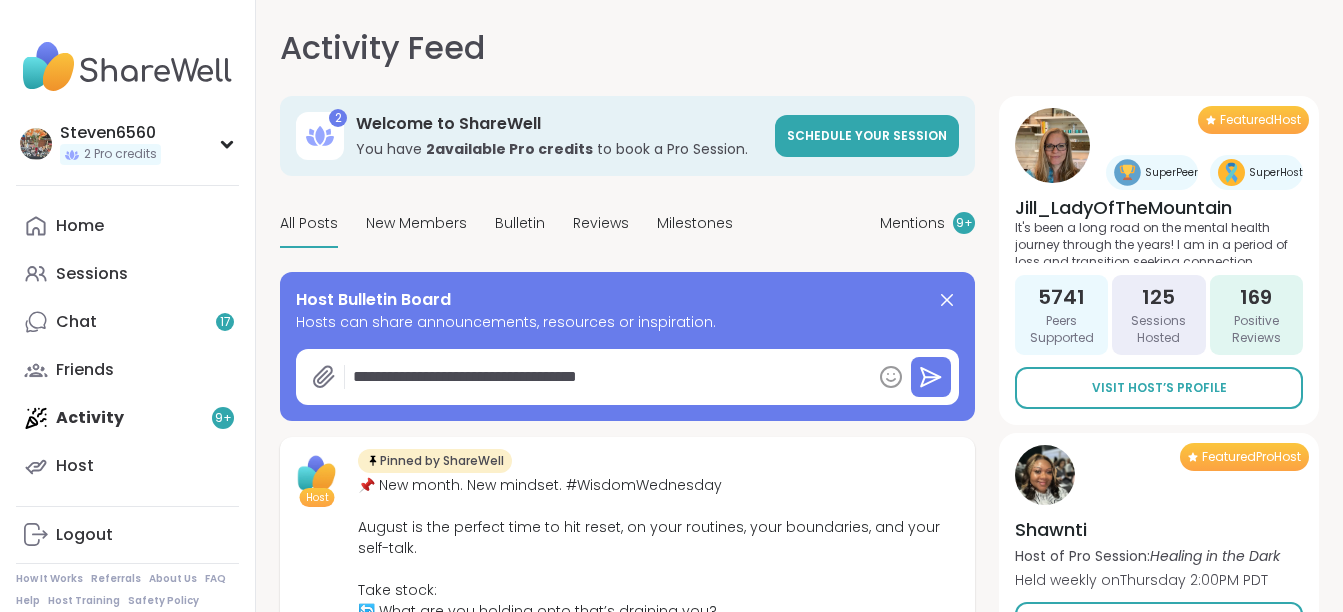 type on "*" 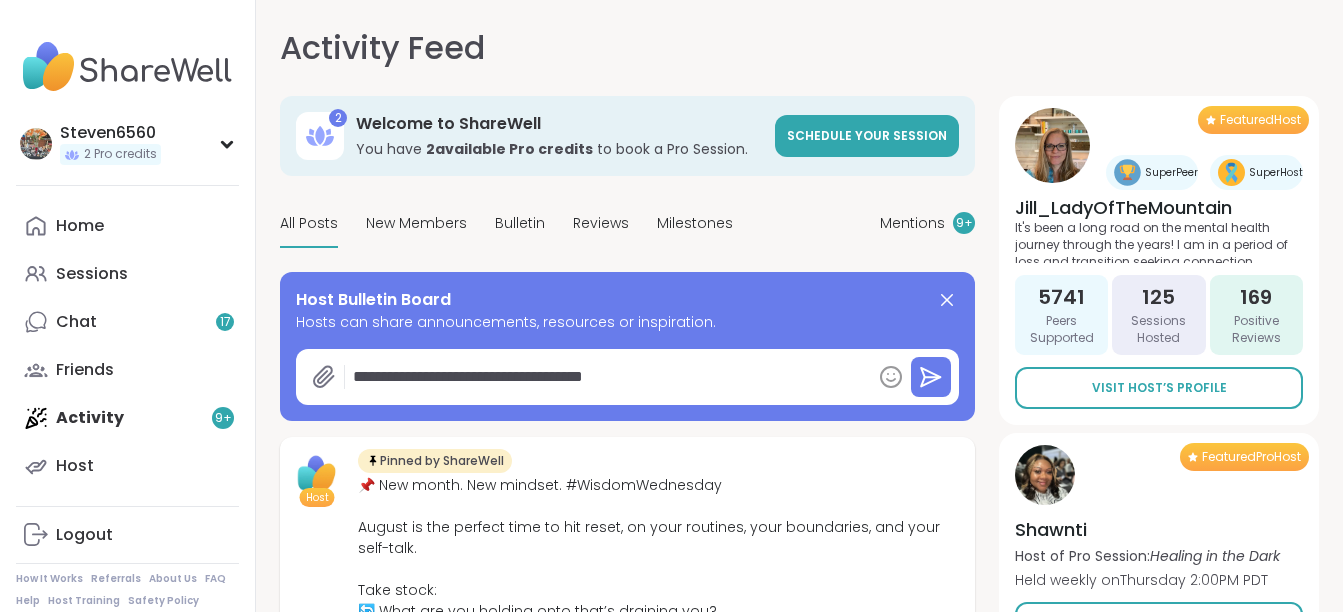 type on "*" 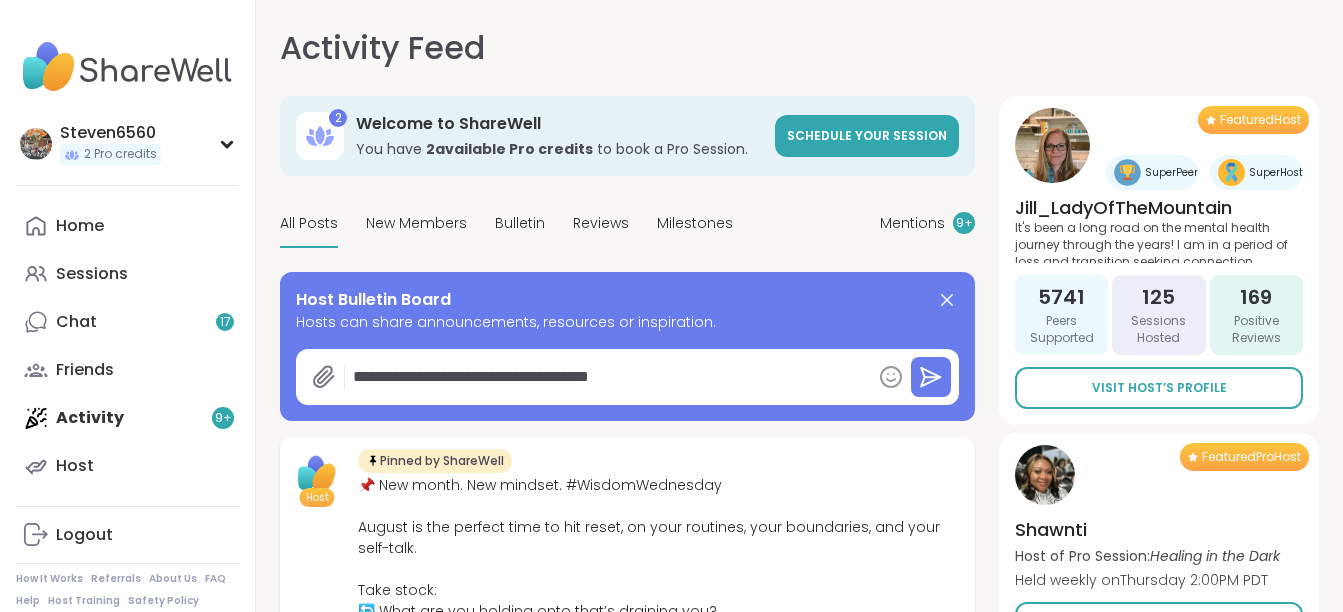 type on "*" 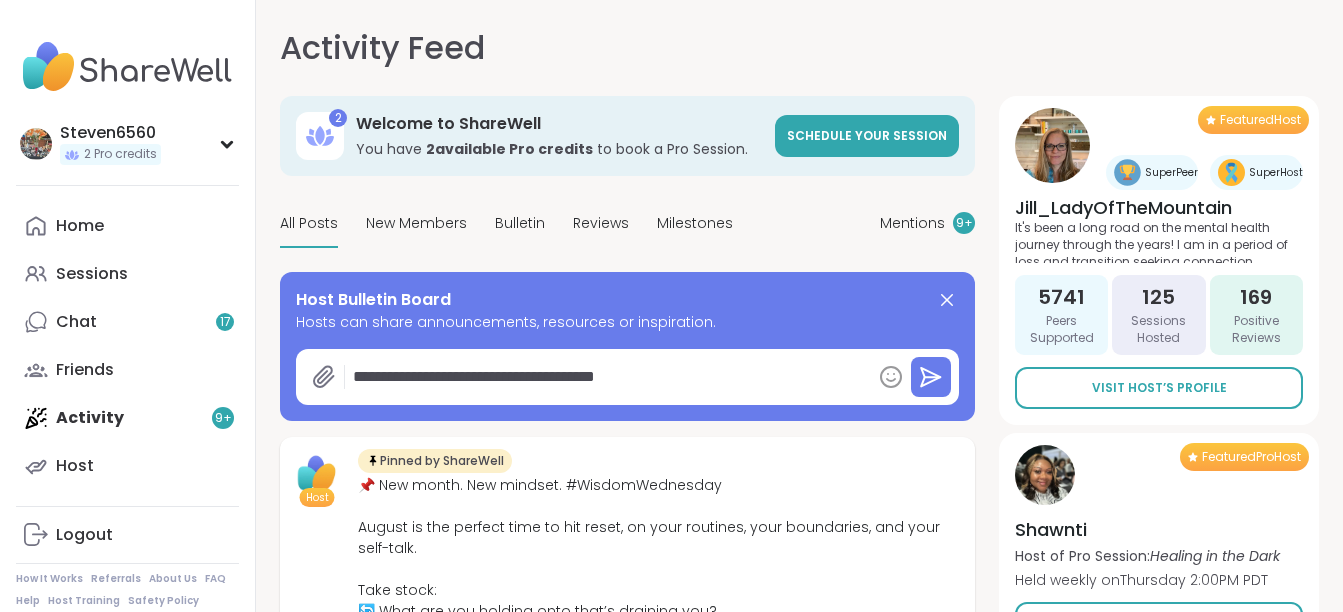type on "*" 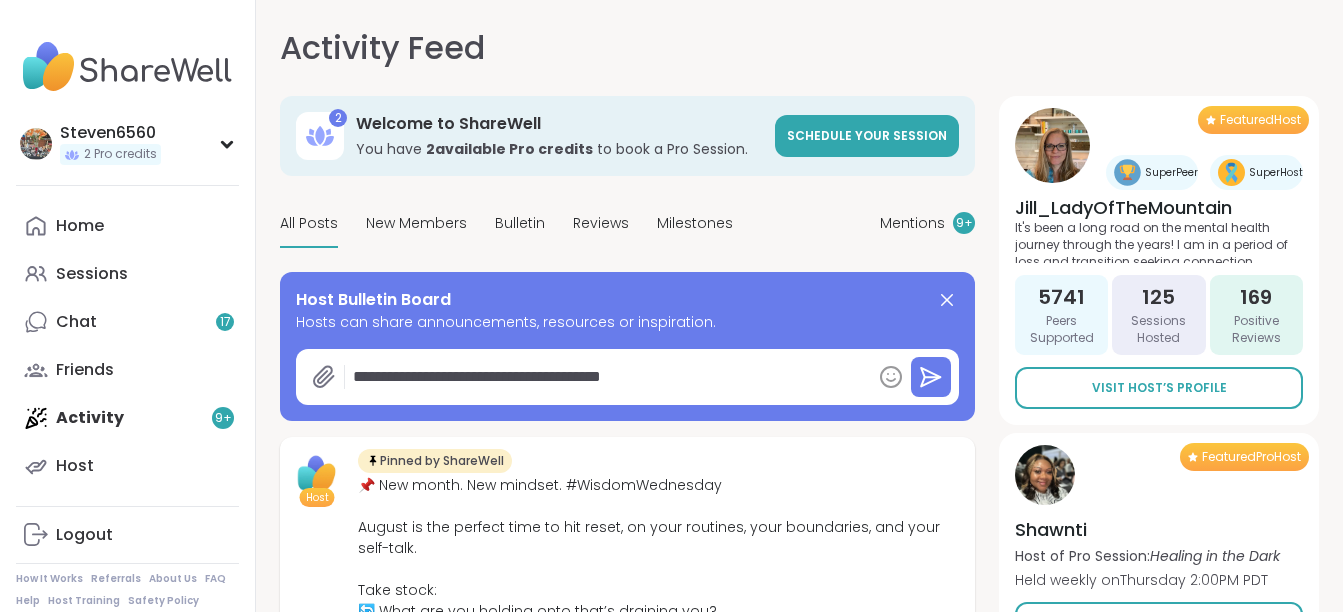 type on "*" 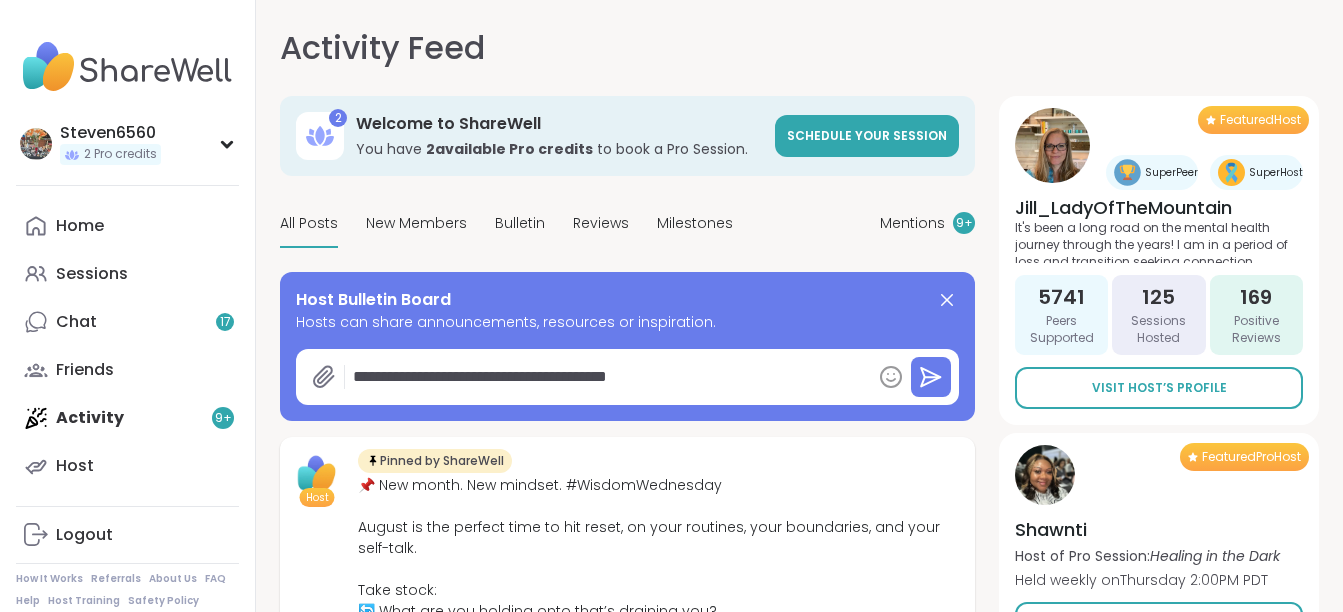 type on "*" 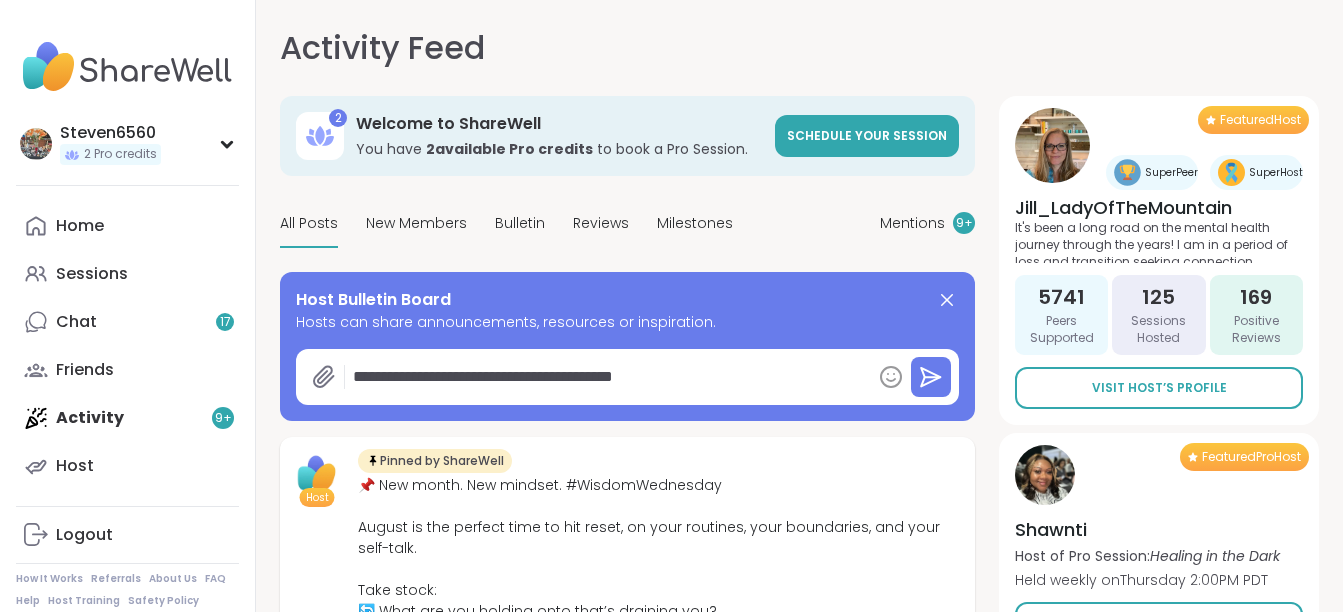type on "*" 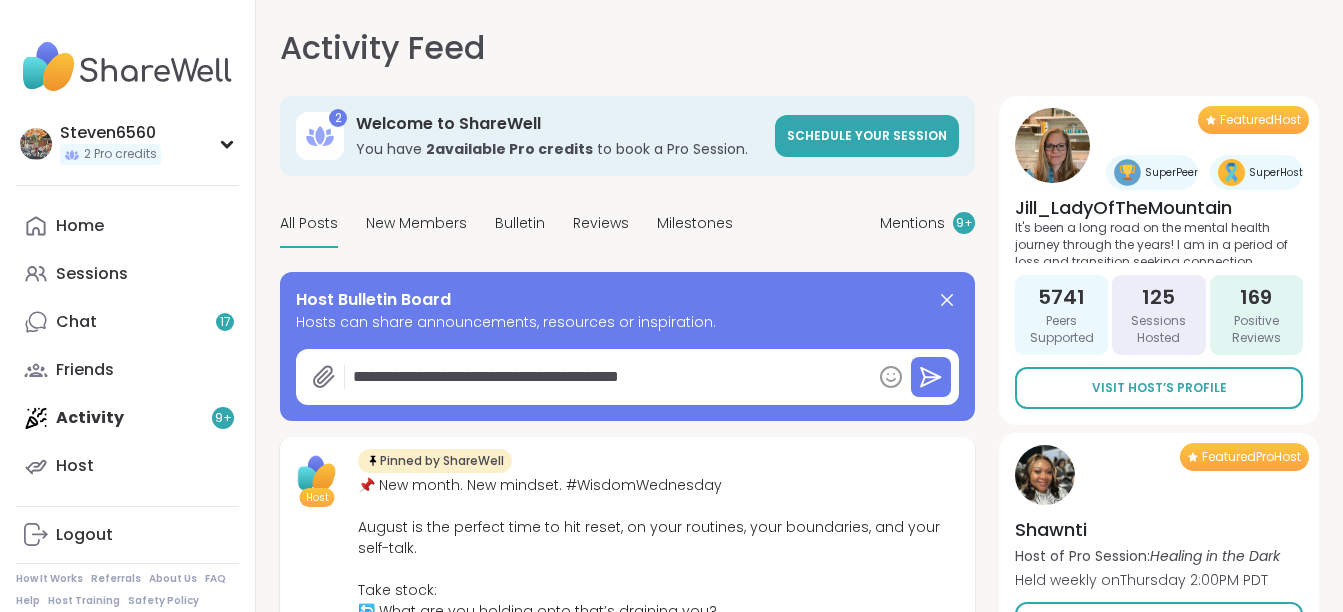 type on "*" 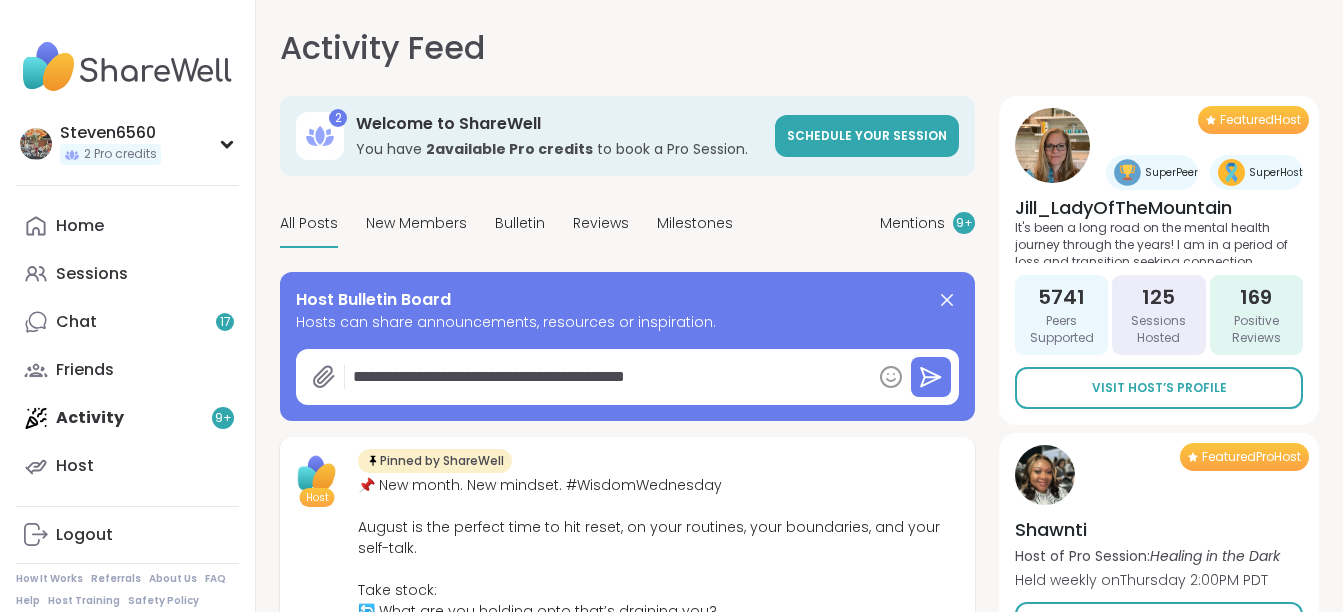 type on "*" 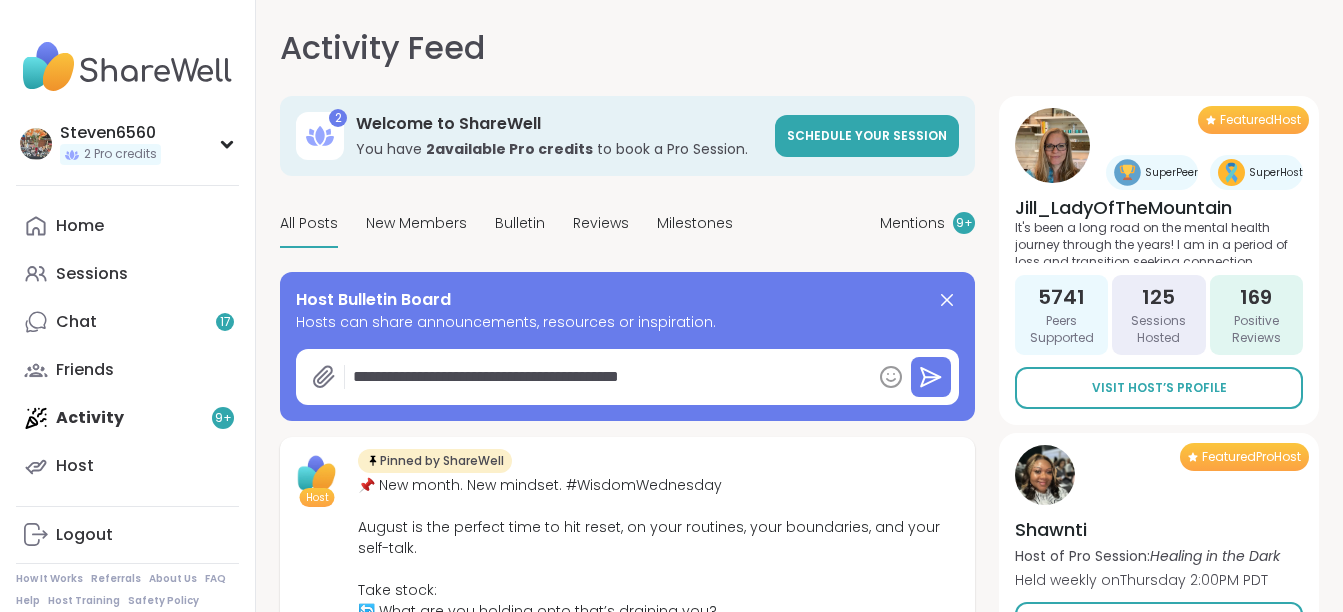 type on "*" 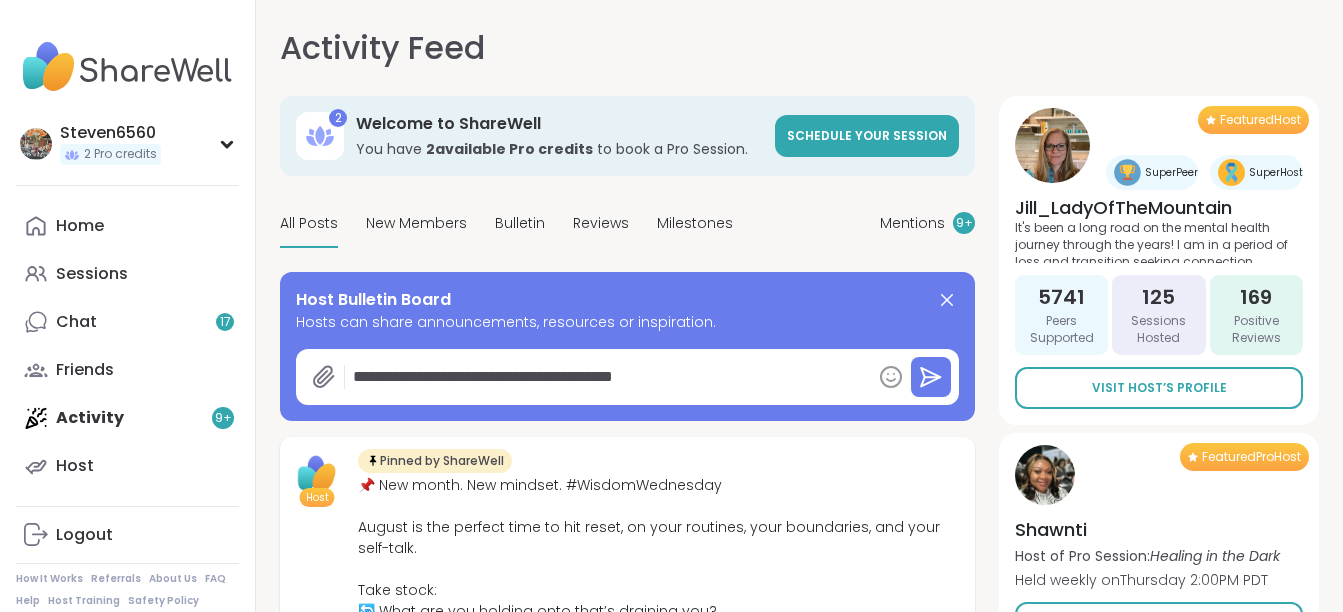 type on "*" 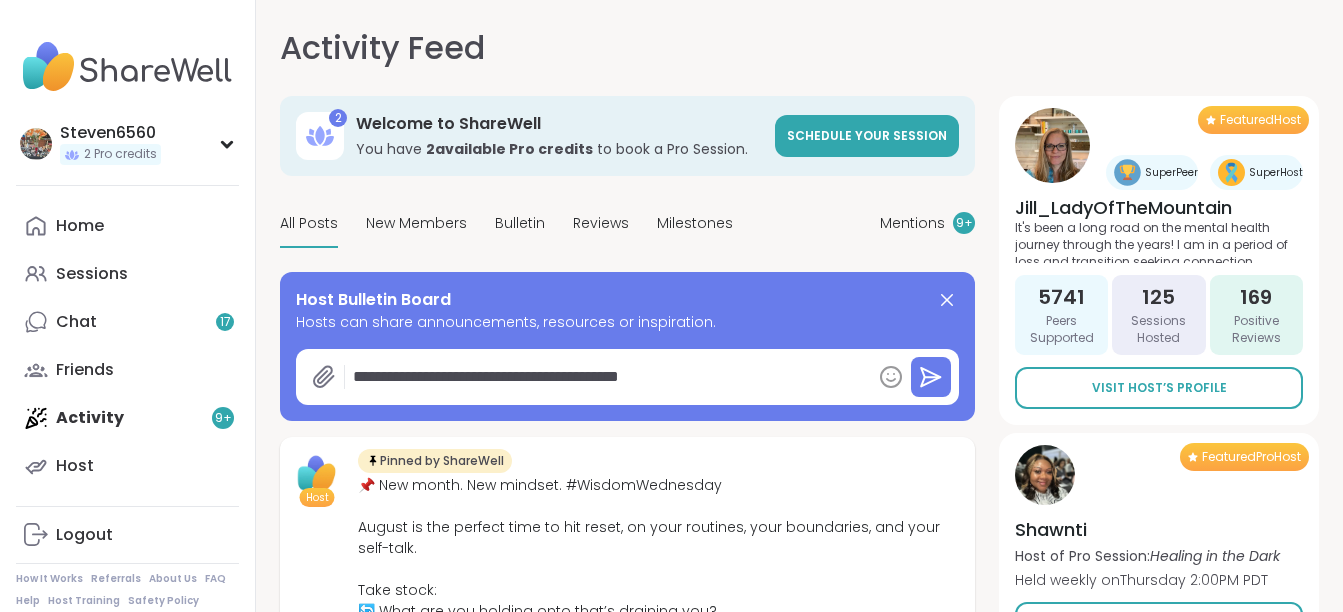 type on "*" 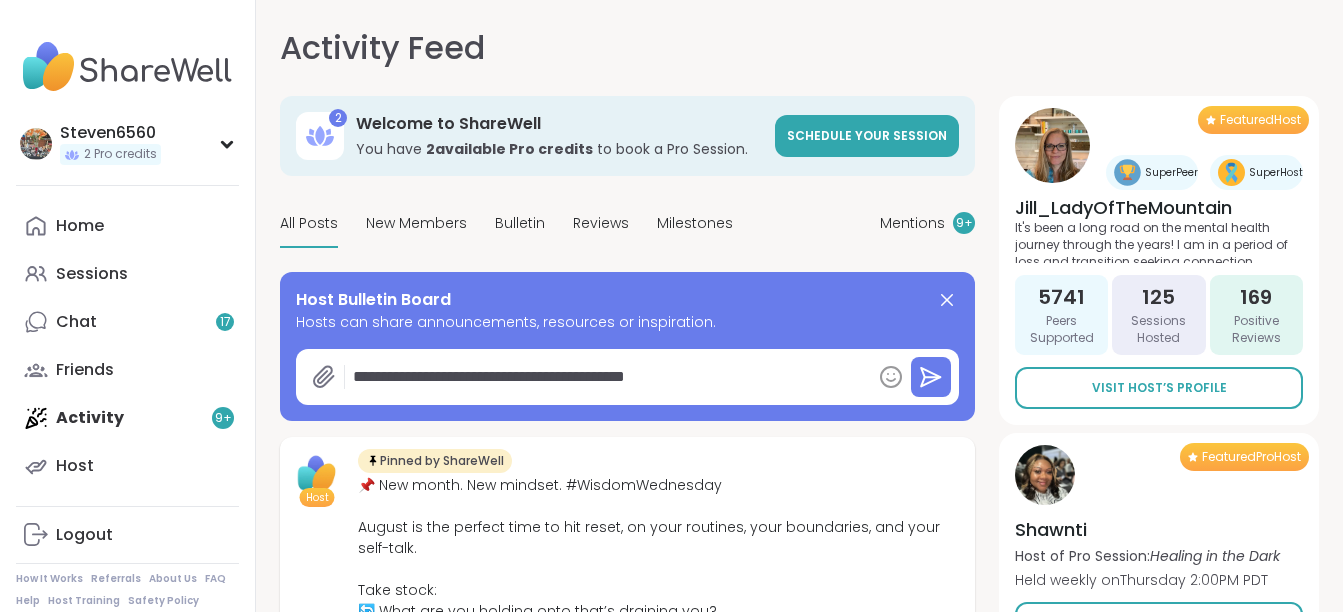 type on "*" 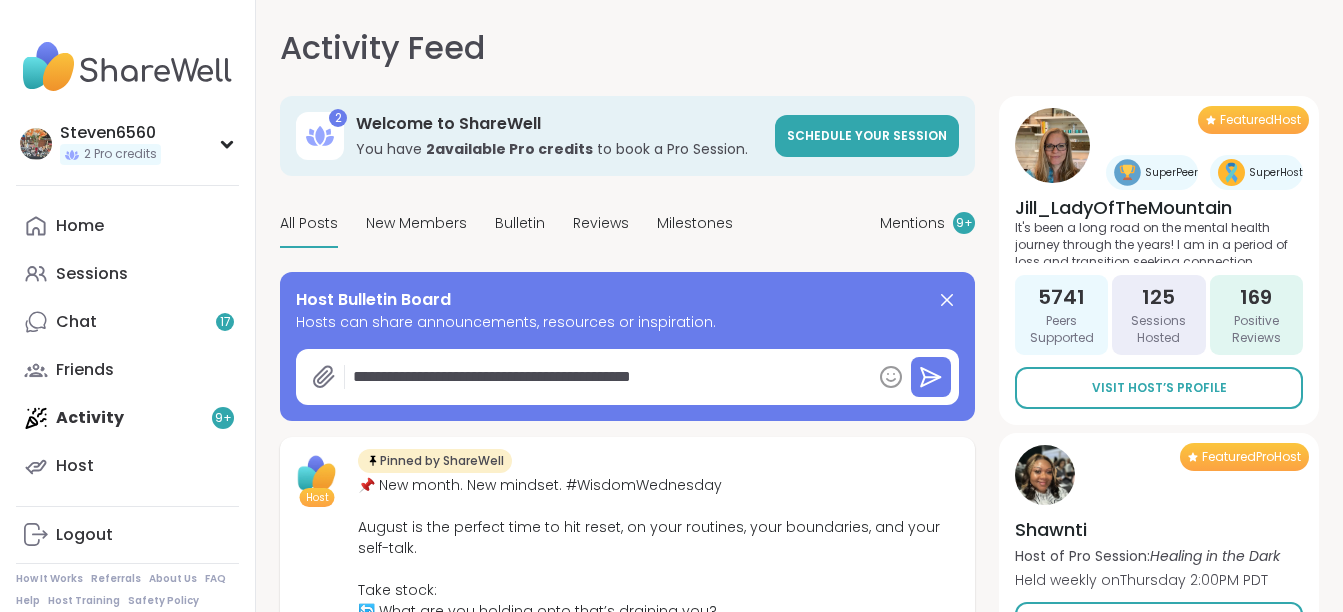 type on "*" 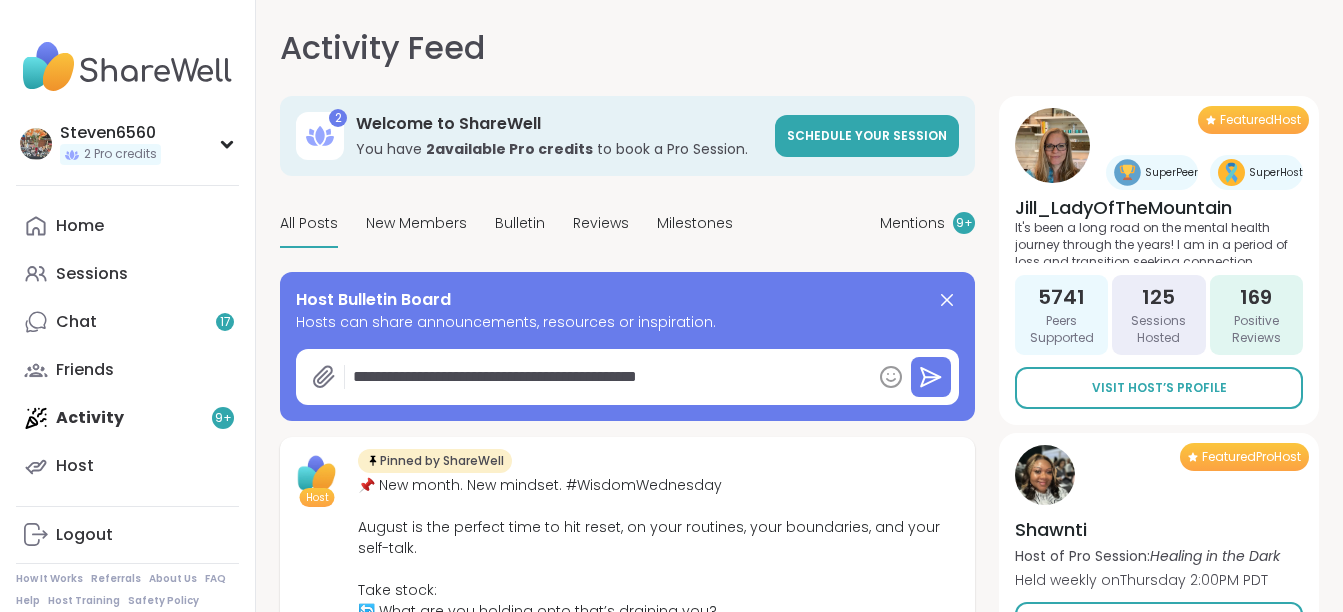 type on "*" 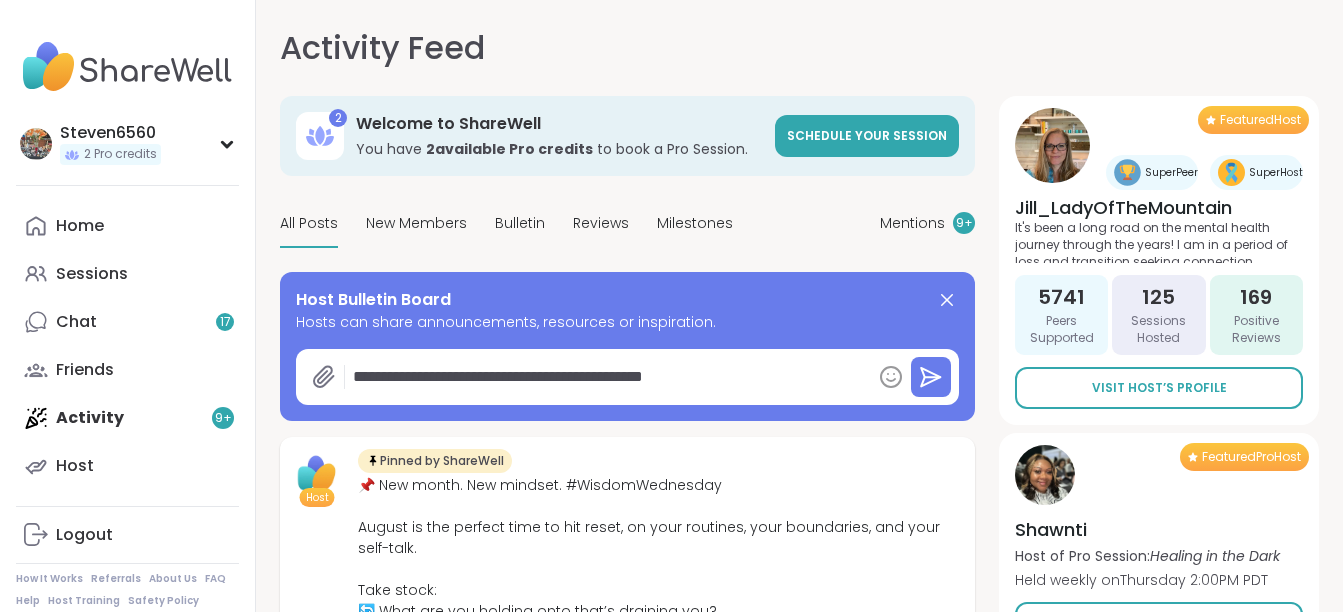 type on "*" 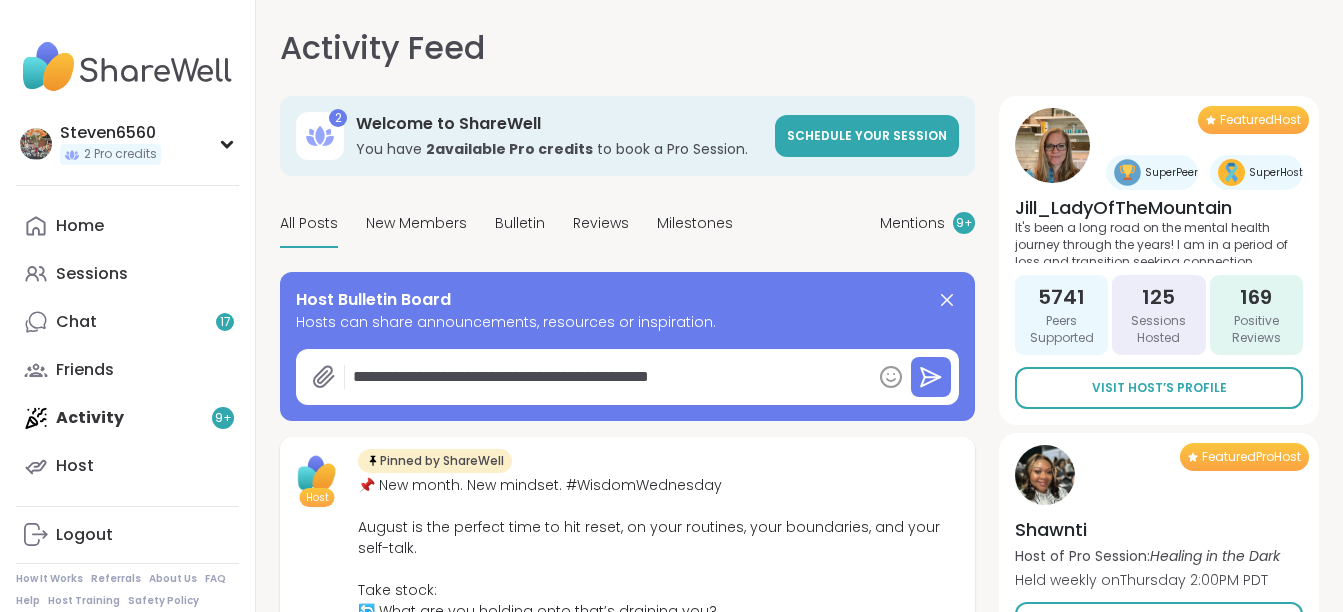 type on "*" 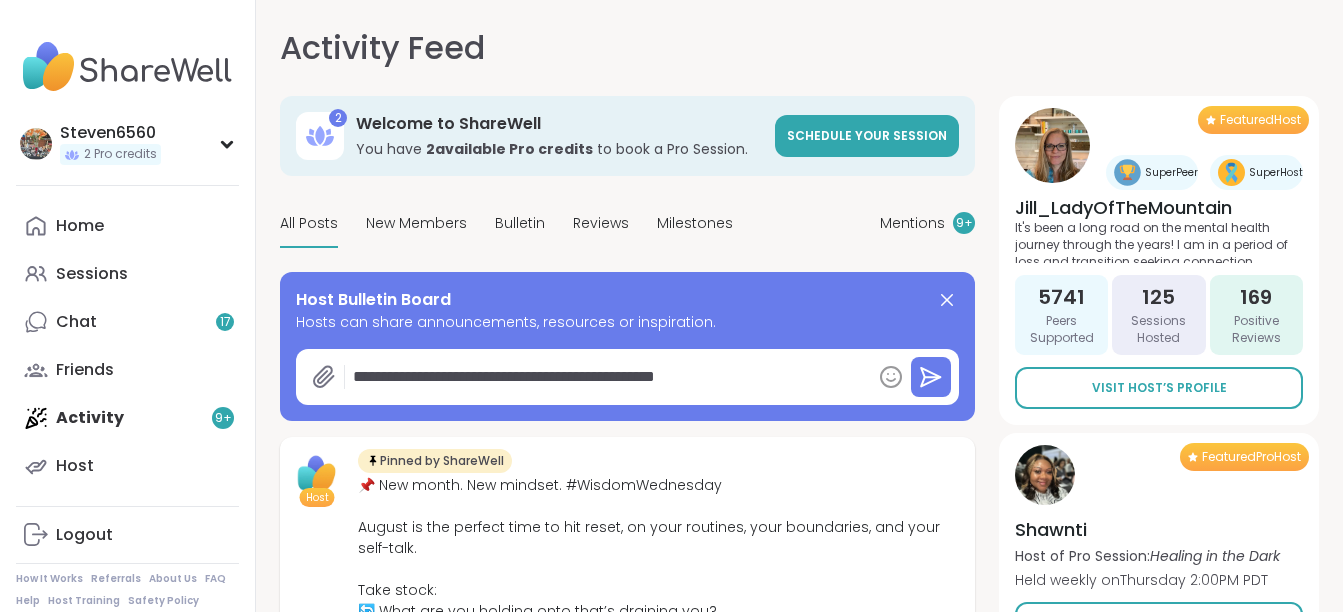 type on "*" 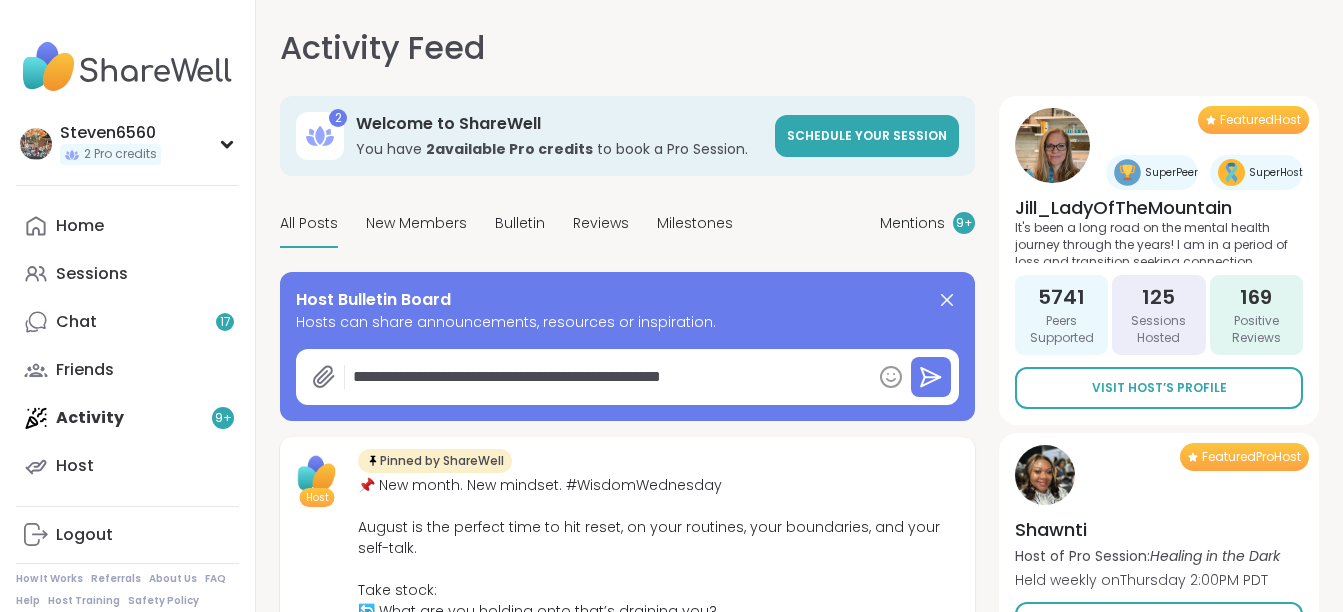 type on "*" 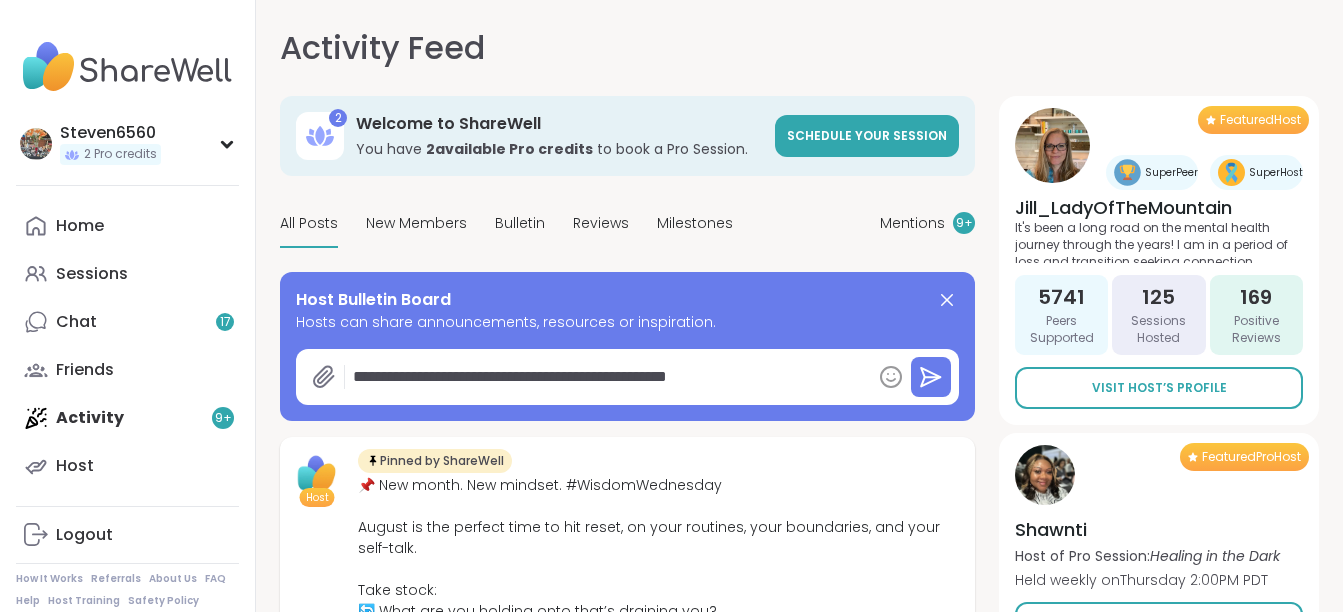 type on "*" 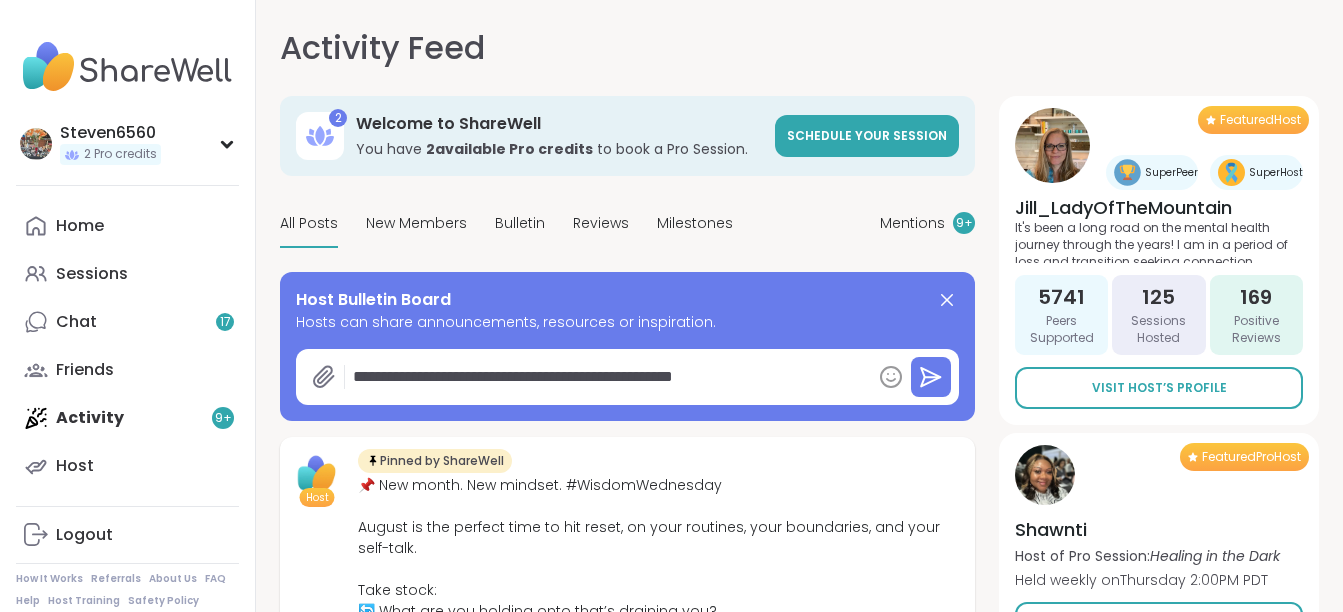 type on "*" 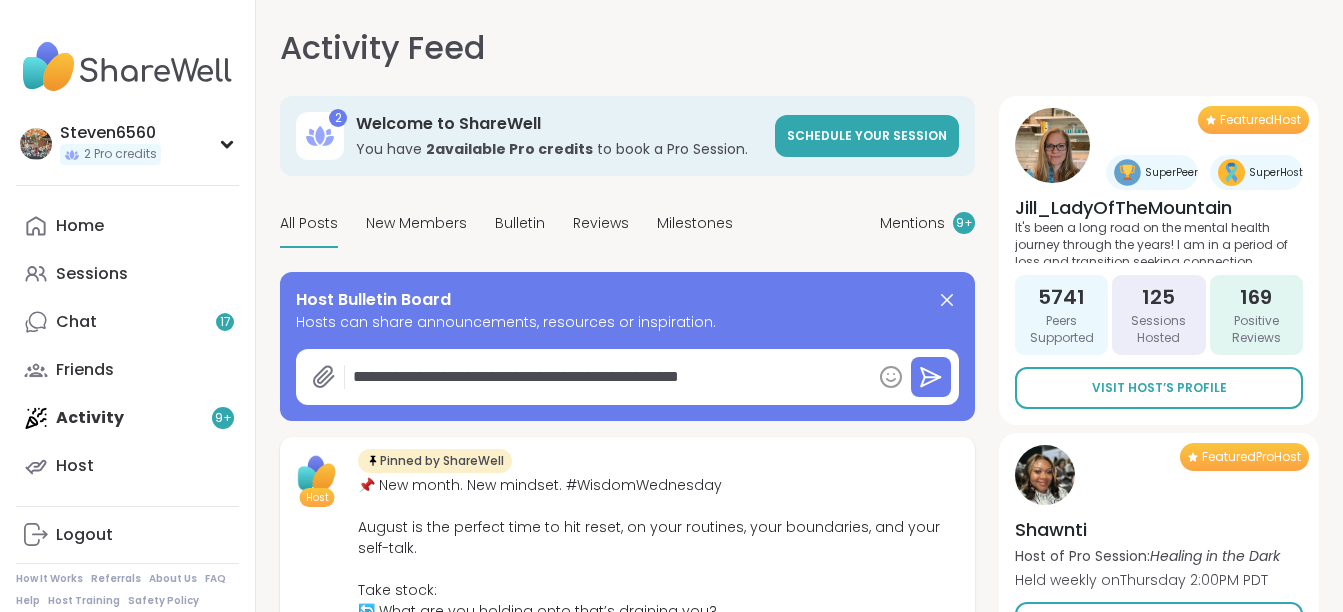 type on "*" 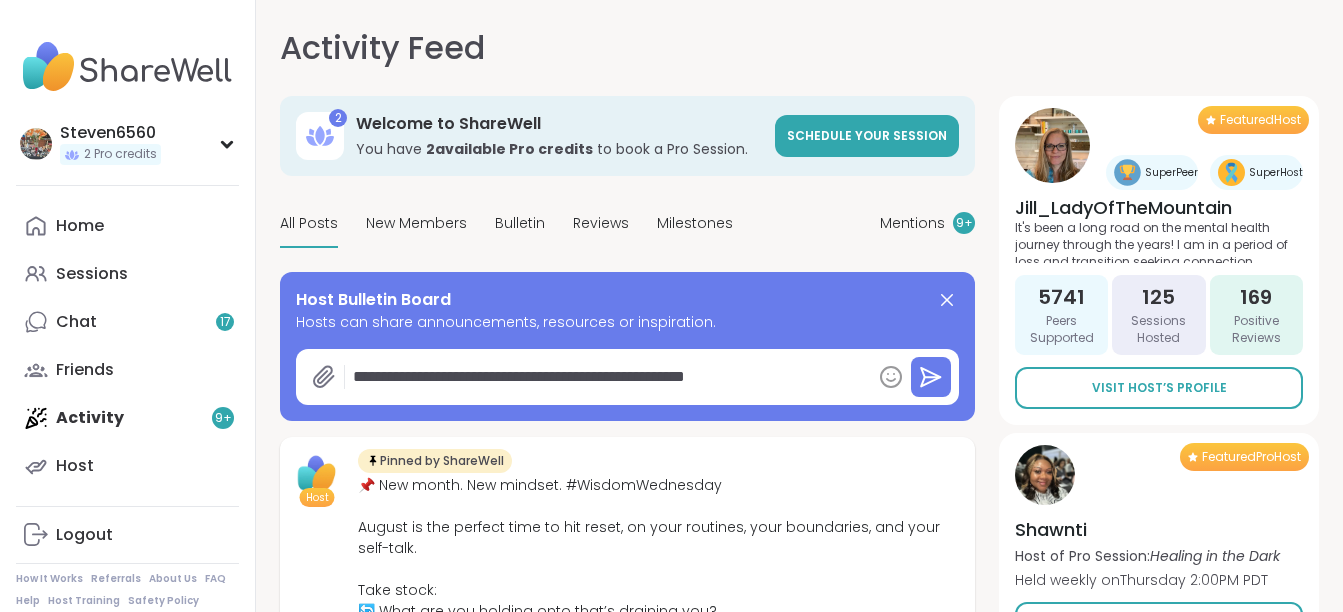 type on "*" 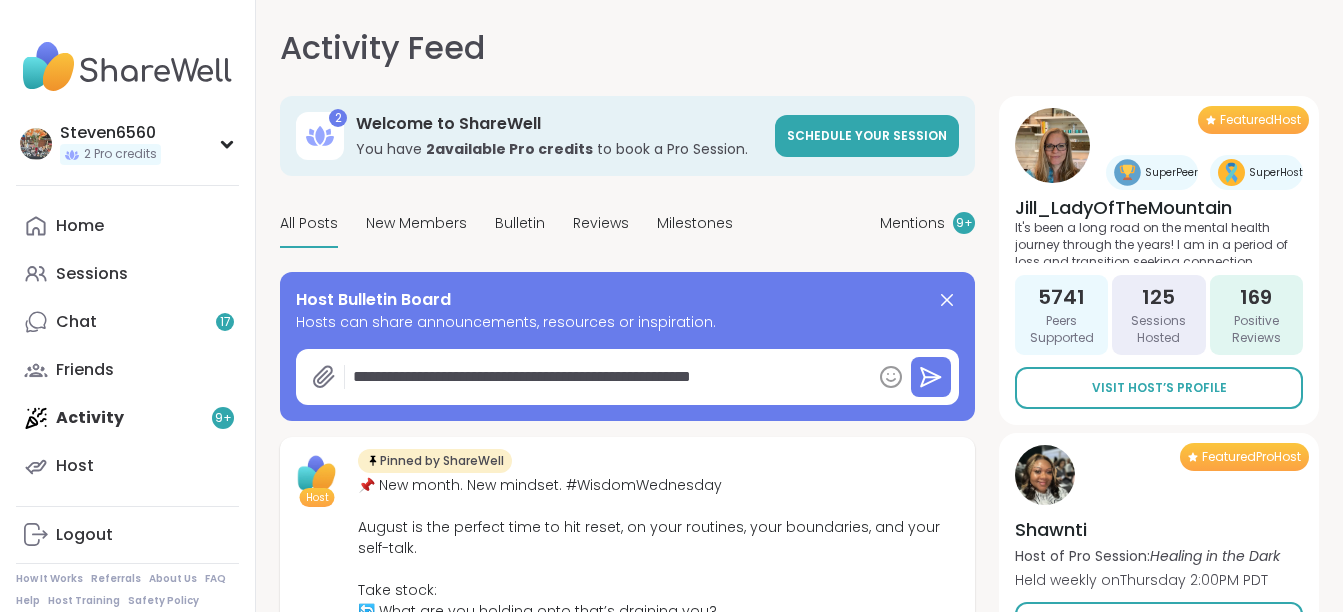 type on "*" 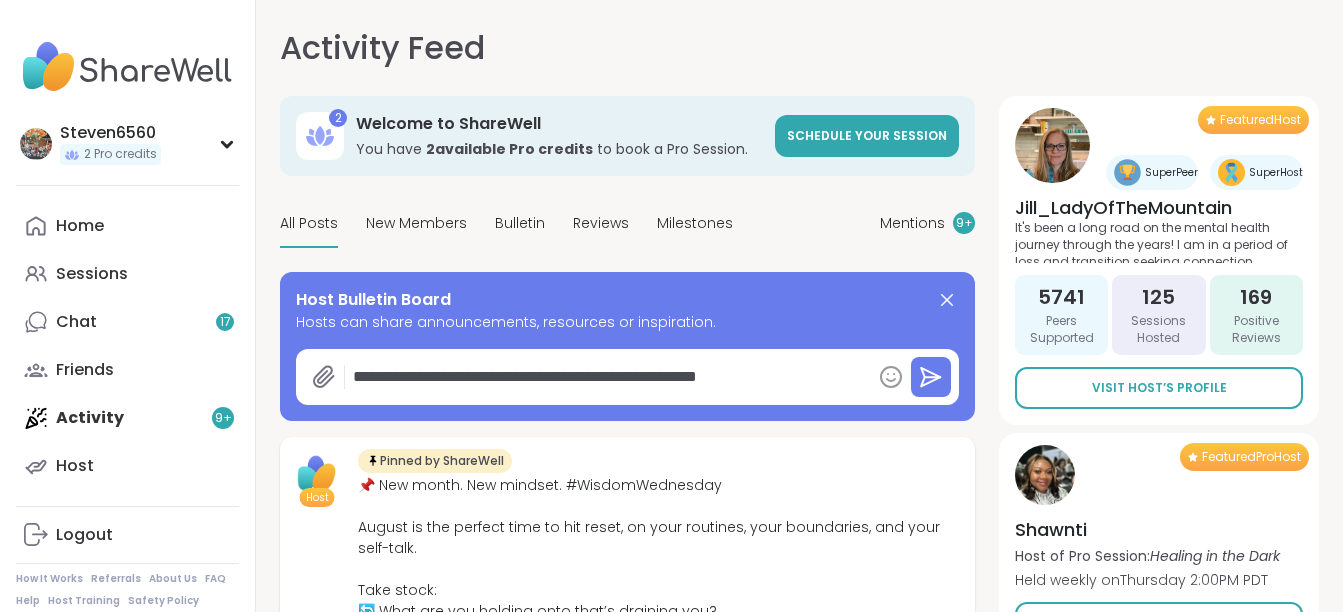 type on "*" 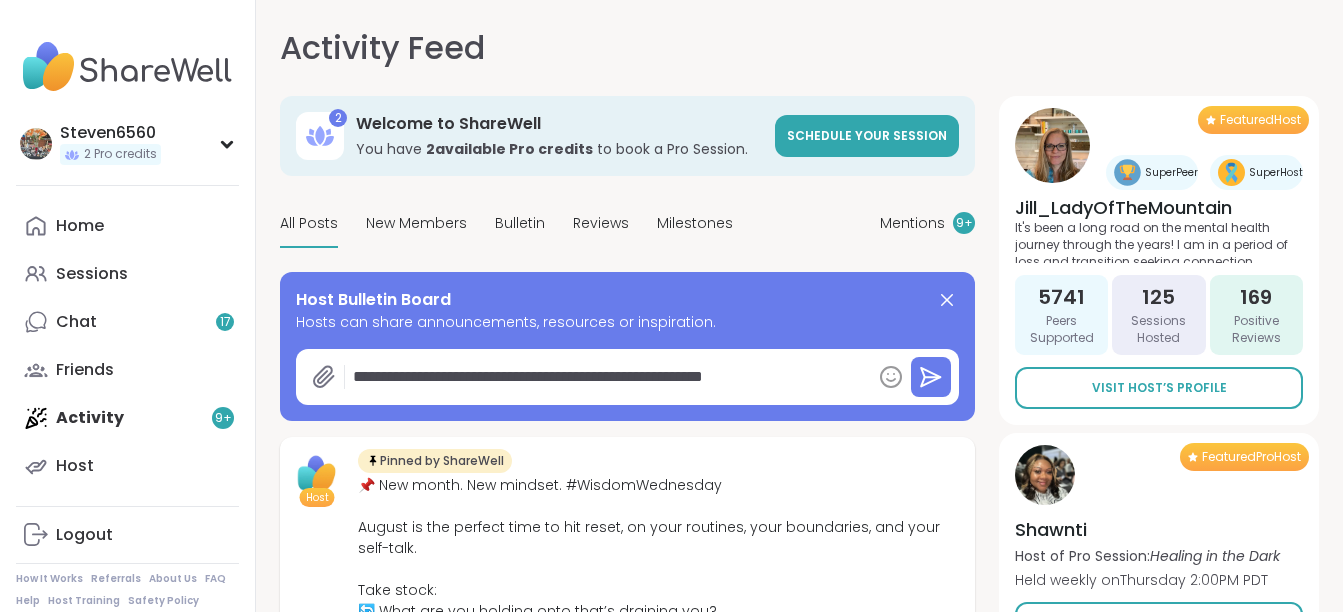type on "*" 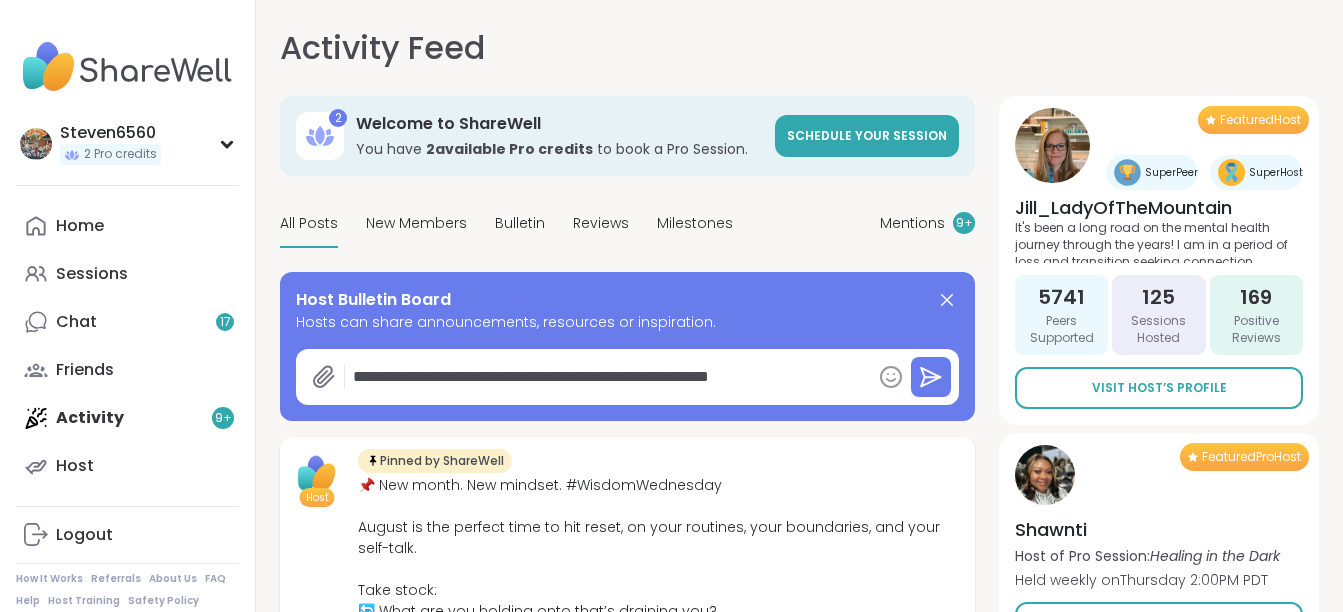type on "*" 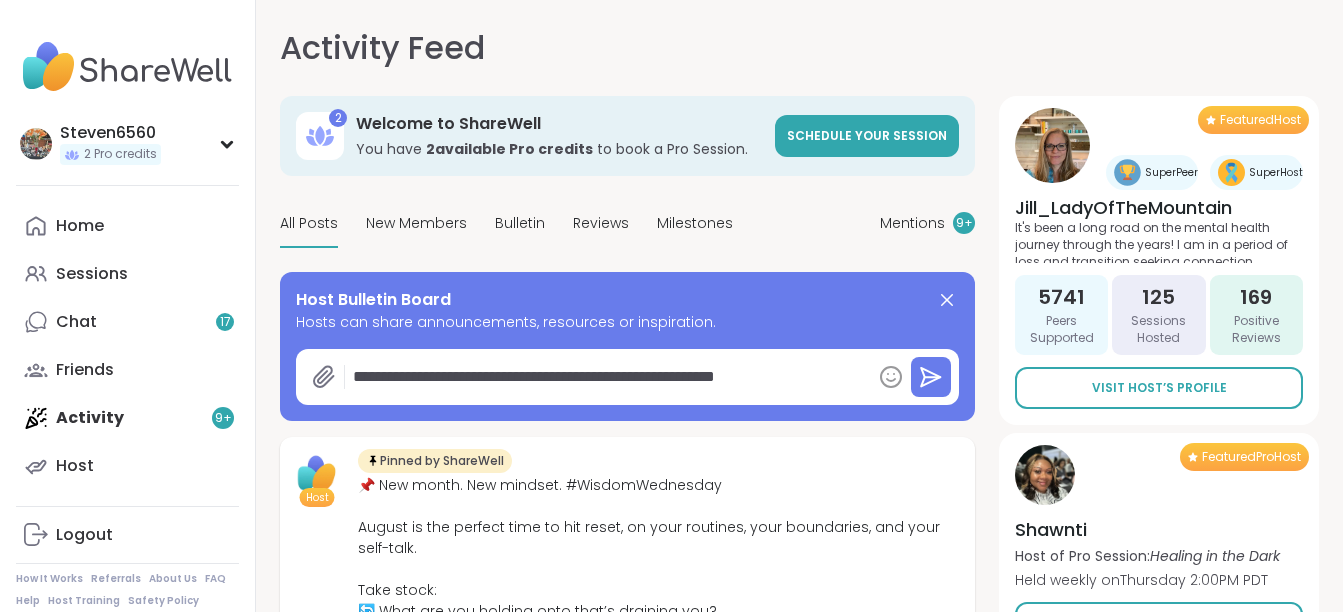 type on "*" 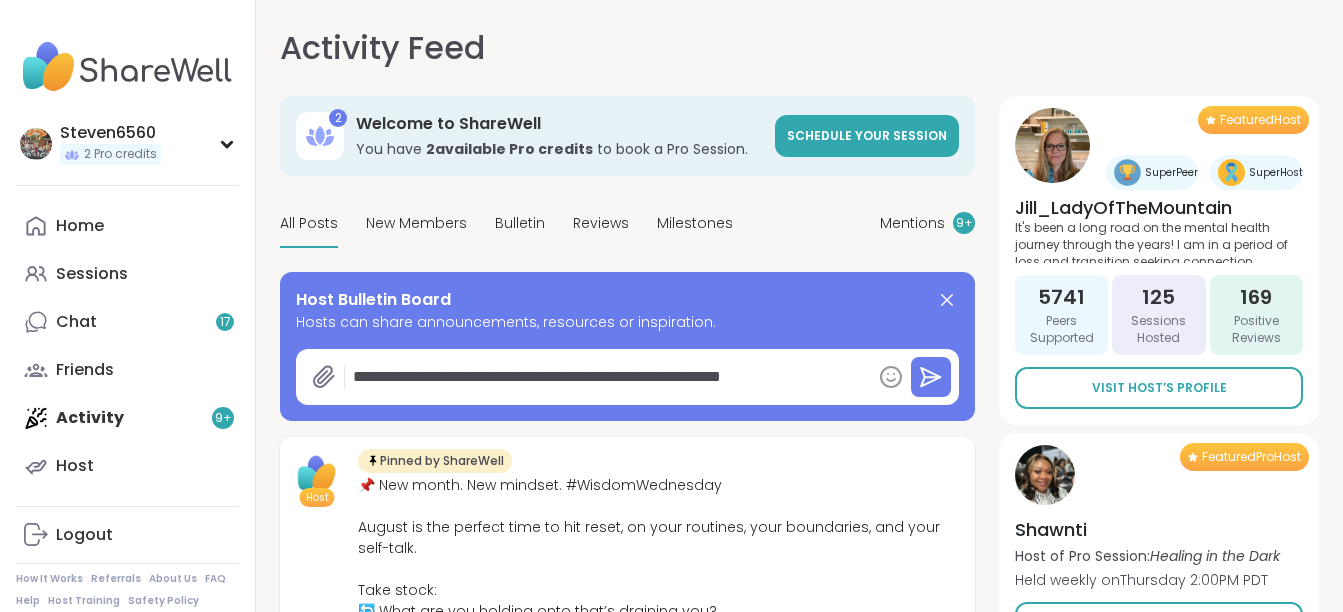 type on "*" 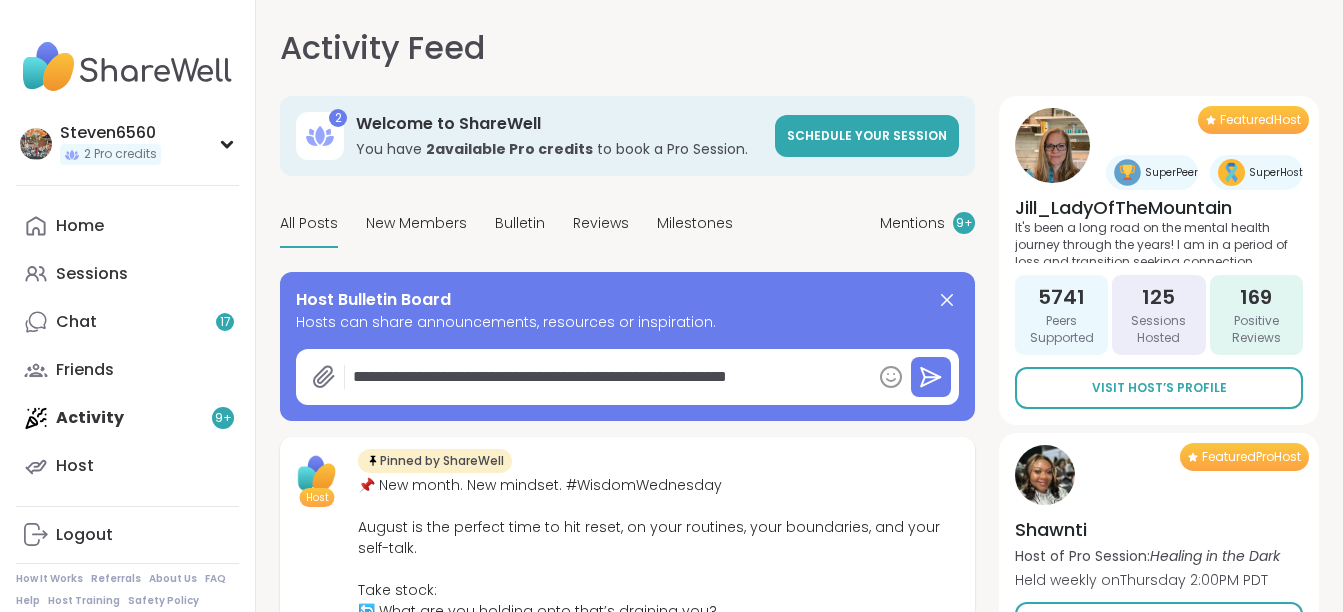 type on "*" 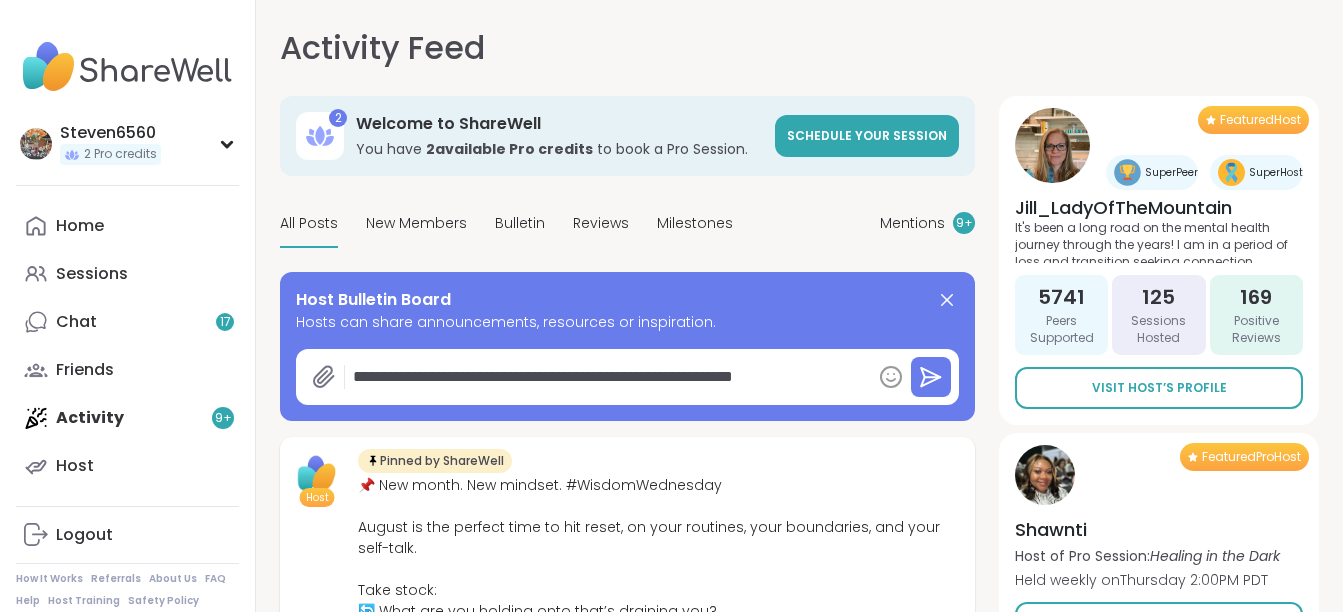type on "*" 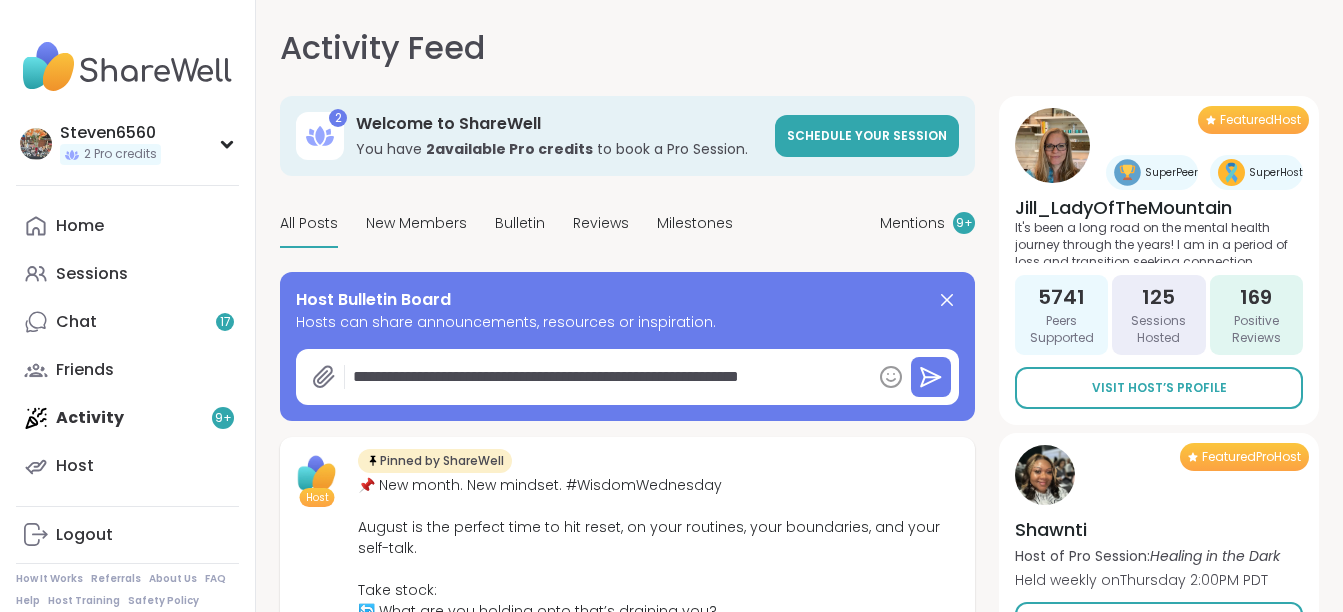 type on "*" 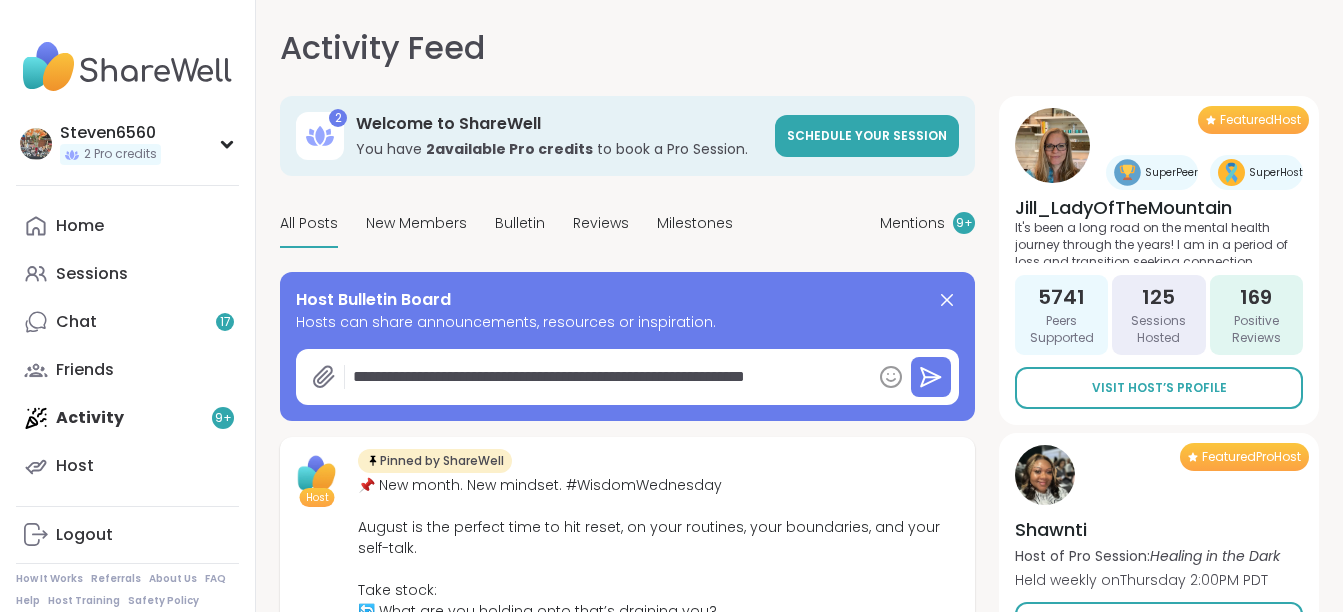 type on "*" 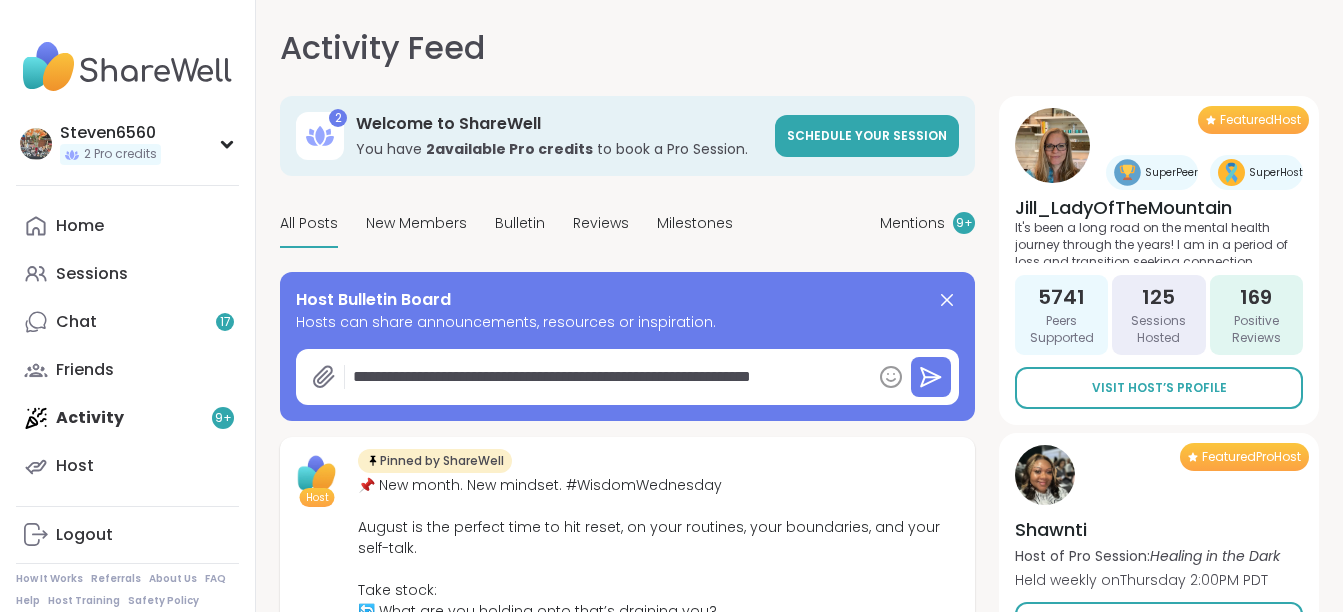 type on "*" 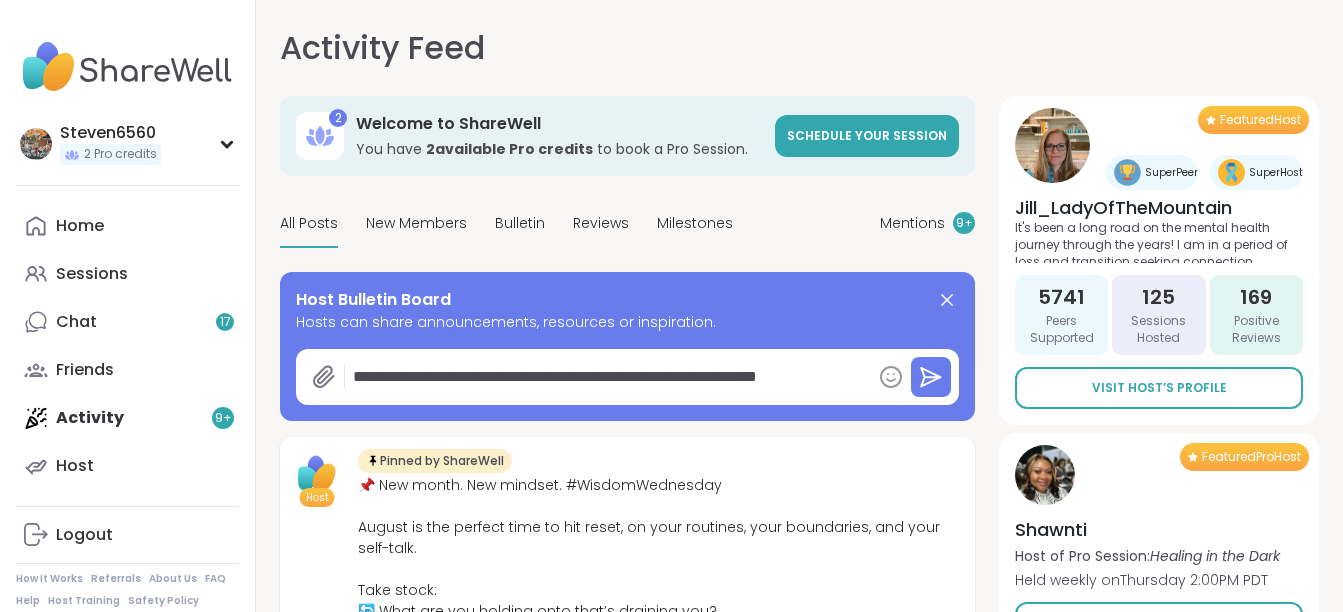 type on "*" 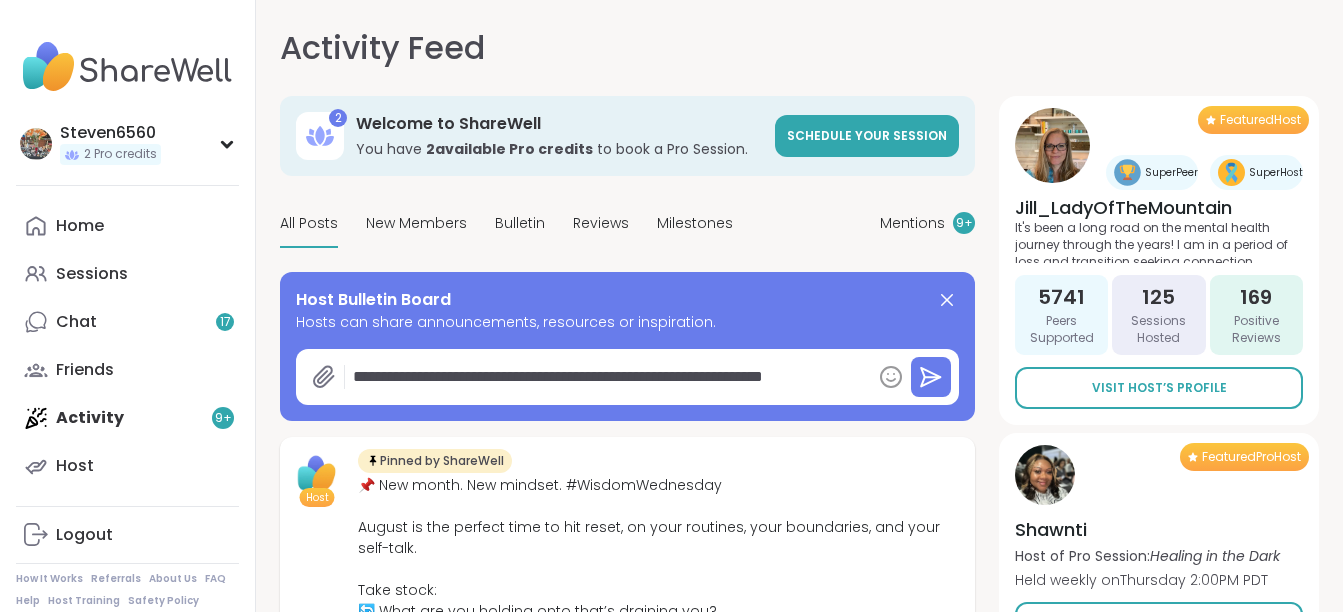 type on "*" 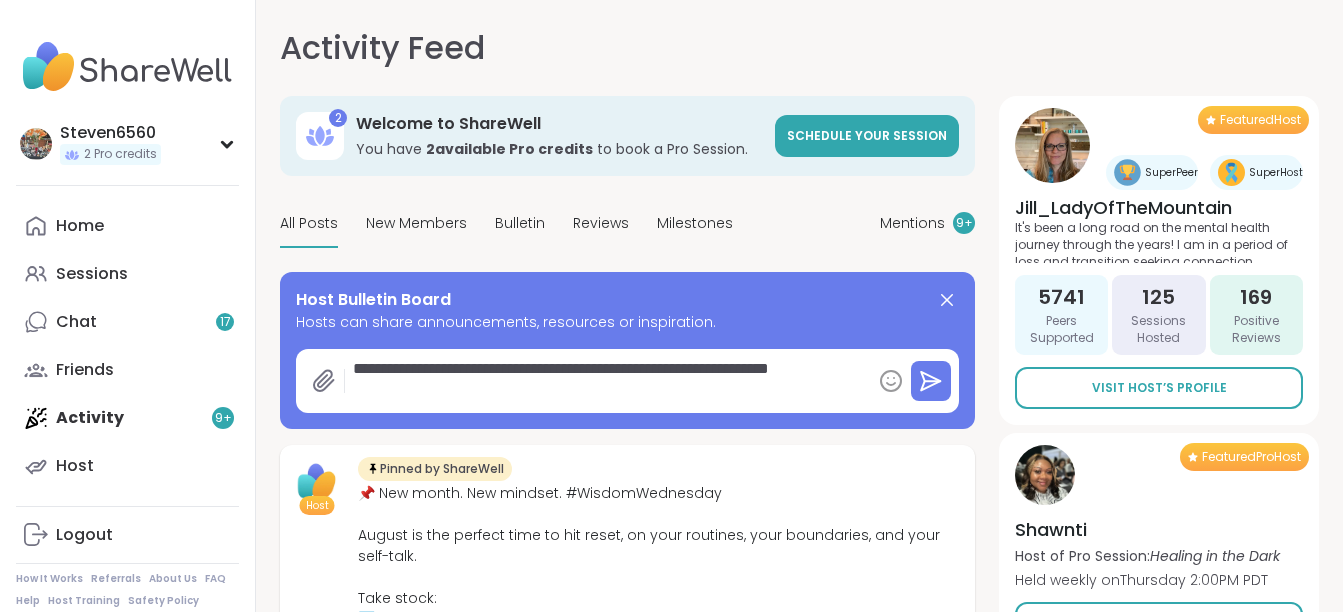 type on "*" 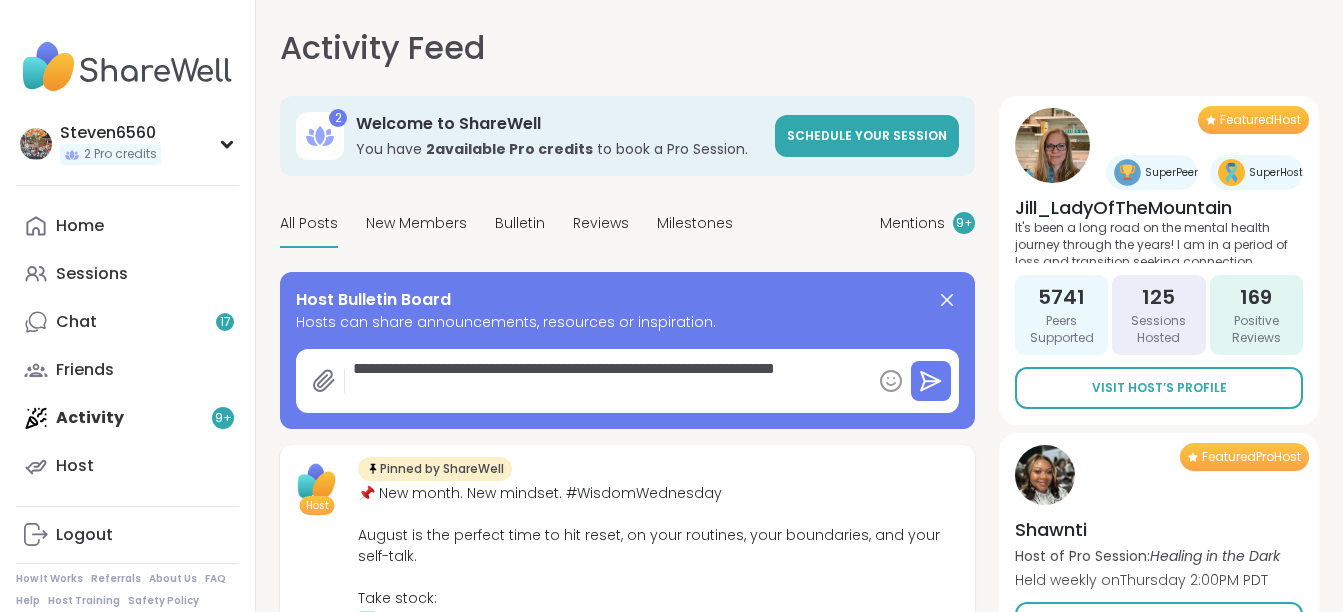 type on "*" 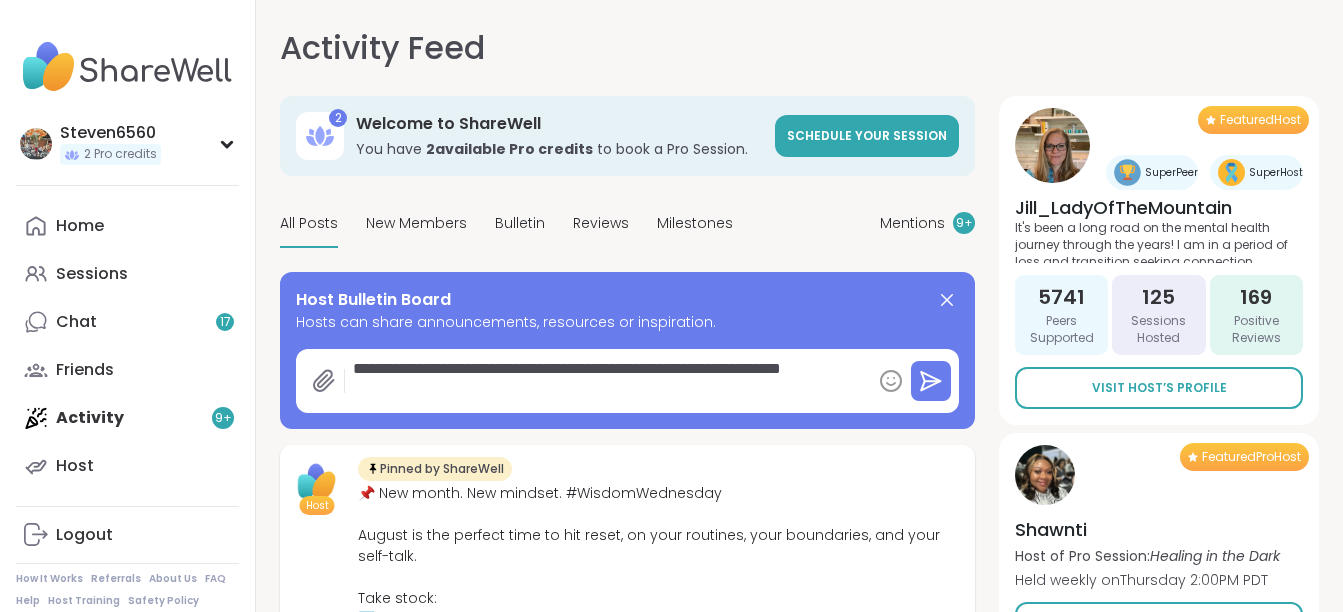 type on "*" 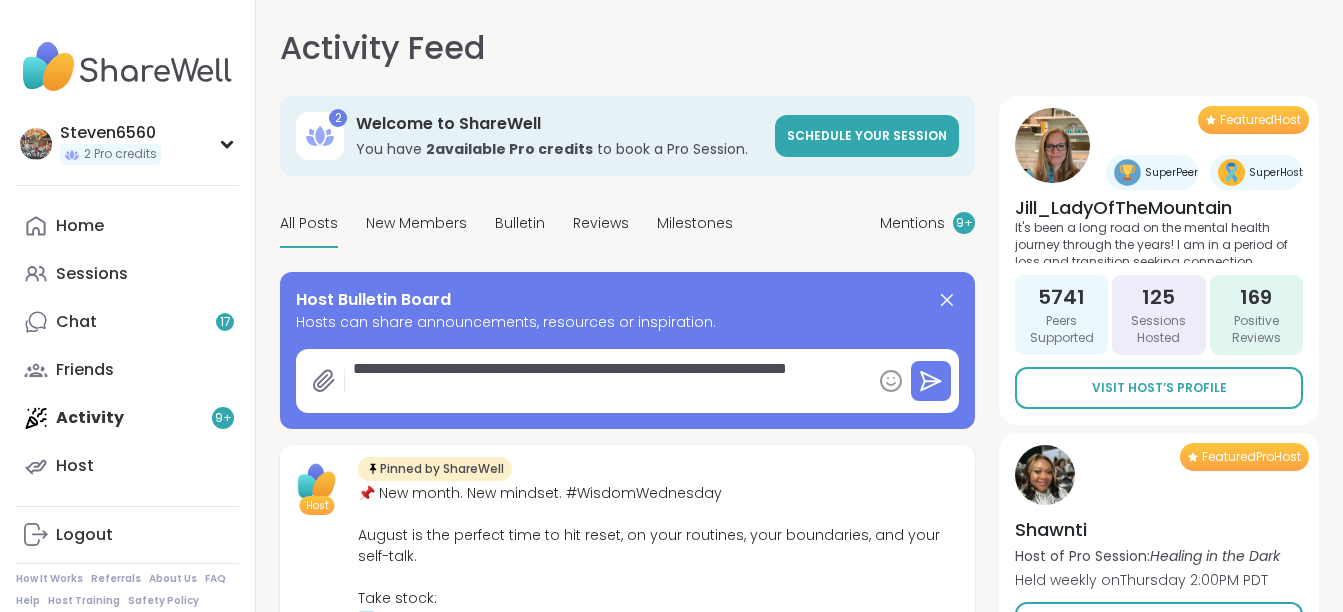 type on "*" 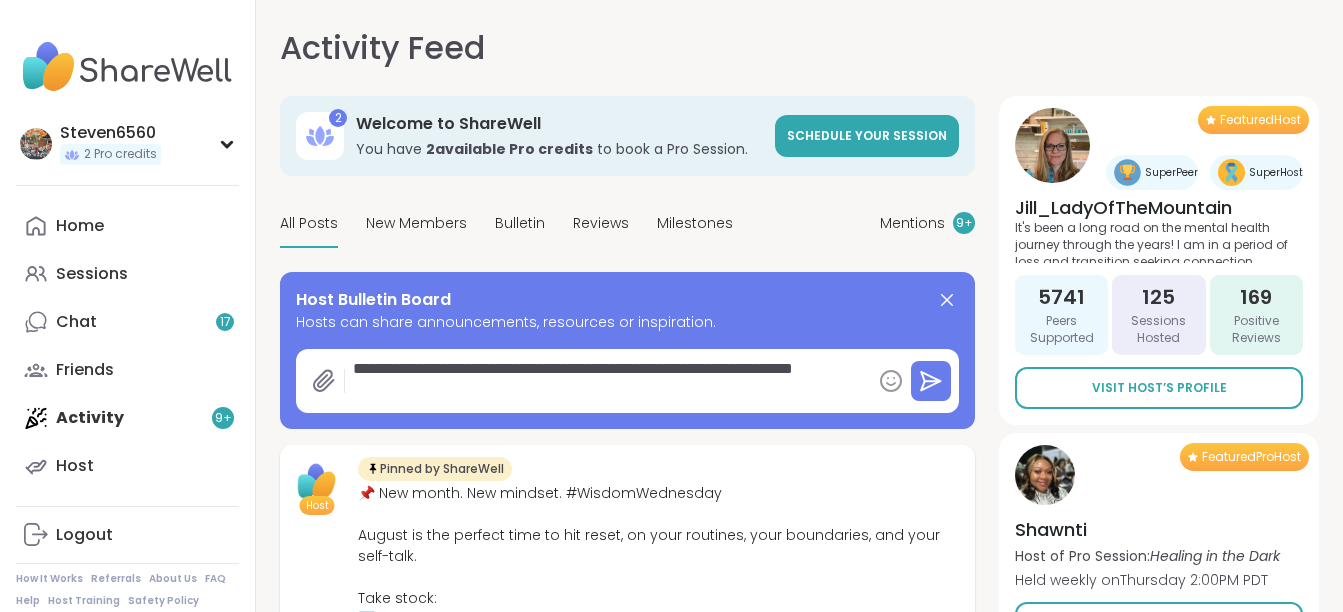 type on "*" 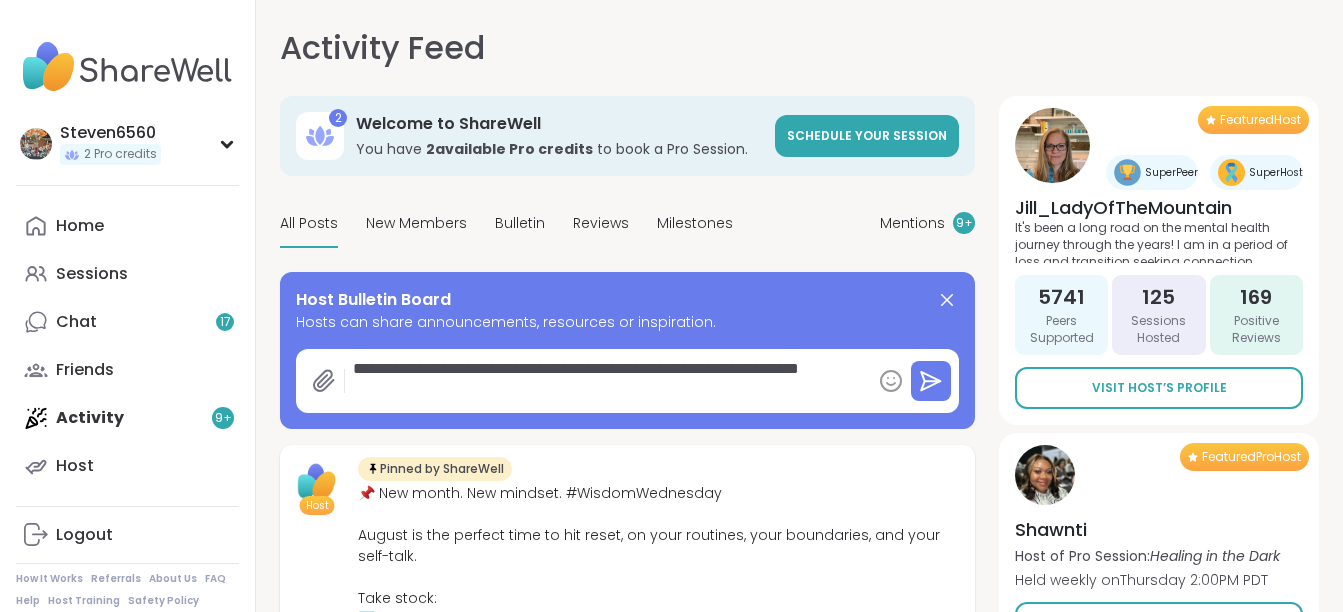 type on "*" 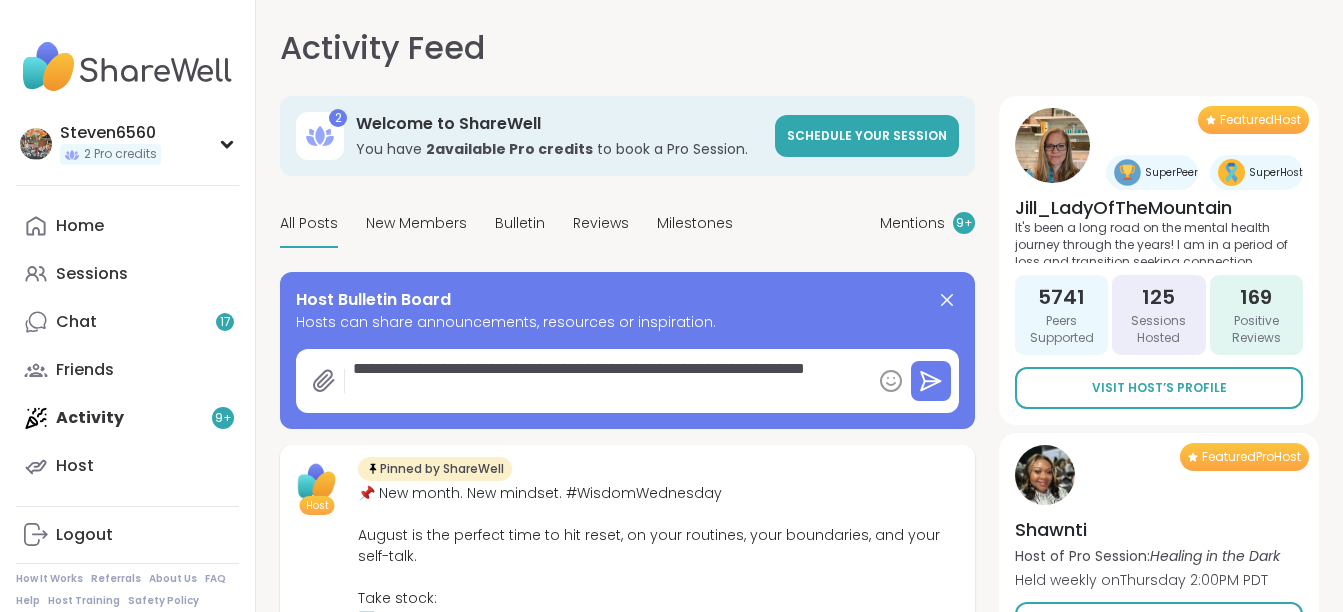 type on "*" 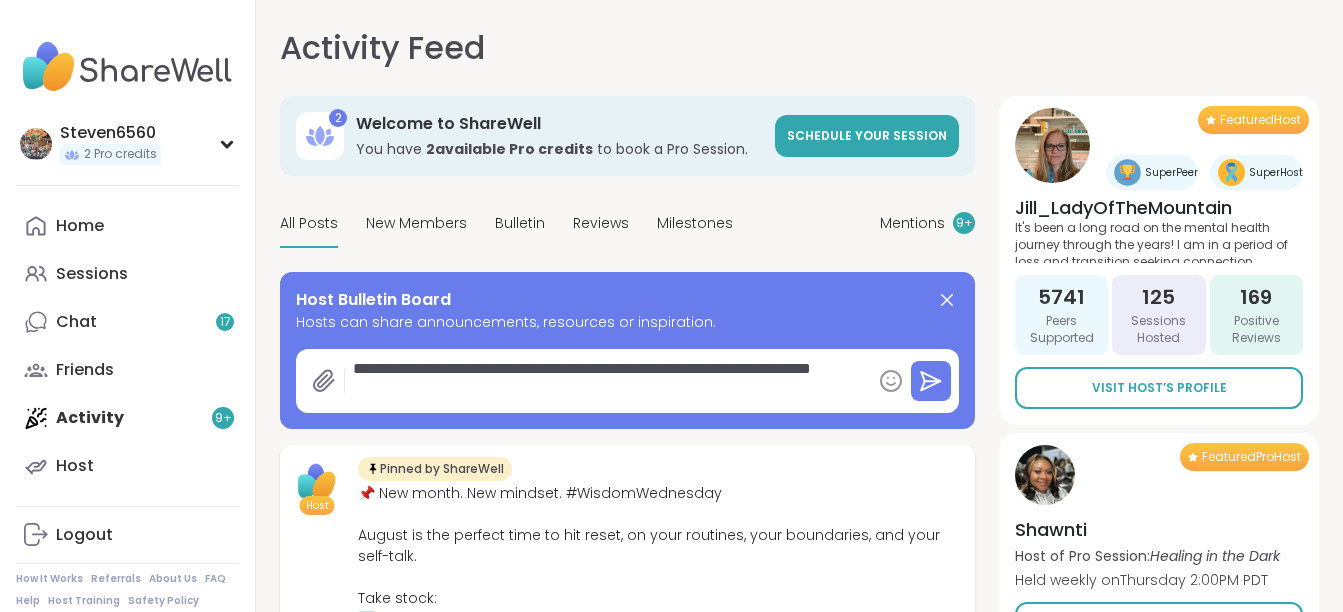 type on "*" 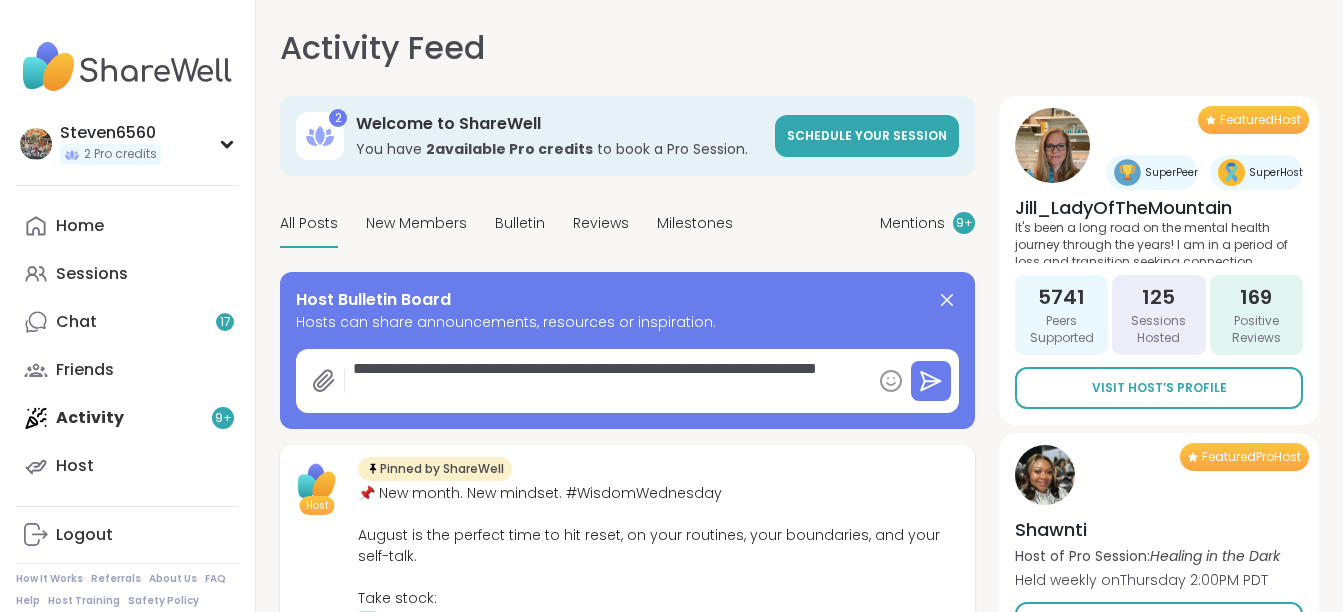 type on "*" 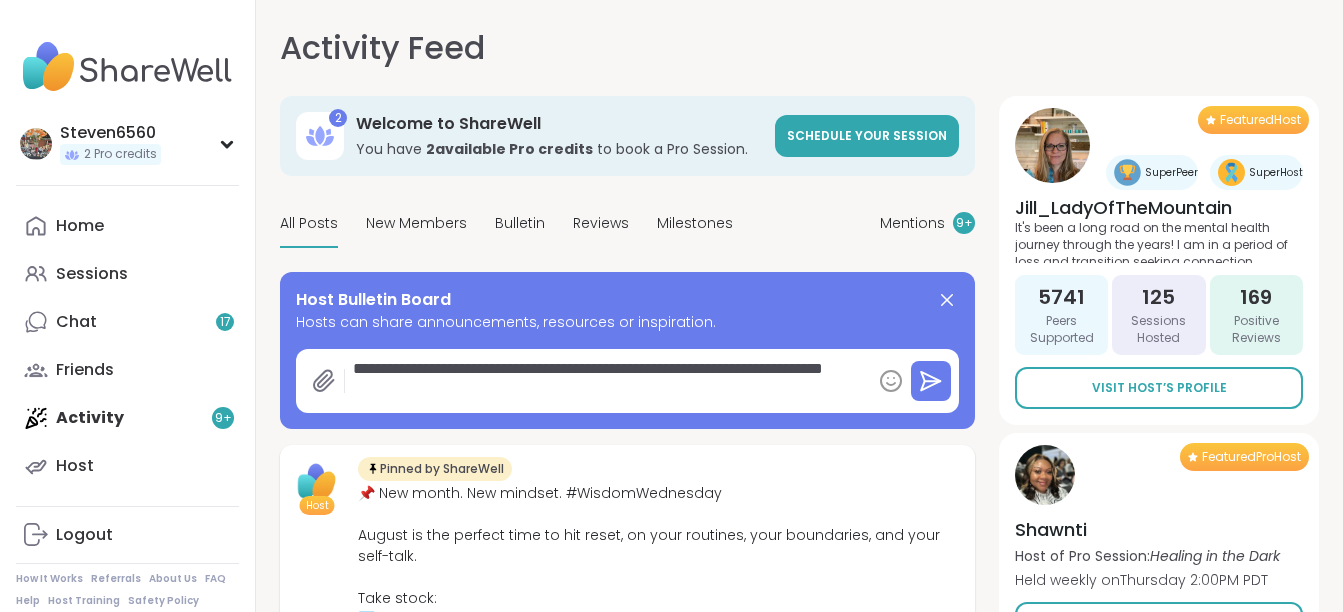 type on "*" 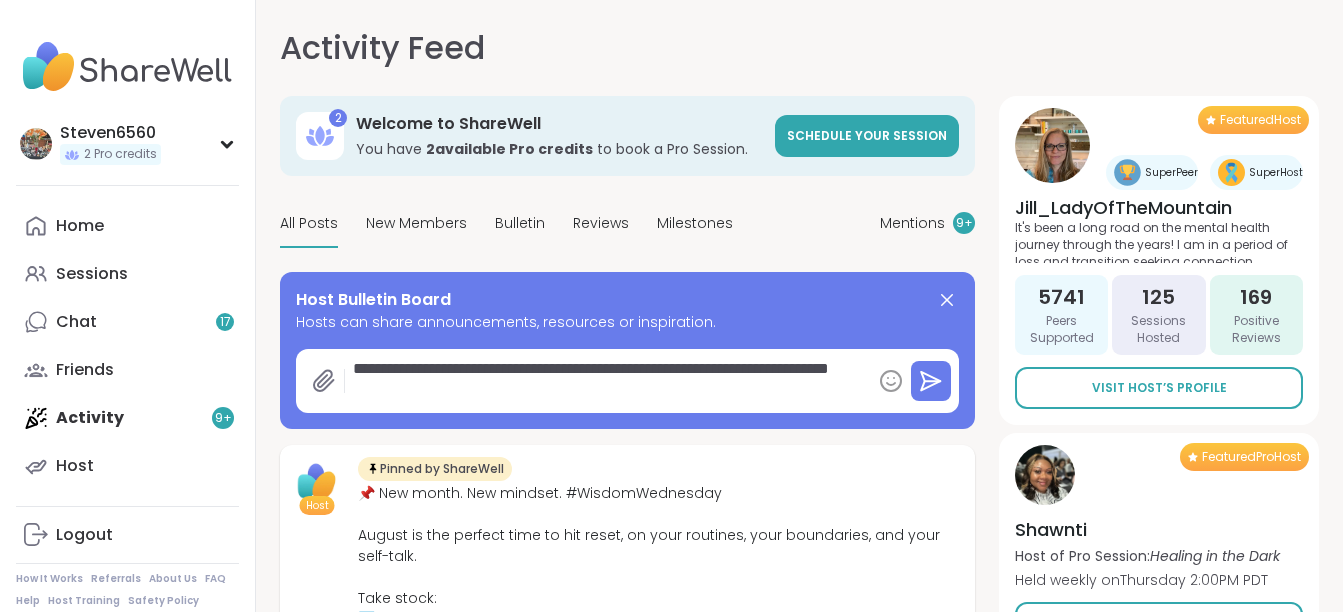 type on "*" 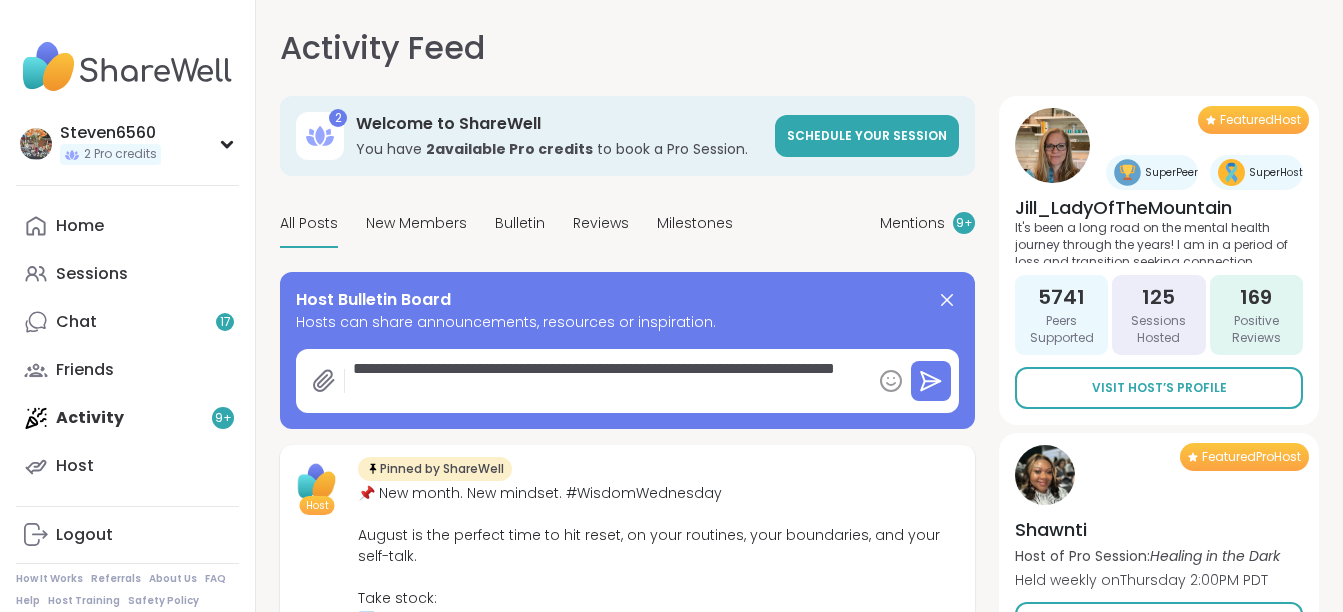 type on "*" 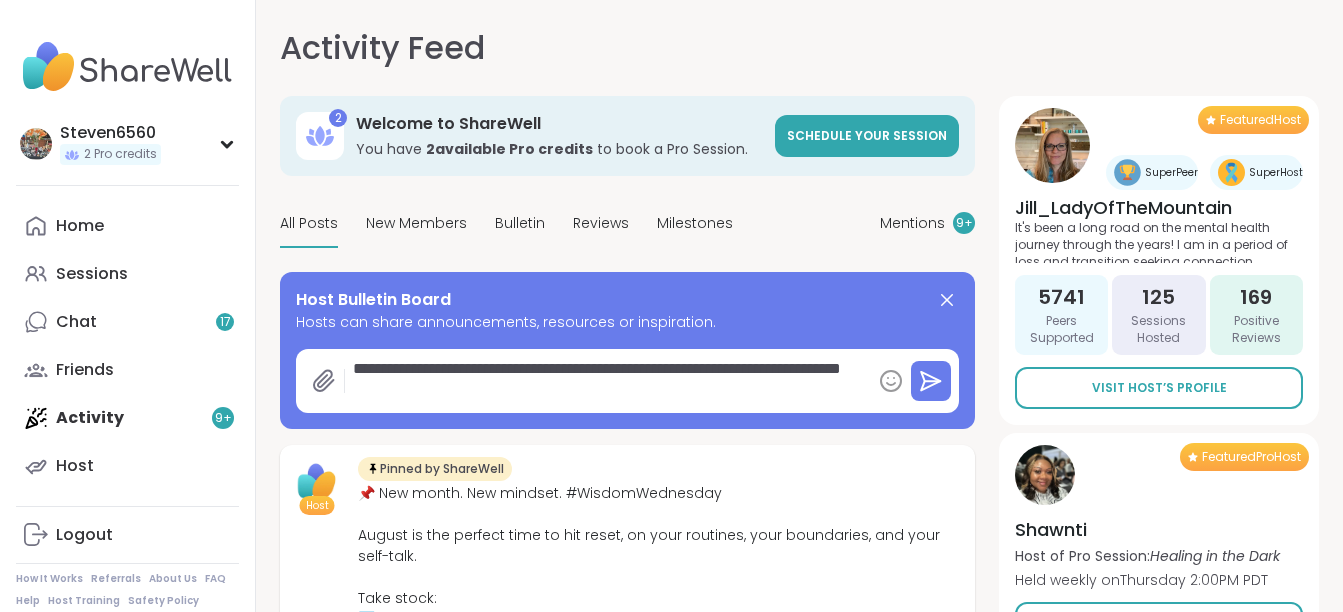 type on "*" 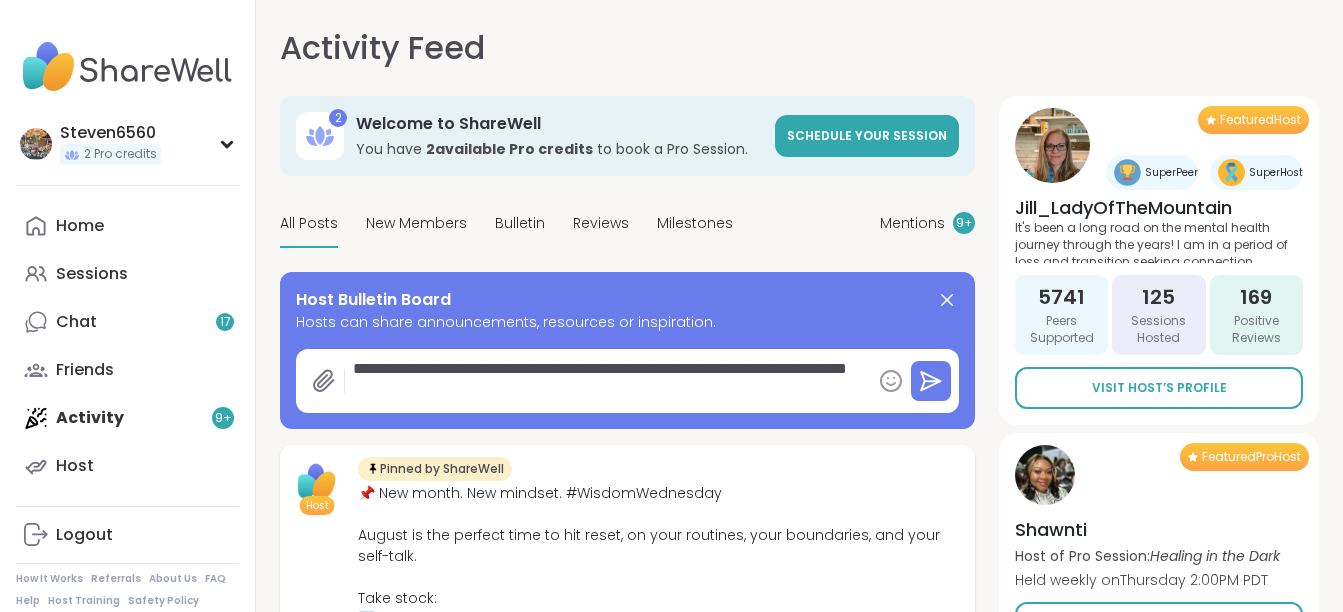 type on "*" 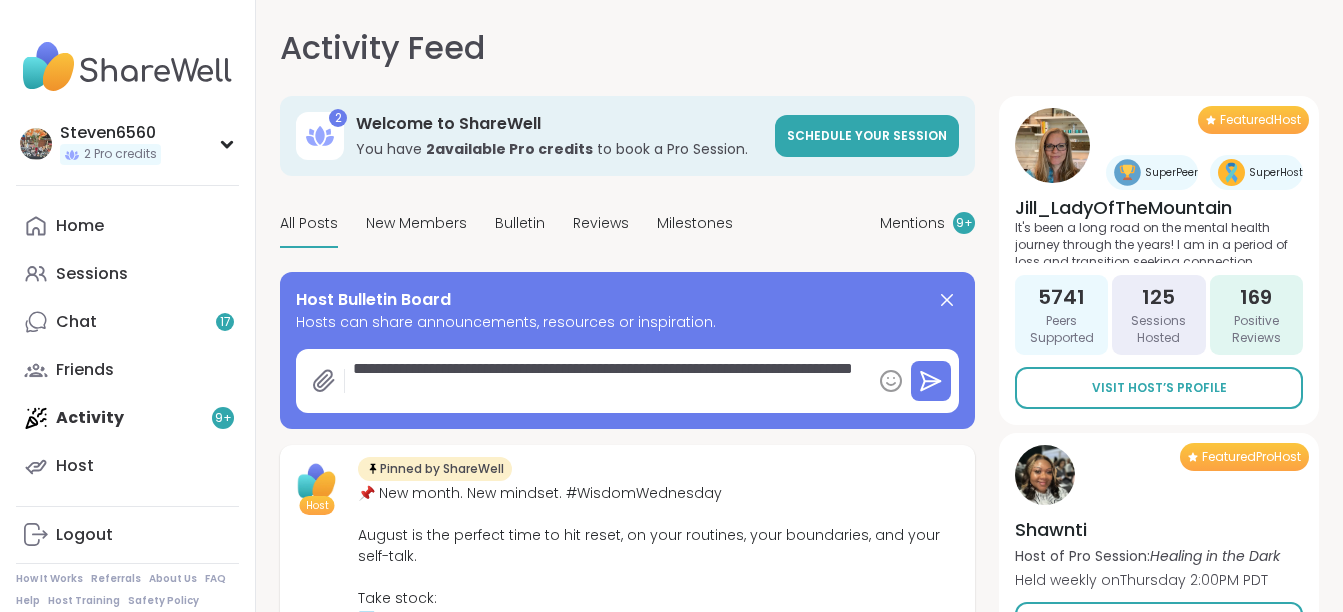 type on "*" 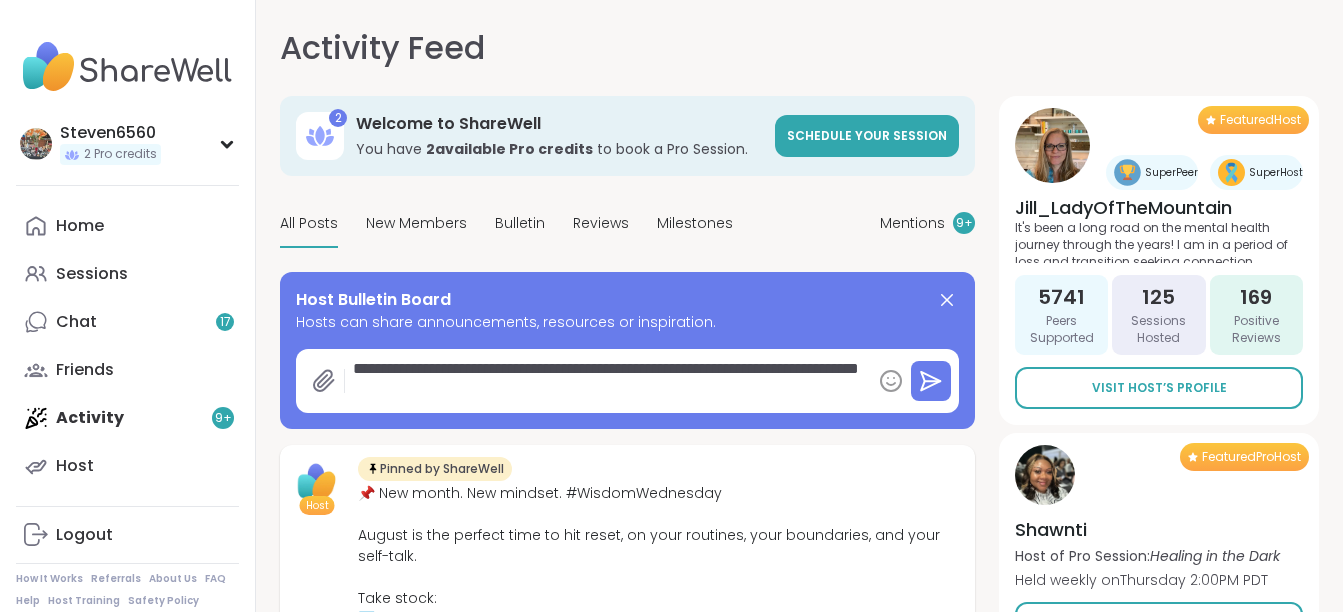 type on "*" 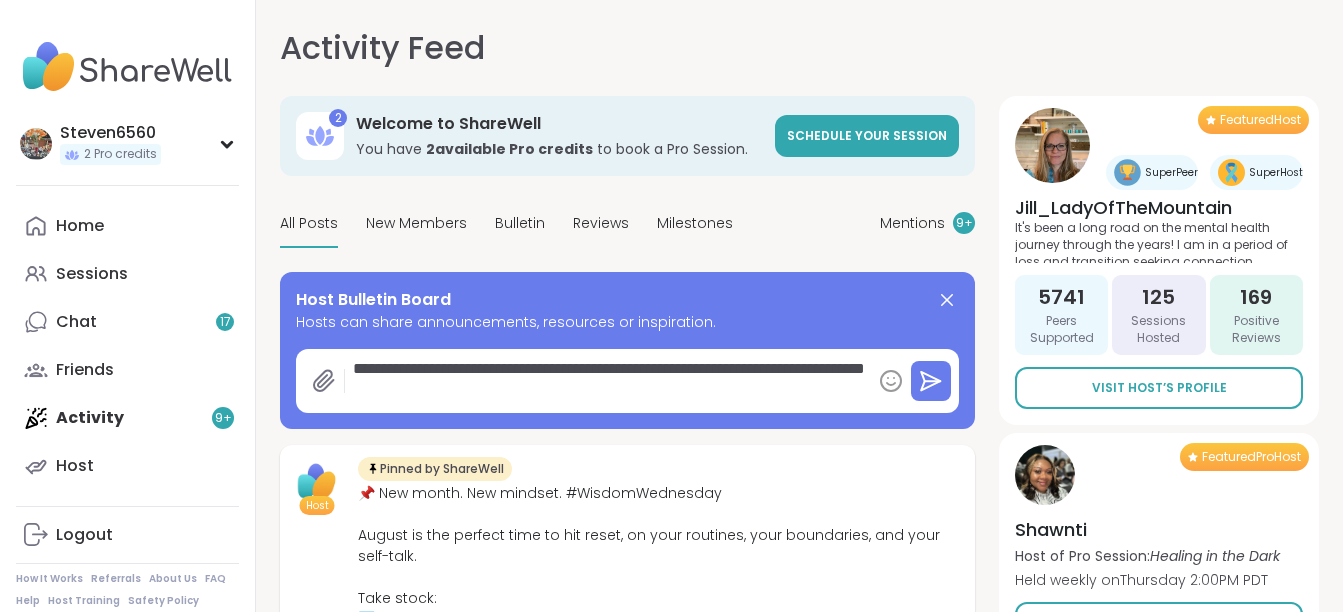 type on "*" 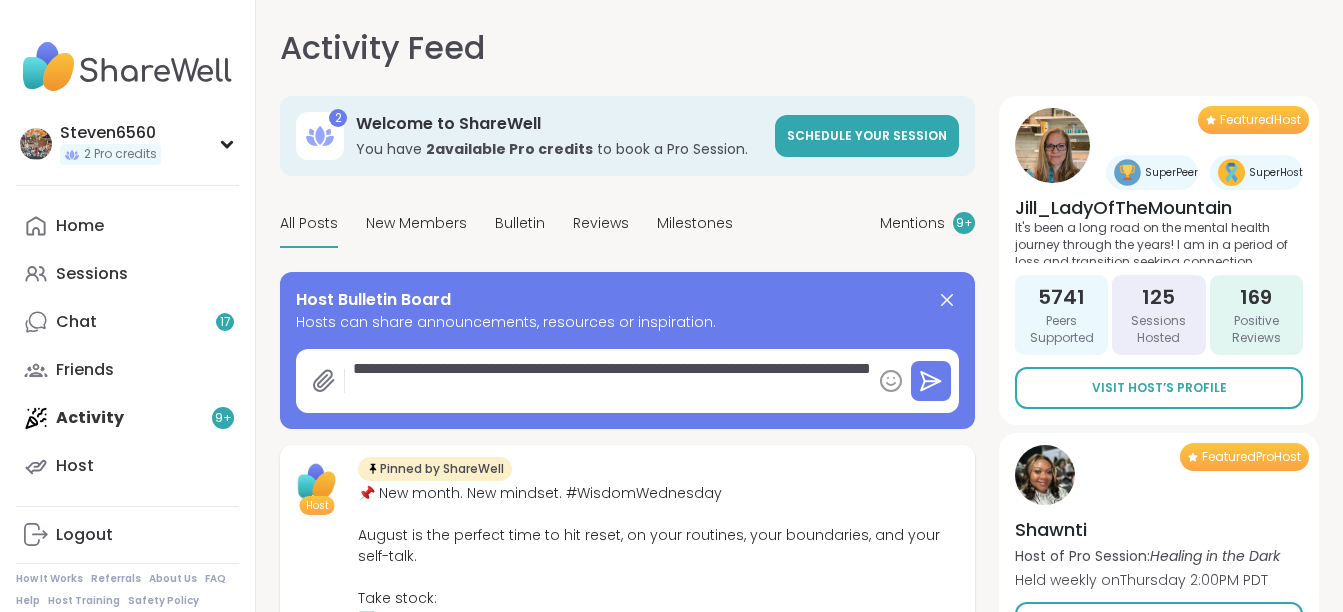 type on "*" 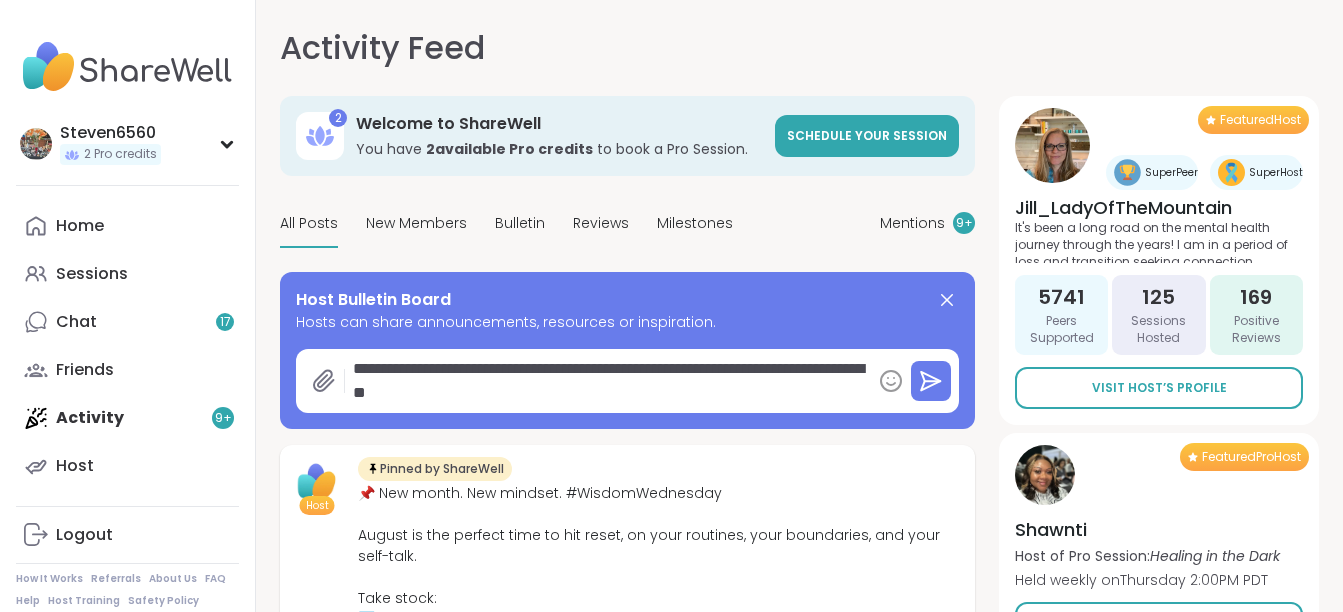 type on "*" 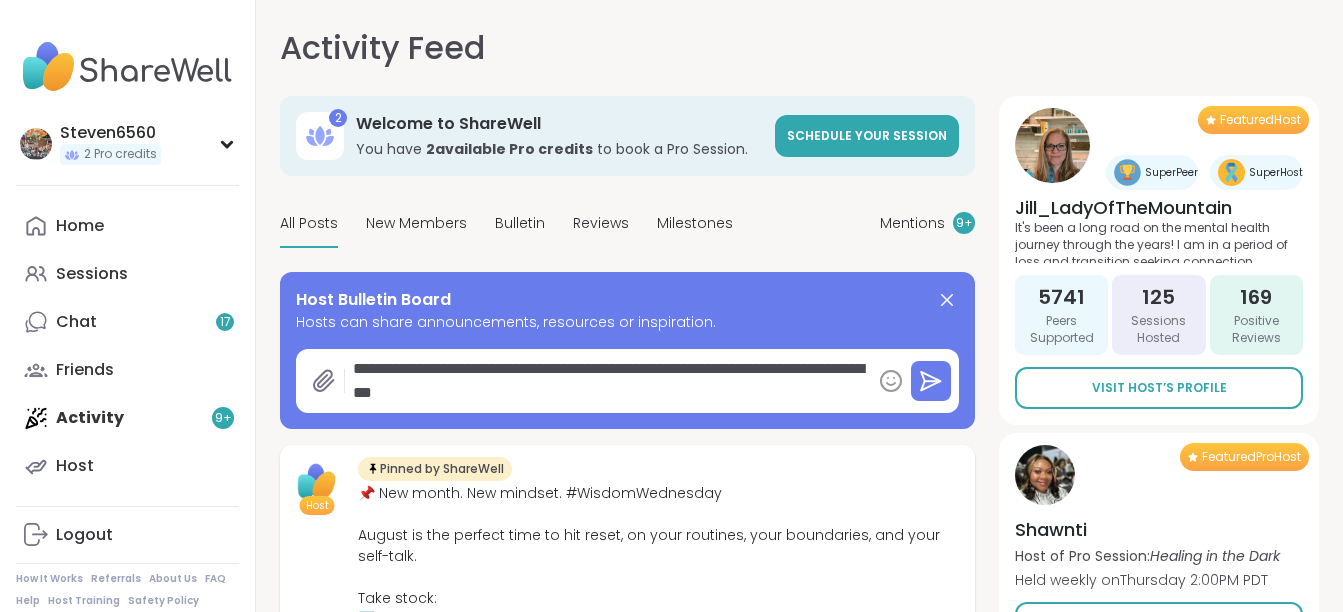 type on "*" 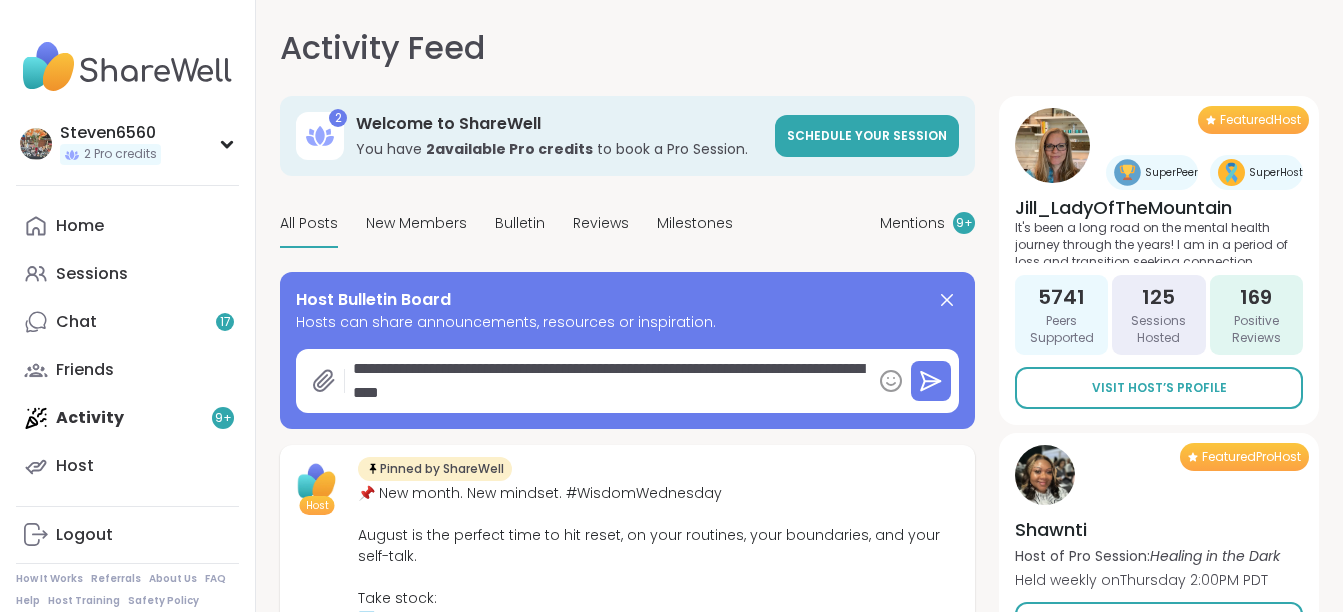 type on "*" 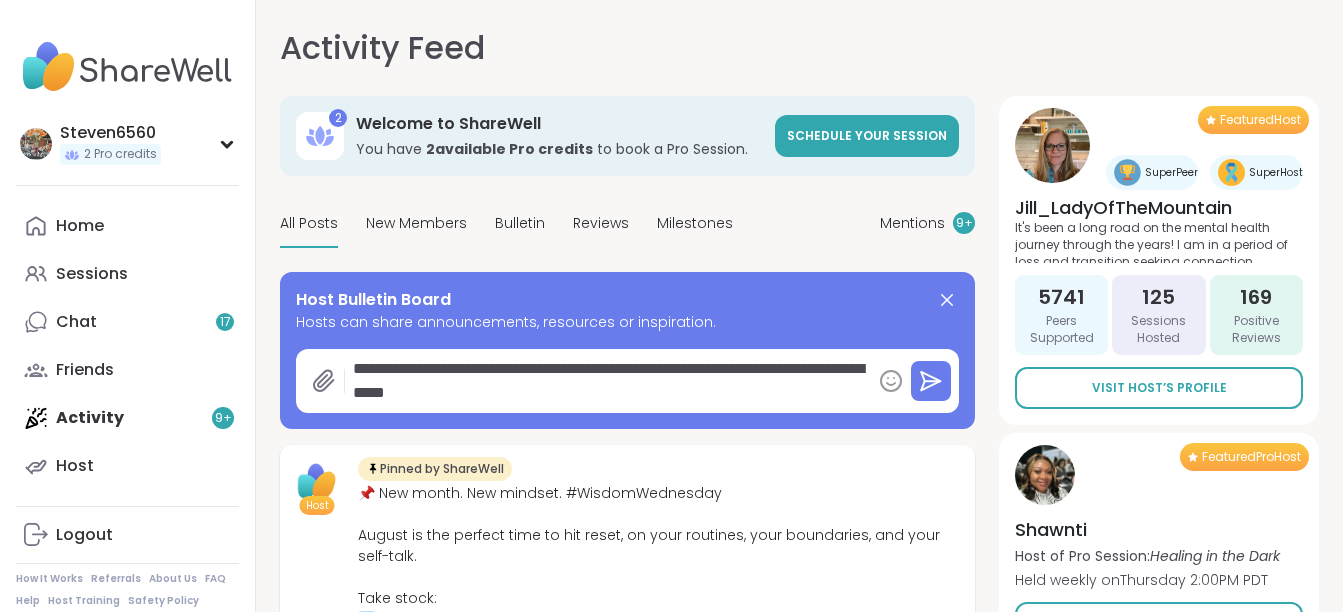 type on "*" 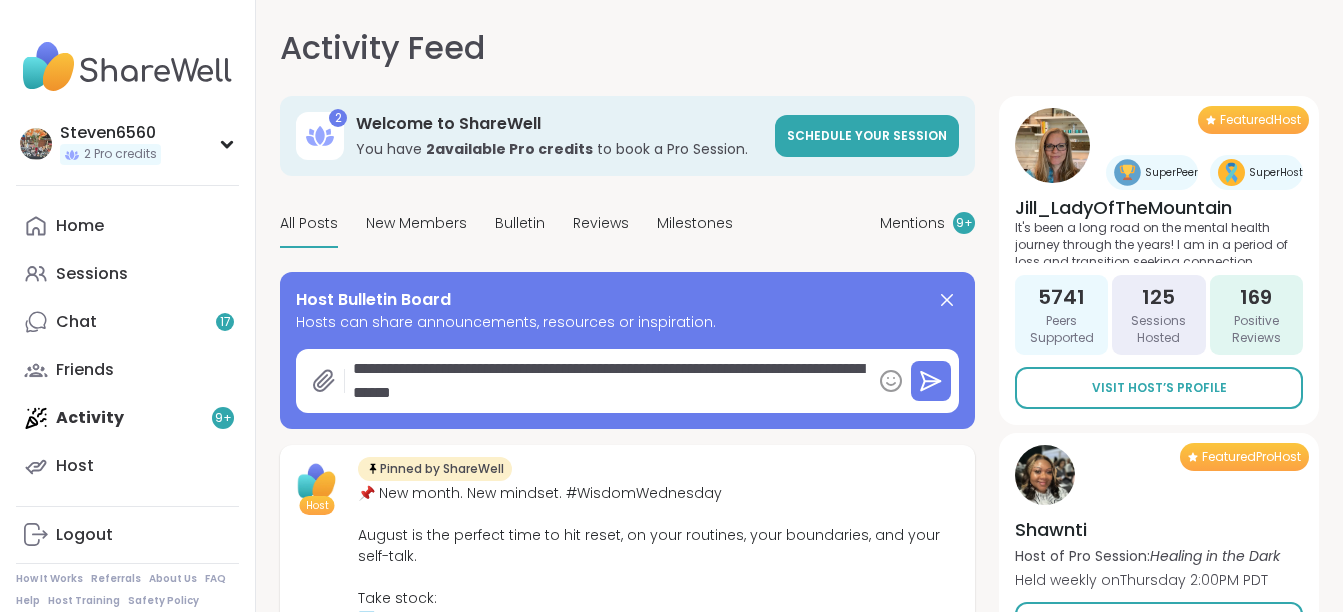 type on "*" 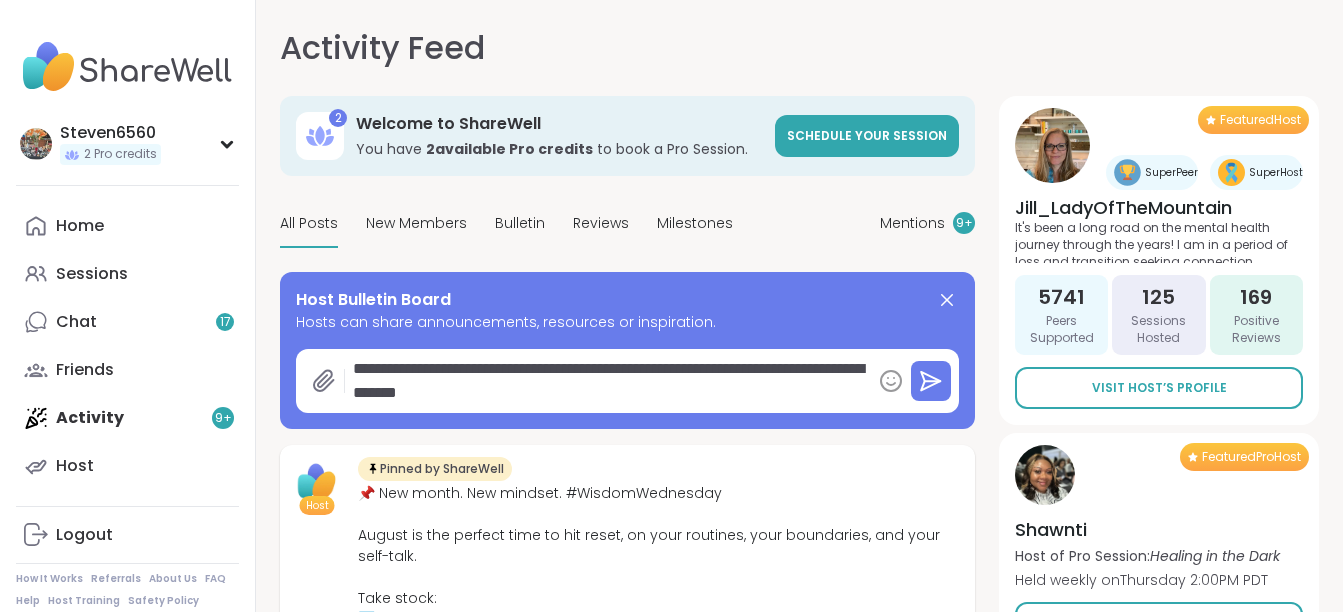 type on "*" 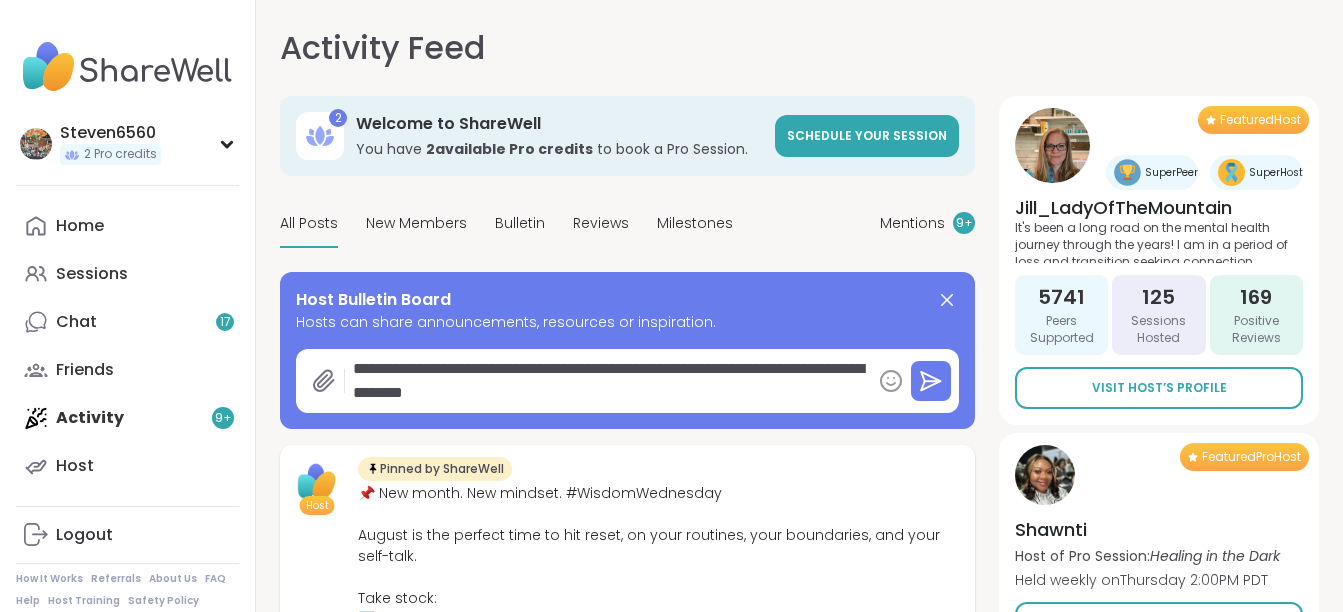 type on "*" 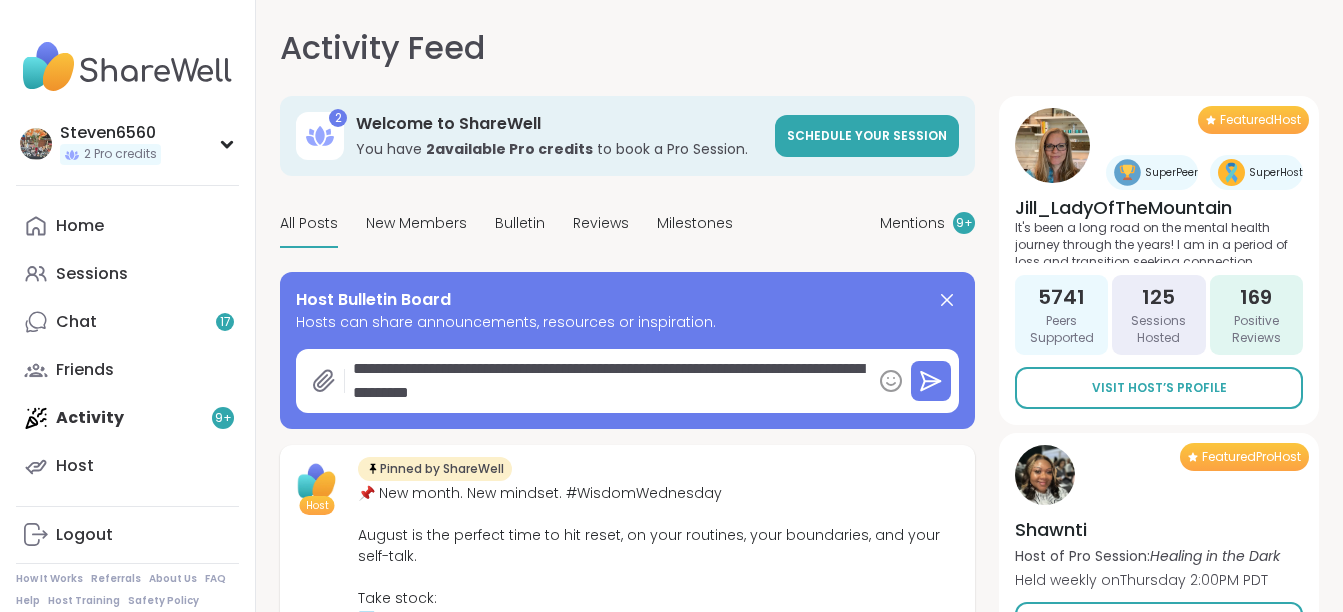 type 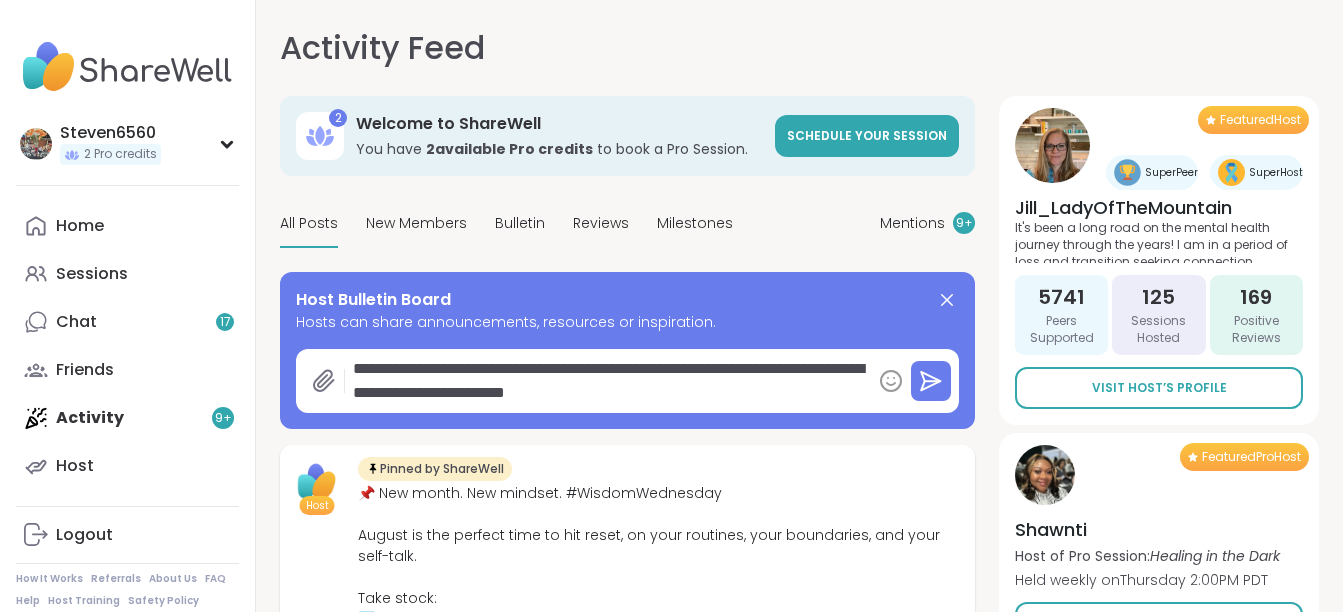 click on "**********" at bounding box center (608, 381) 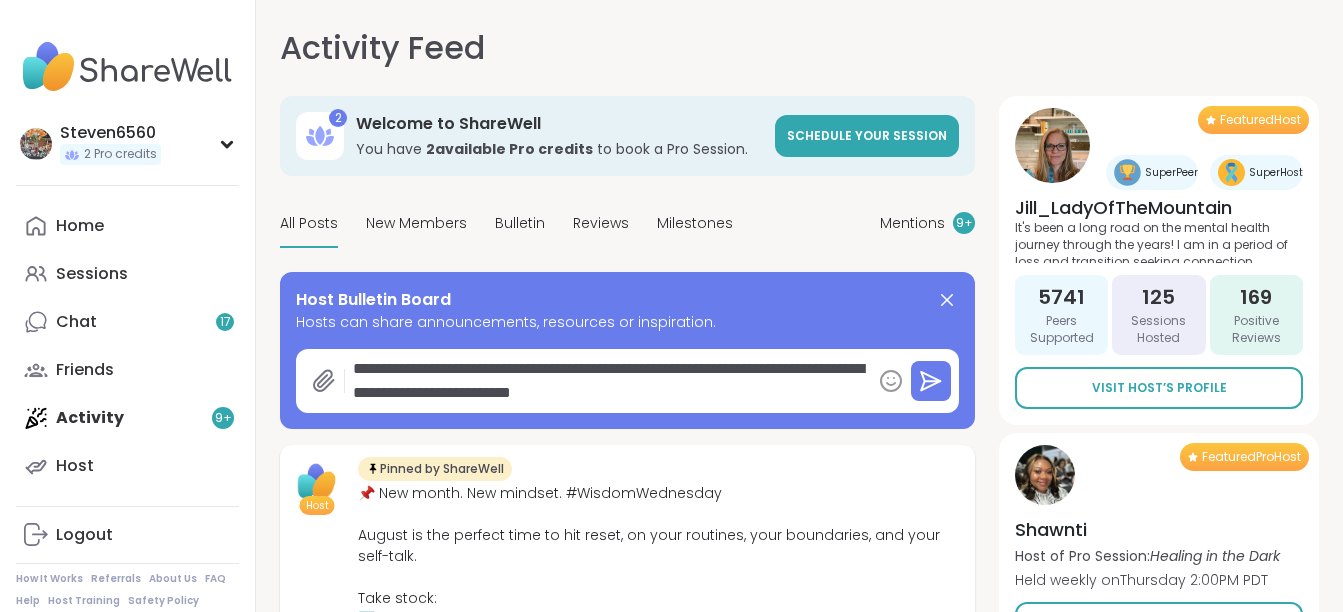 click on "**********" at bounding box center [608, 381] 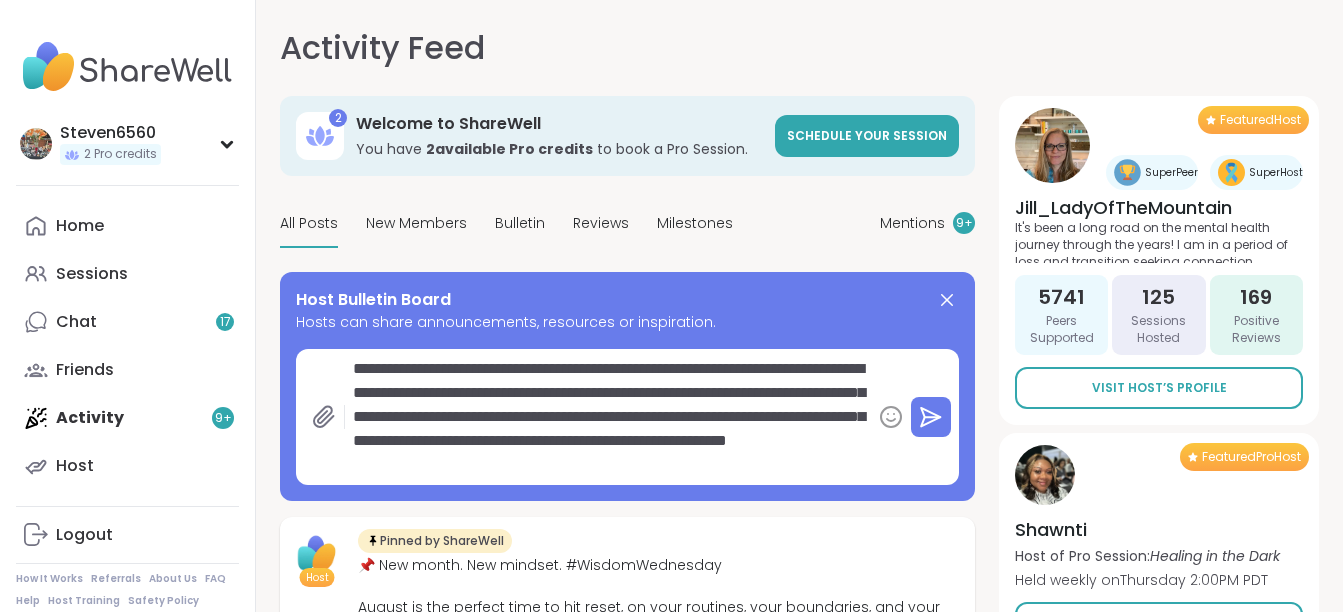 click on "**********" at bounding box center [608, 417] 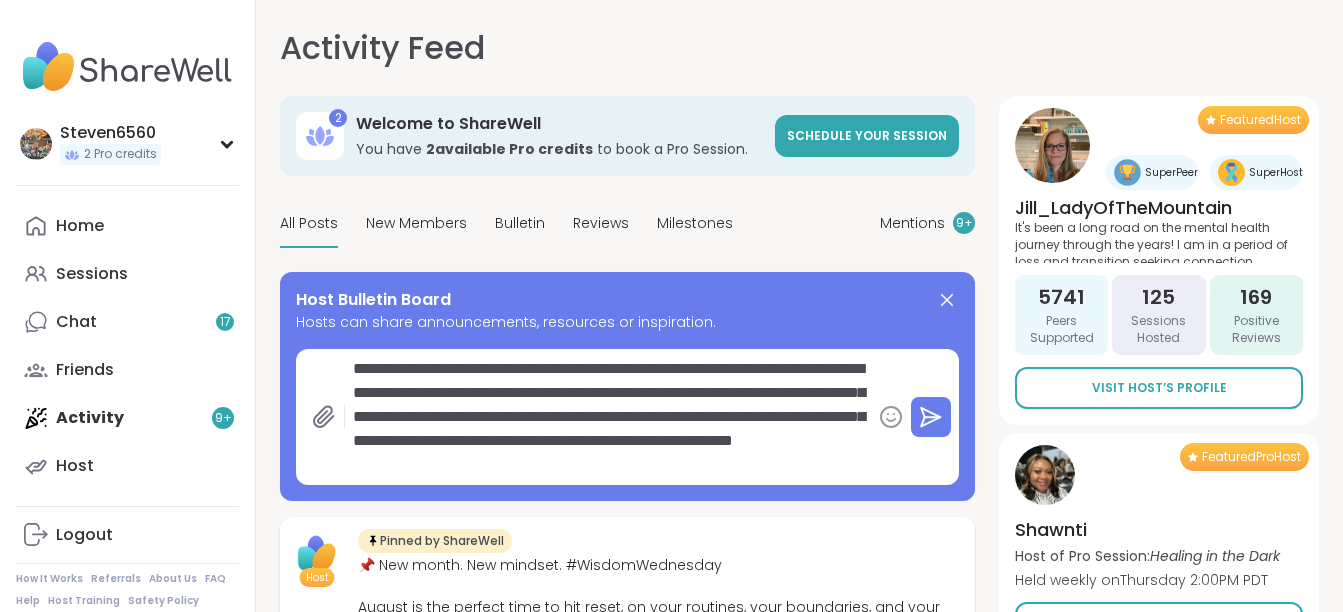 click on "**********" at bounding box center (608, 417) 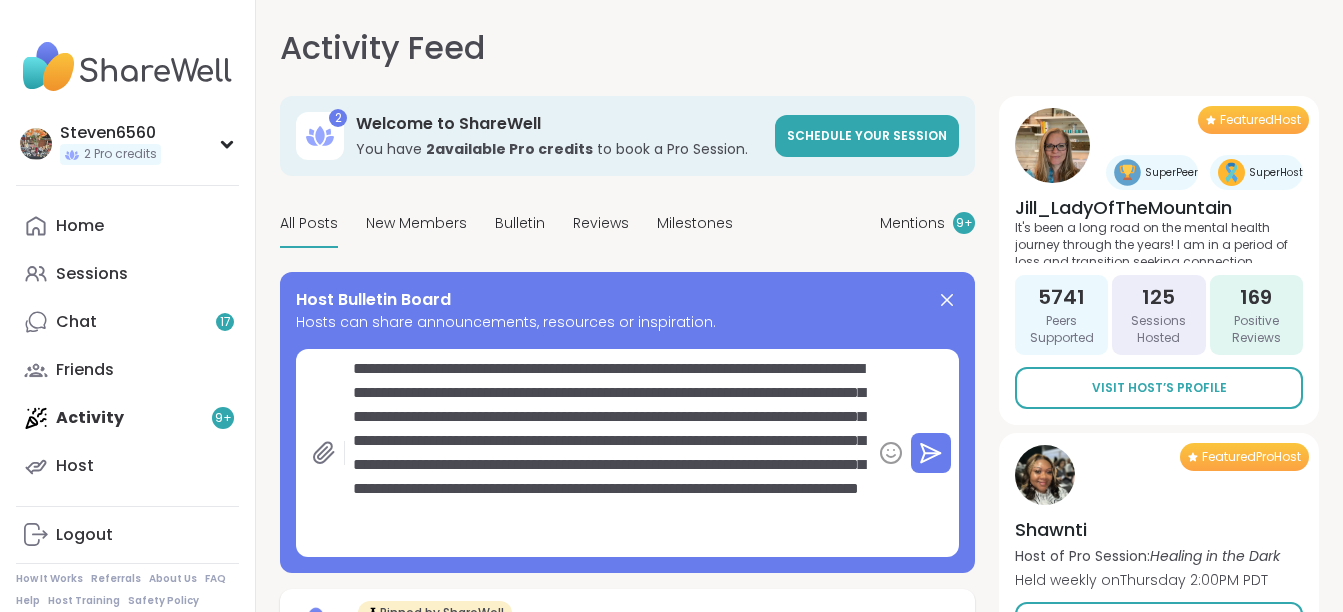 click on "**********" at bounding box center [608, 453] 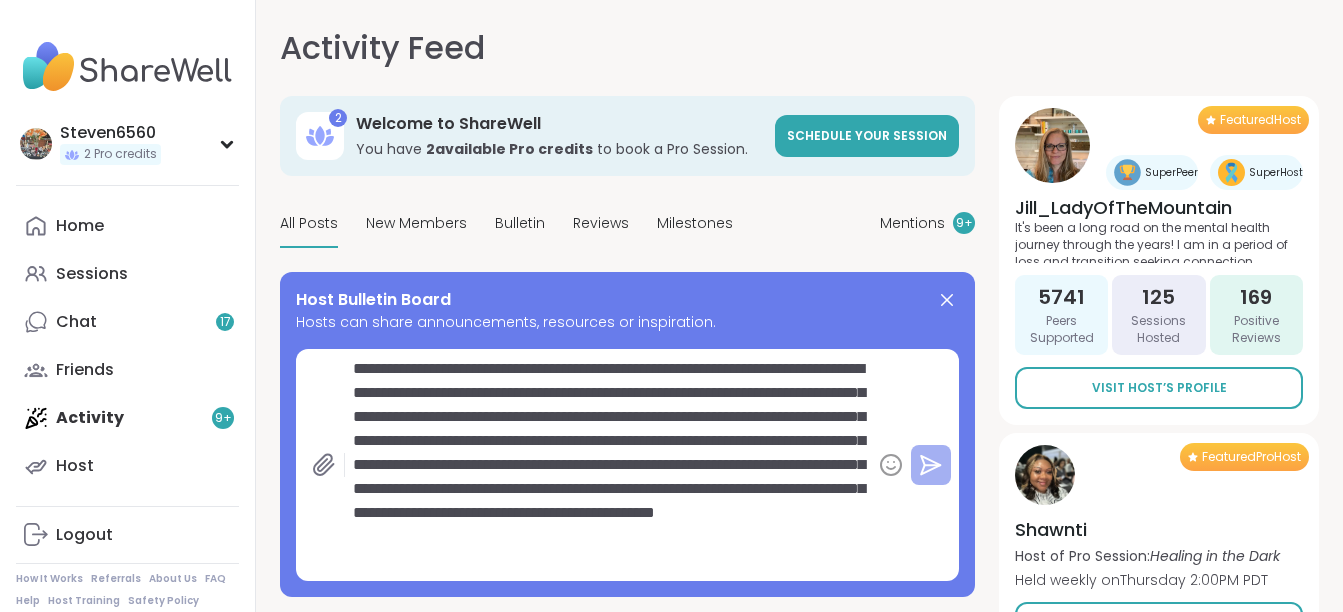 click at bounding box center [931, 465] 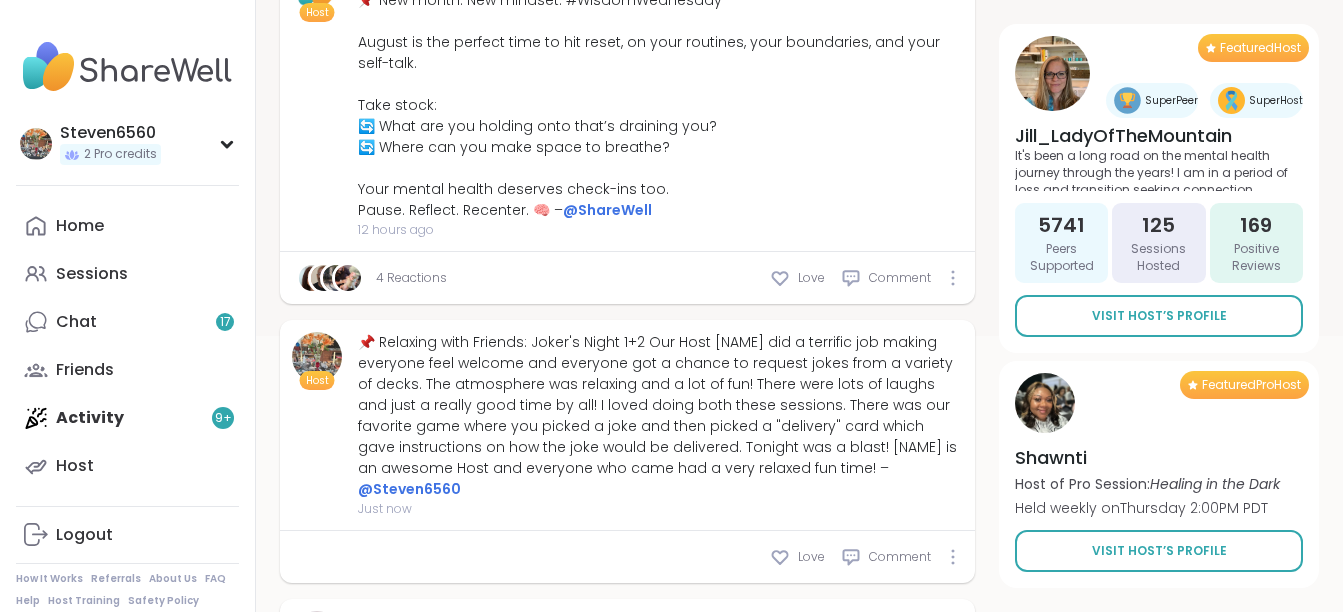 scroll, scrollTop: 334, scrollLeft: 0, axis: vertical 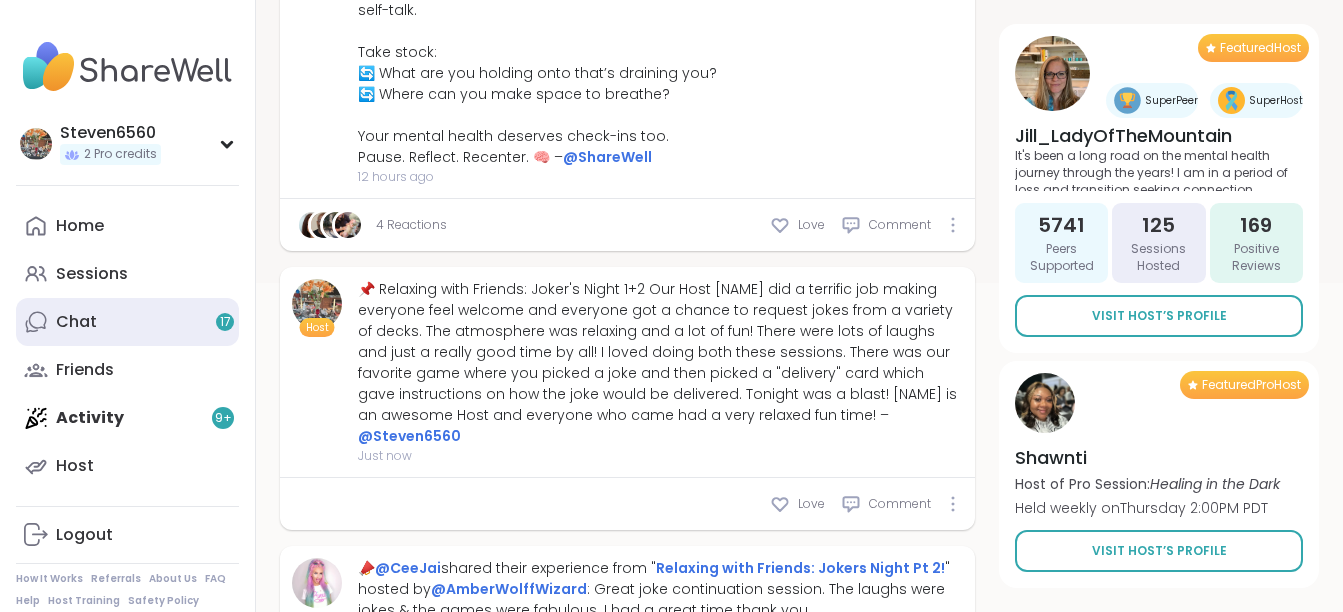click on "Chat 17" at bounding box center [76, 322] 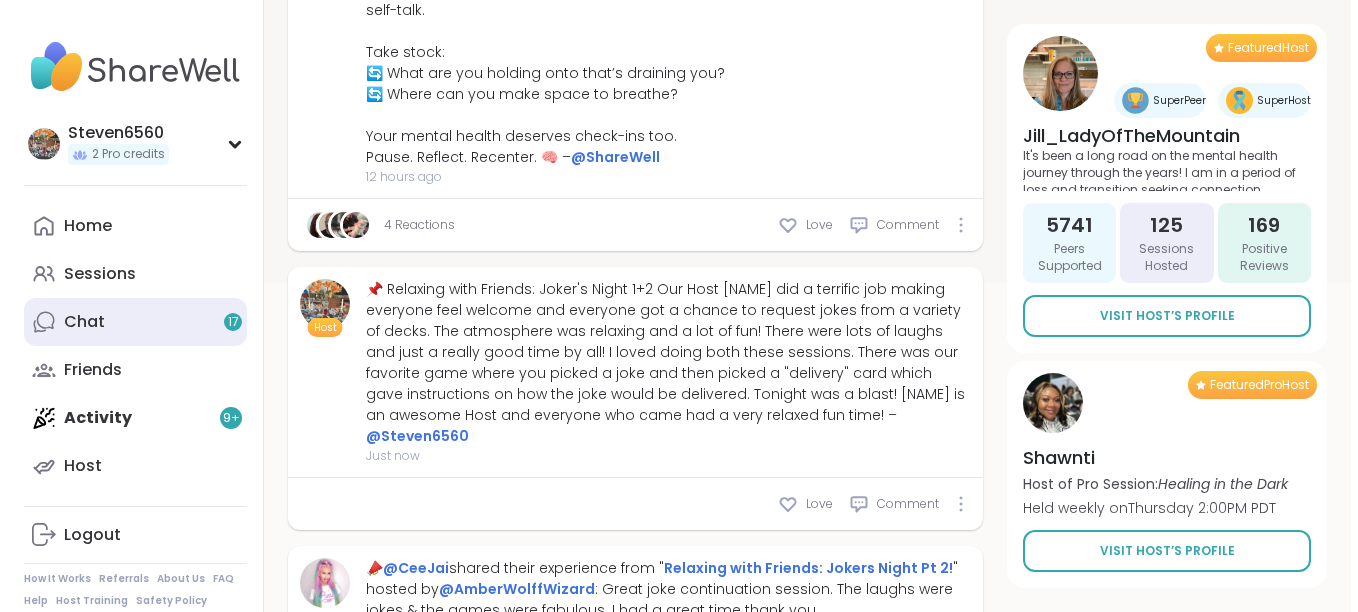 scroll, scrollTop: 0, scrollLeft: 0, axis: both 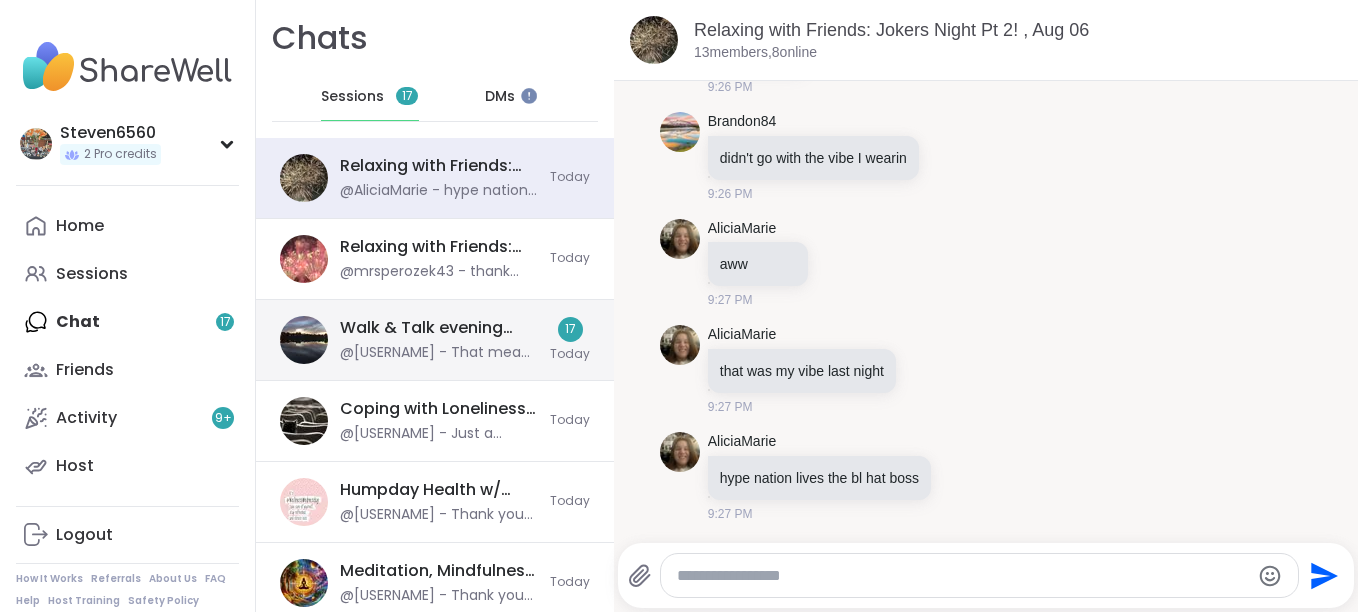 click on "Walk & Talk evening pop up, Aug 06" at bounding box center (439, 328) 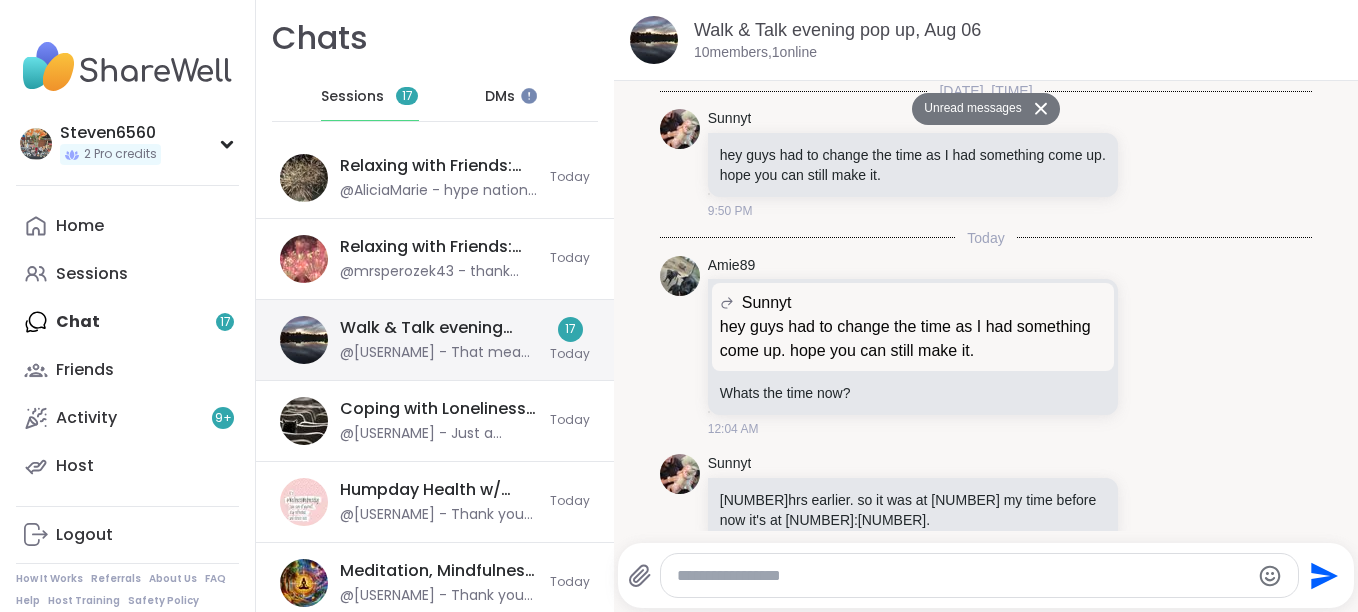 scroll, scrollTop: 4201, scrollLeft: 0, axis: vertical 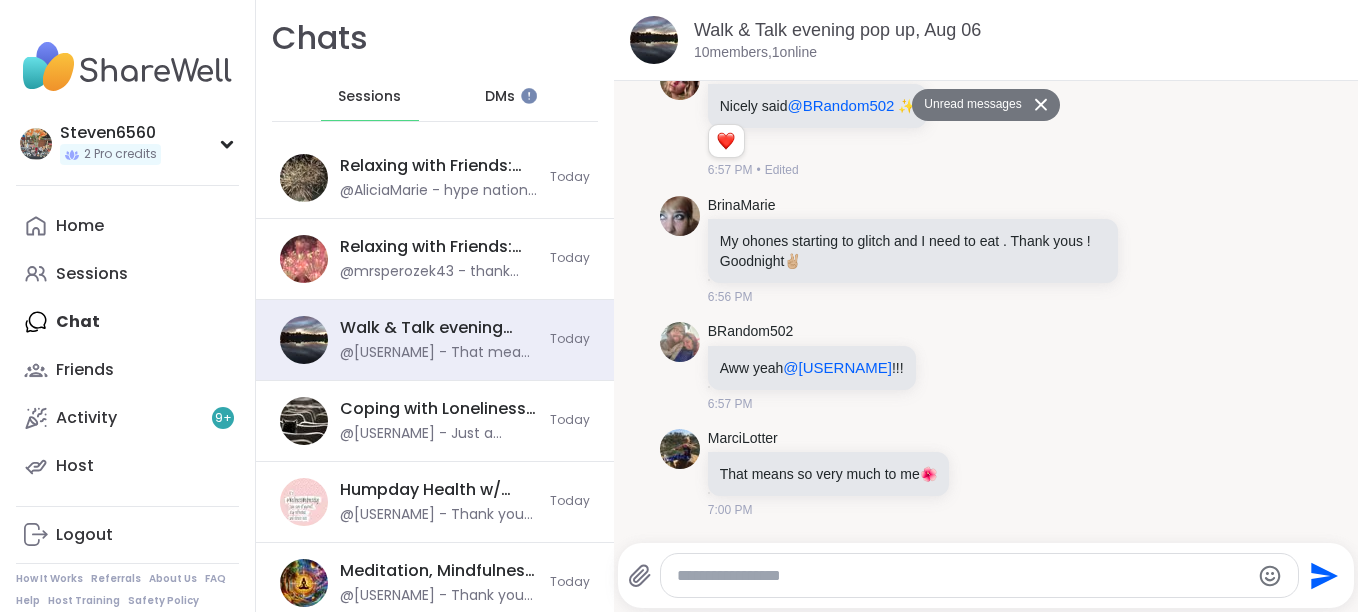 click on "Unread messages" at bounding box center [969, 105] 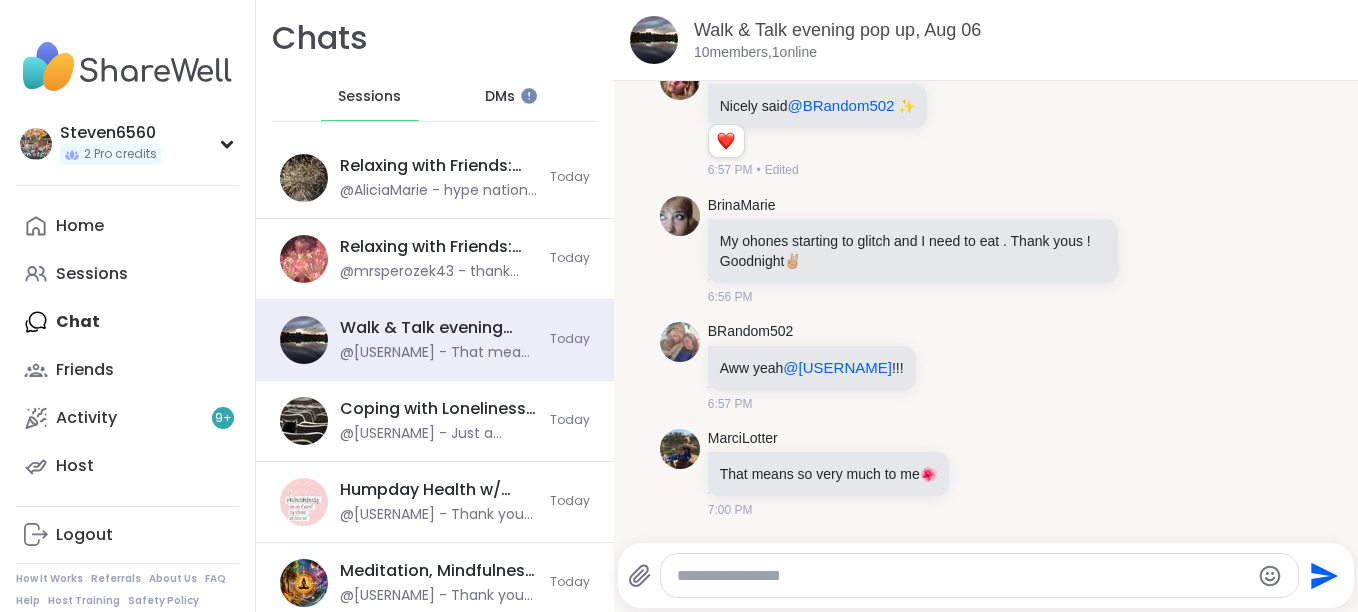 scroll, scrollTop: 2260, scrollLeft: 0, axis: vertical 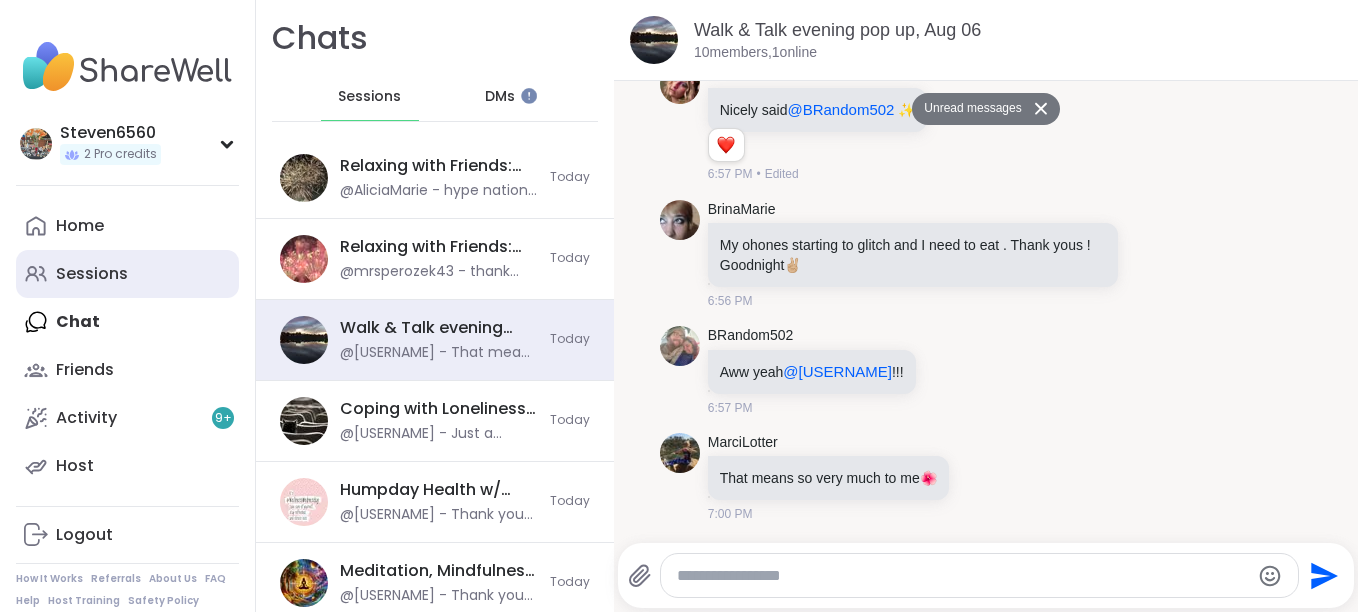 click on "Sessions" at bounding box center [92, 274] 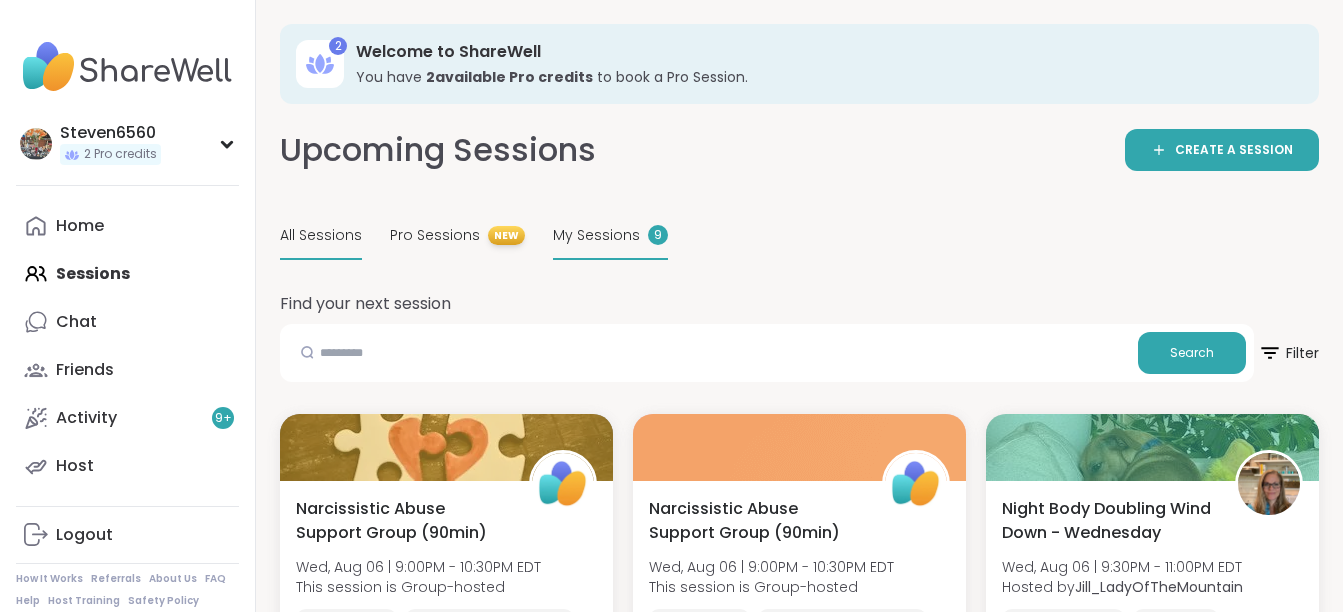 click on "My Sessions" at bounding box center [596, 235] 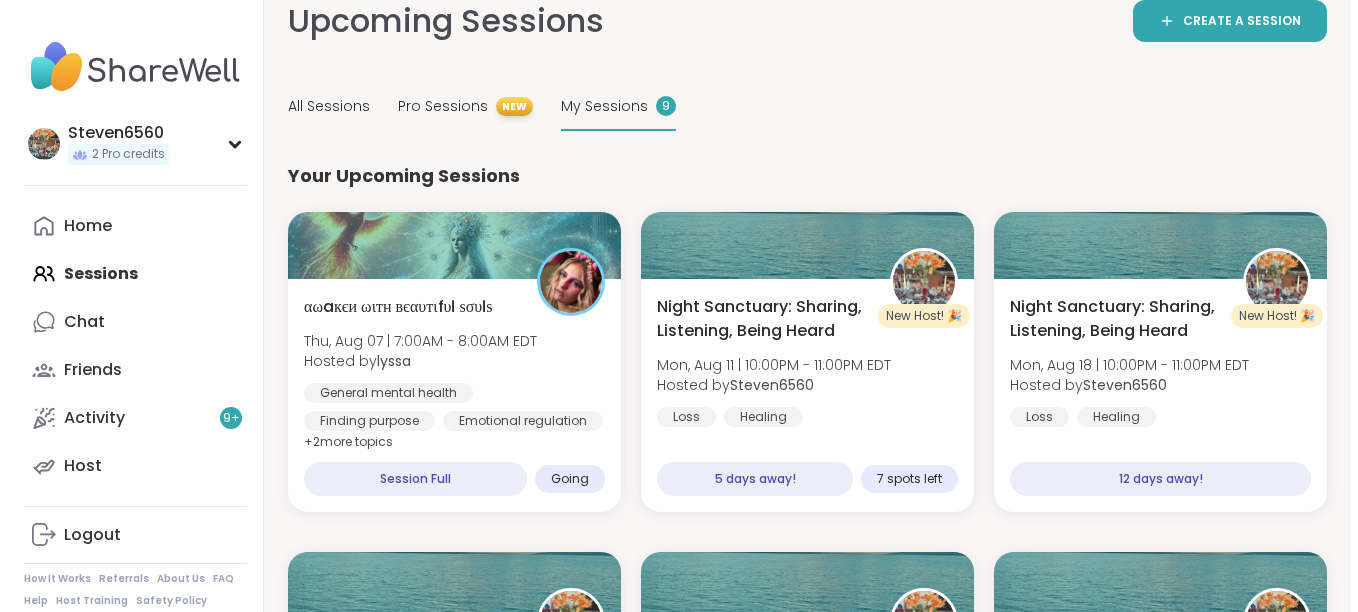 scroll, scrollTop: 36, scrollLeft: 0, axis: vertical 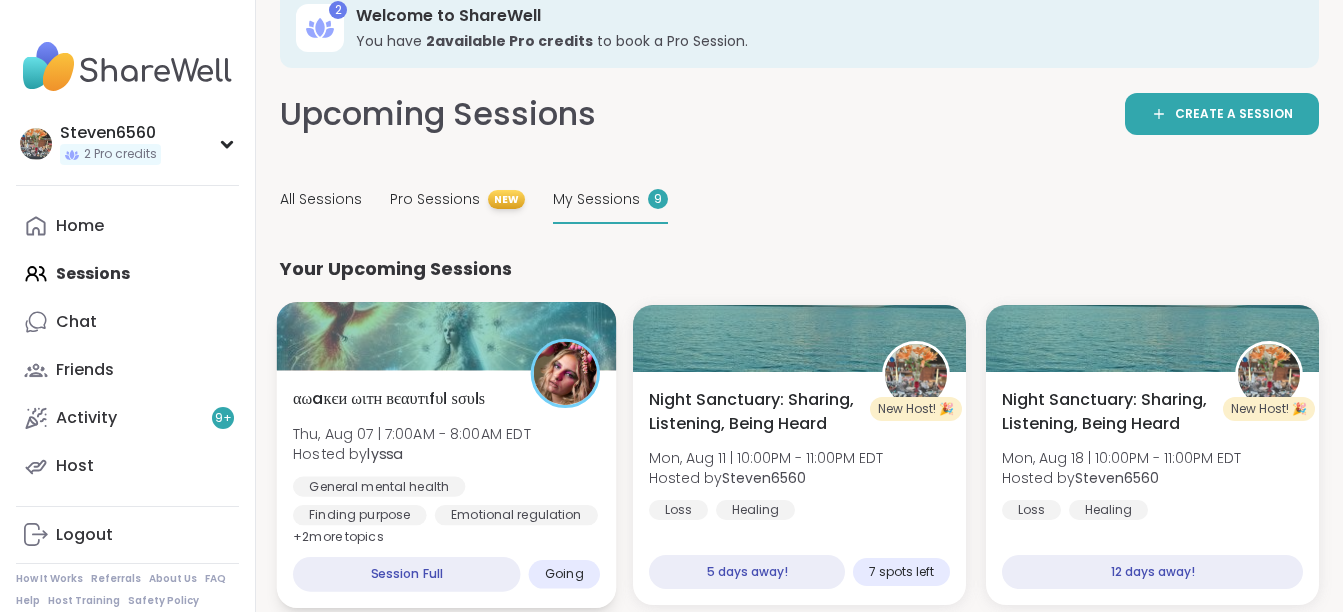 click on "Thu, Aug 07 | 7:00AM - 8:00AM EDT" at bounding box center [412, 433] 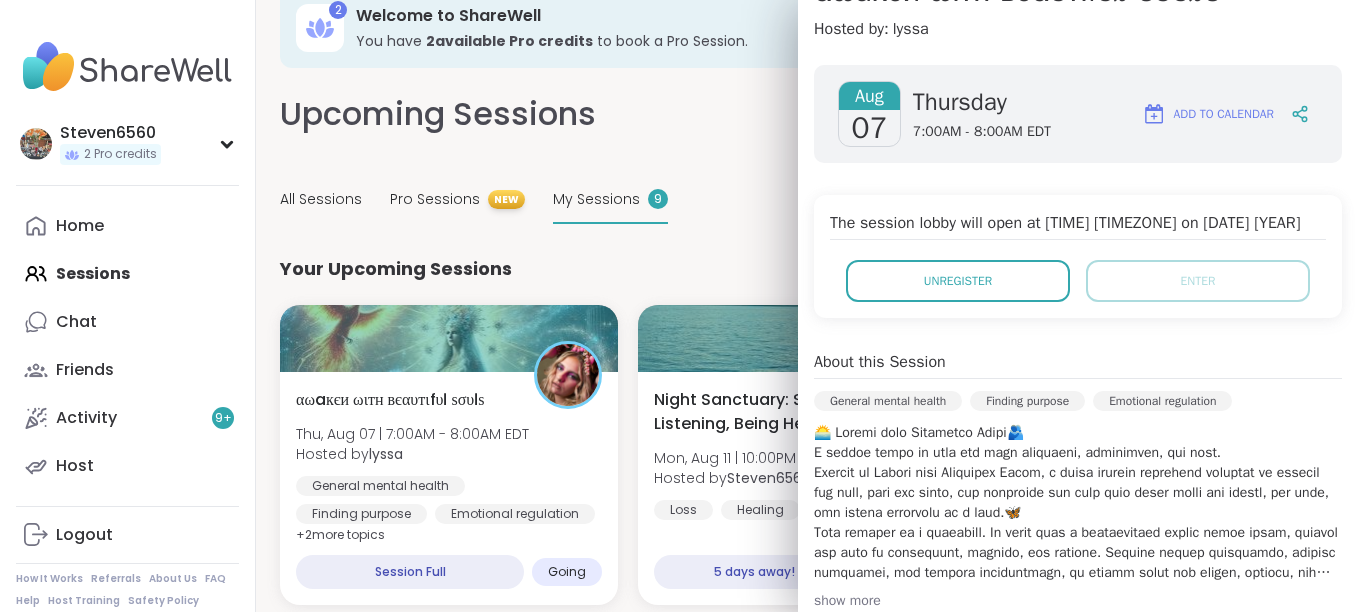 scroll, scrollTop: 413, scrollLeft: 0, axis: vertical 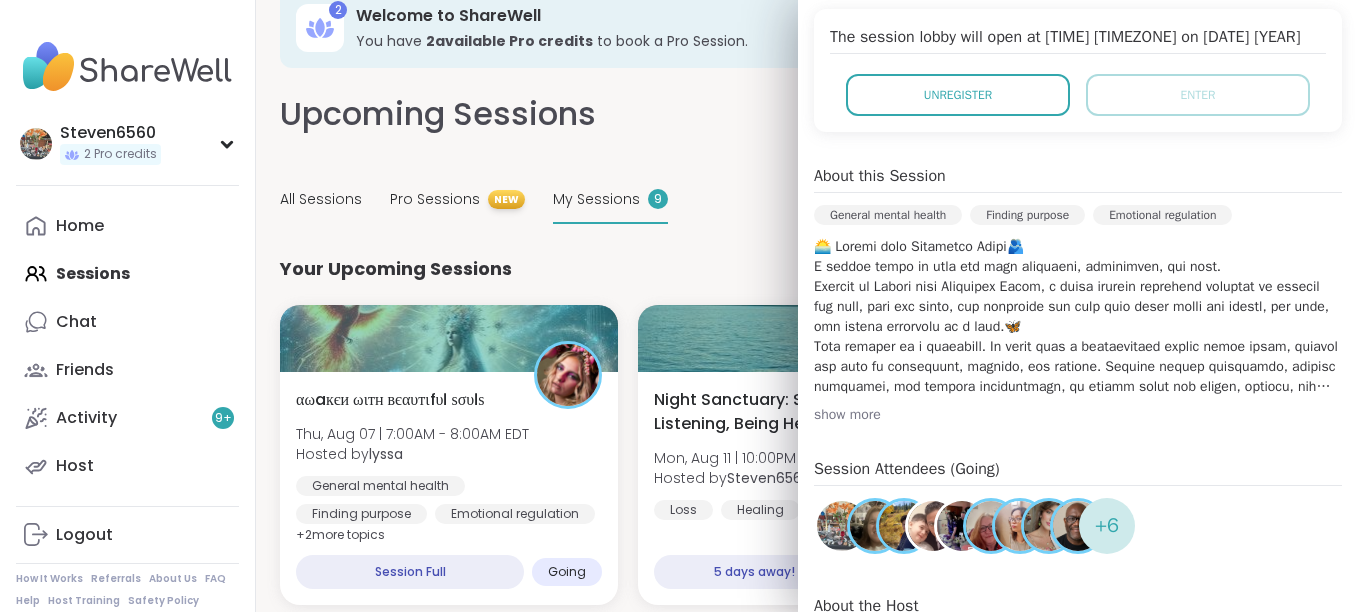 click at bounding box center [933, 526] 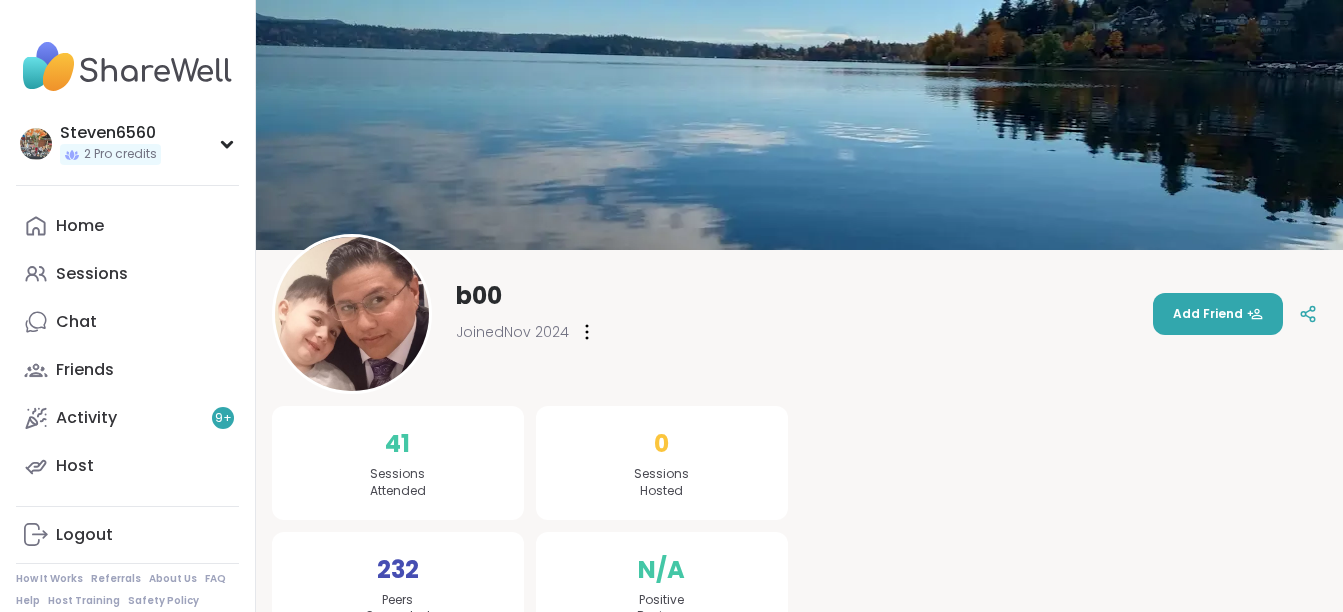 scroll, scrollTop: 0, scrollLeft: 0, axis: both 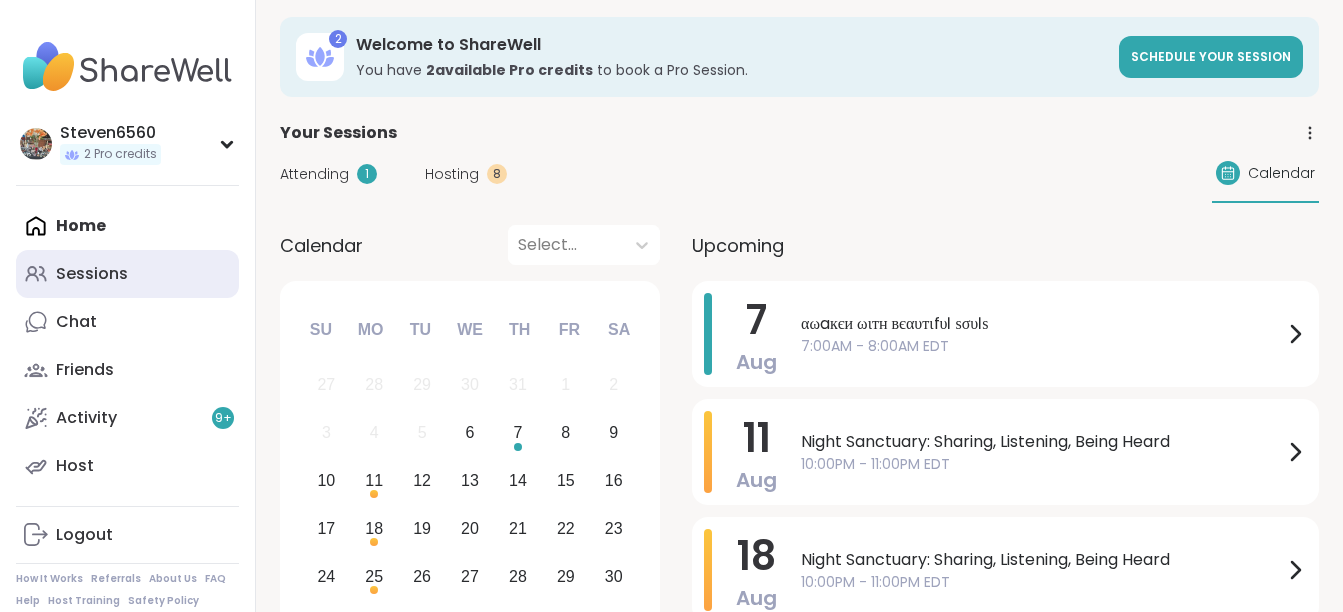 click on "Sessions" at bounding box center (92, 274) 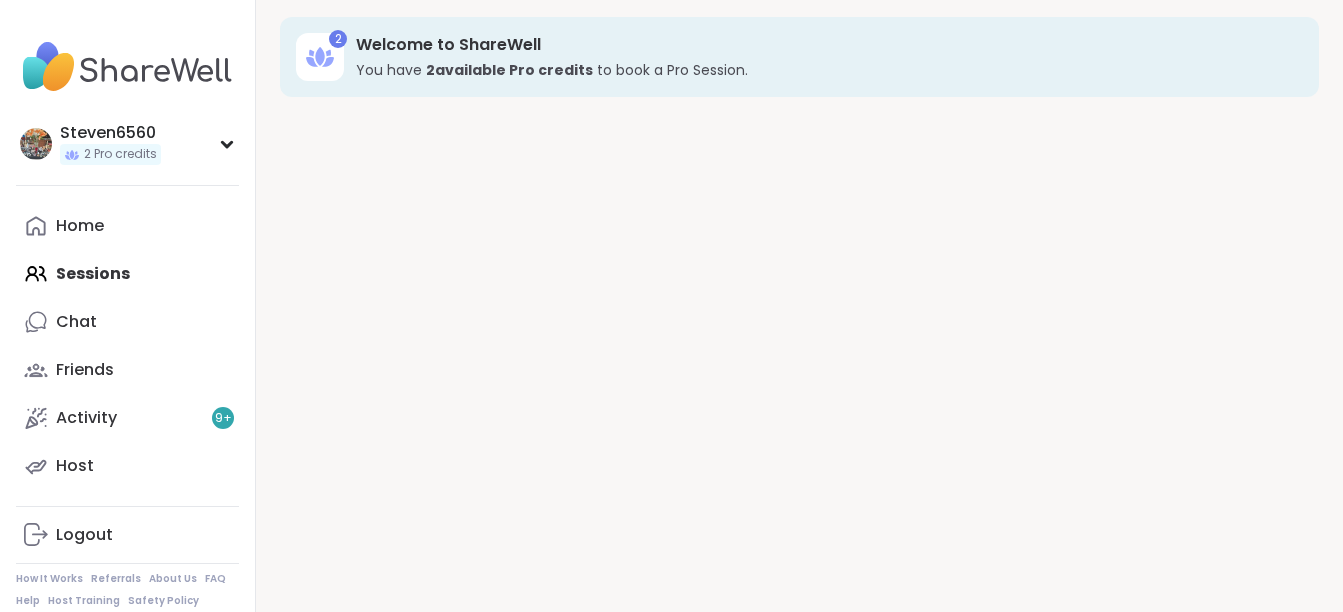 scroll, scrollTop: 0, scrollLeft: 0, axis: both 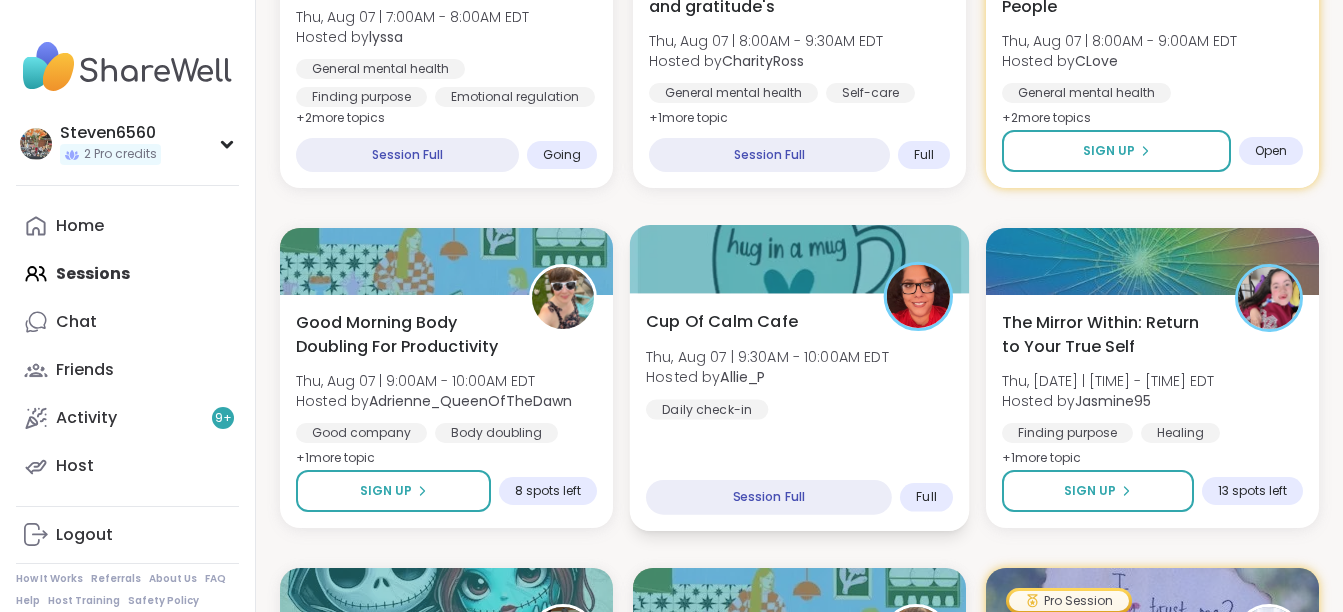 click on "Cup Of Calm Cafe Thu, Aug 07 | 9:30AM - 10:00AM EDT Hosted by  Allie_P Daily check-in" at bounding box center (799, 364) 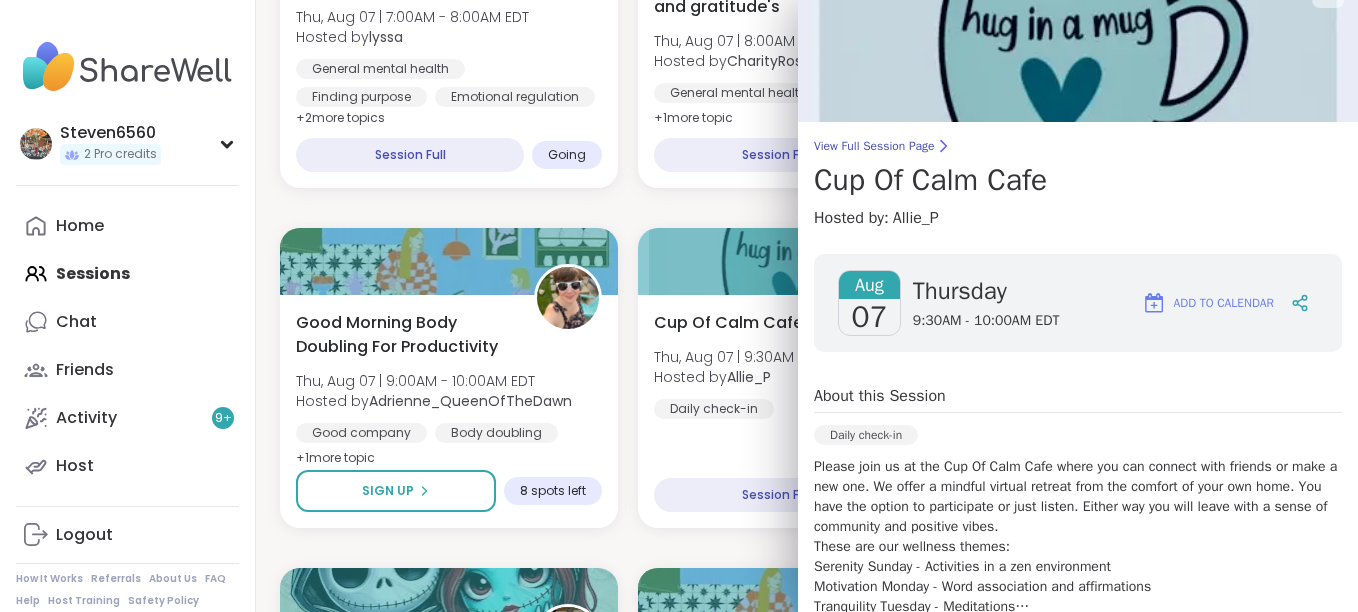 scroll, scrollTop: 0, scrollLeft: 0, axis: both 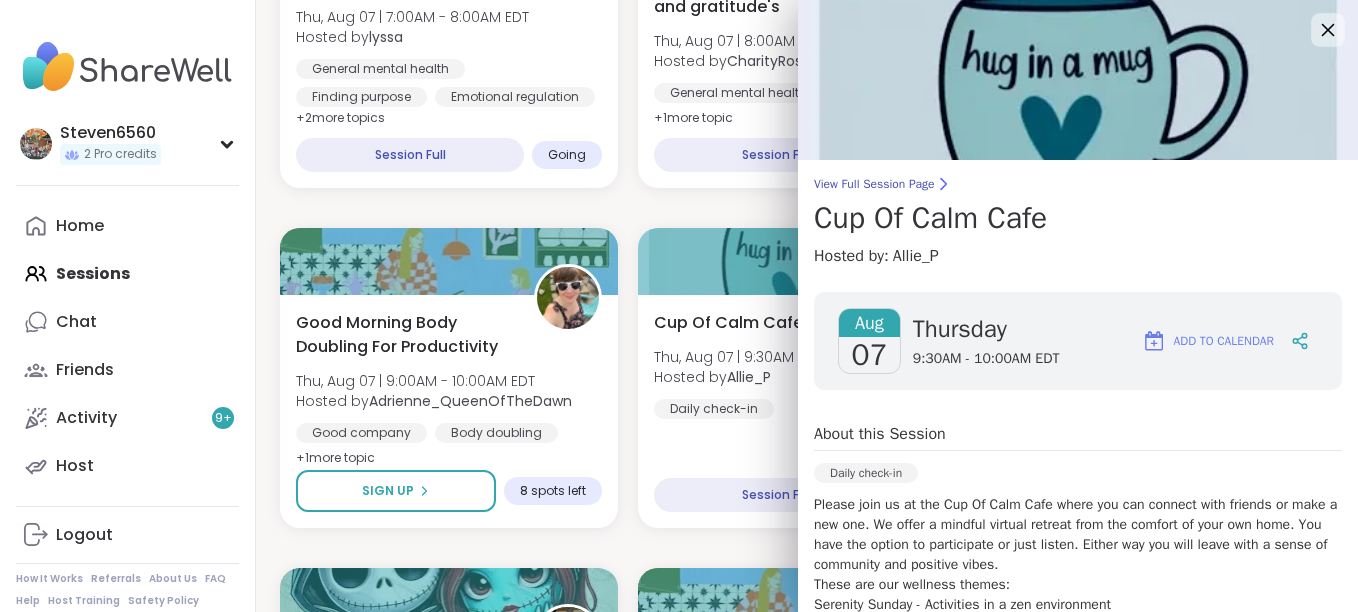 click 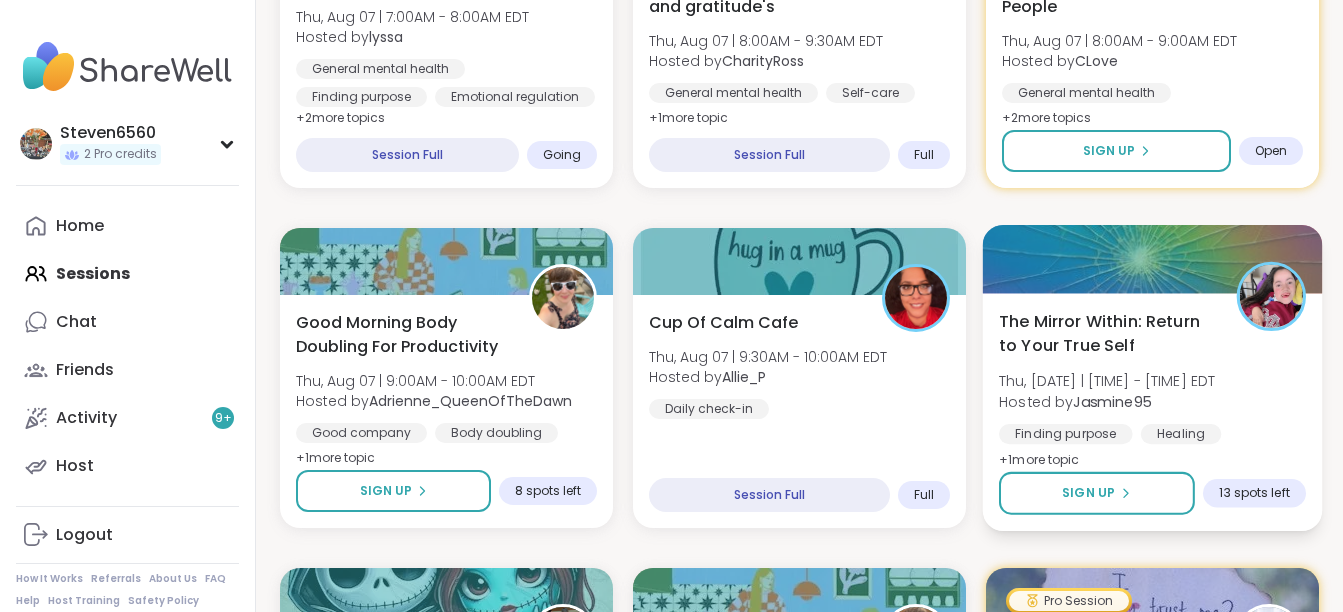 click on "The Mirror Within: Return to Your True Self" at bounding box center [1106, 333] 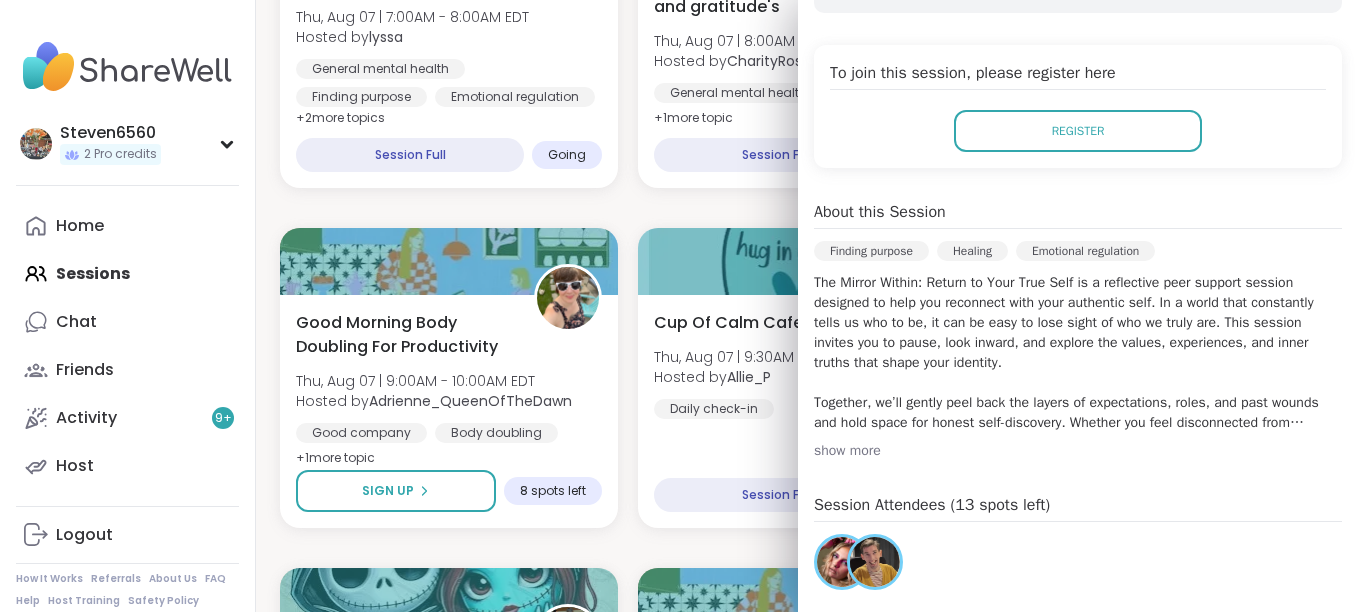 scroll, scrollTop: 440, scrollLeft: 0, axis: vertical 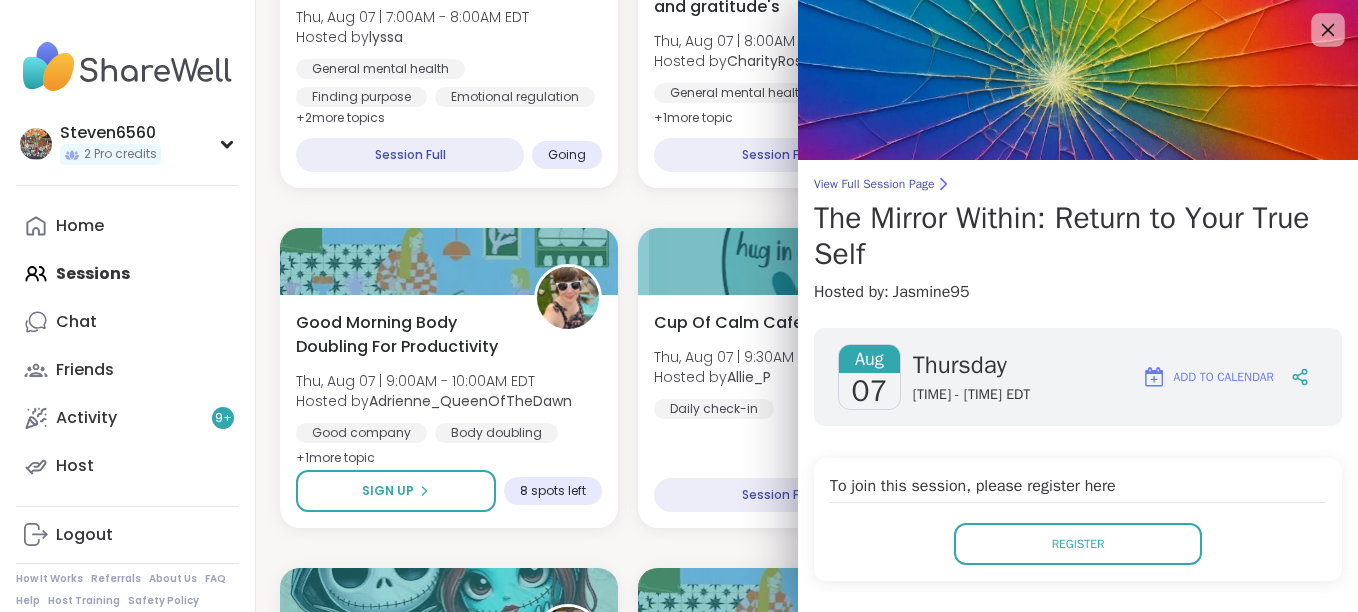 click 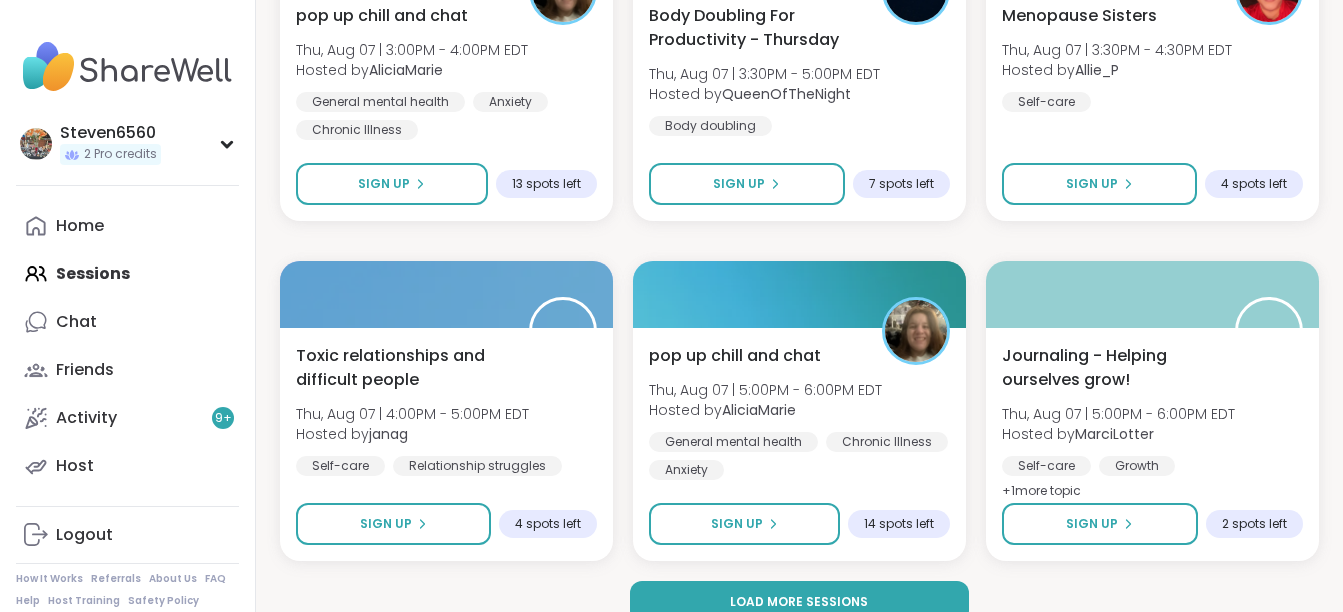 scroll, scrollTop: 3924, scrollLeft: 0, axis: vertical 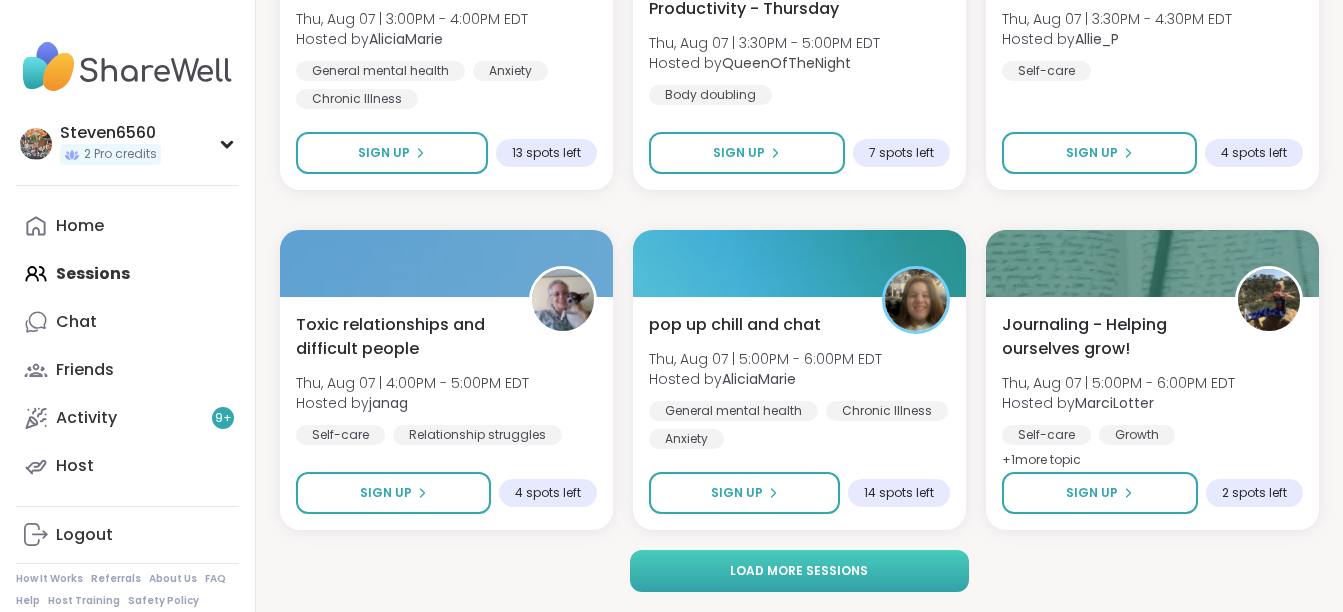 click on "Load more sessions" at bounding box center (799, 571) 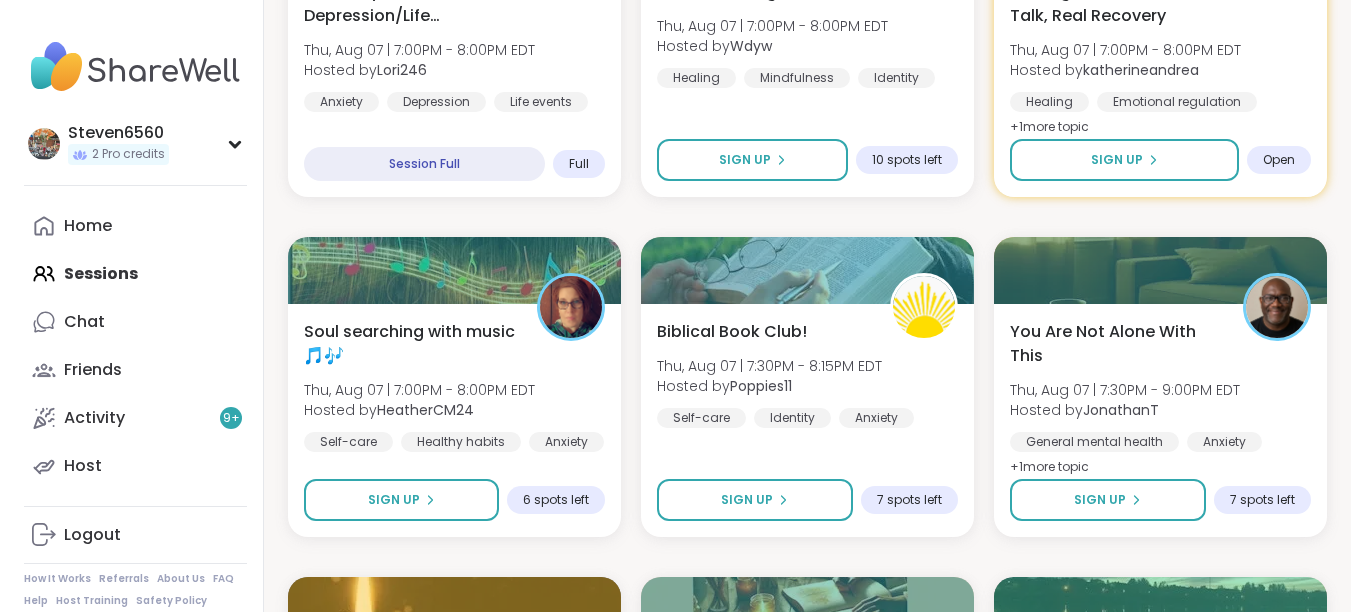 scroll, scrollTop: 5284, scrollLeft: 0, axis: vertical 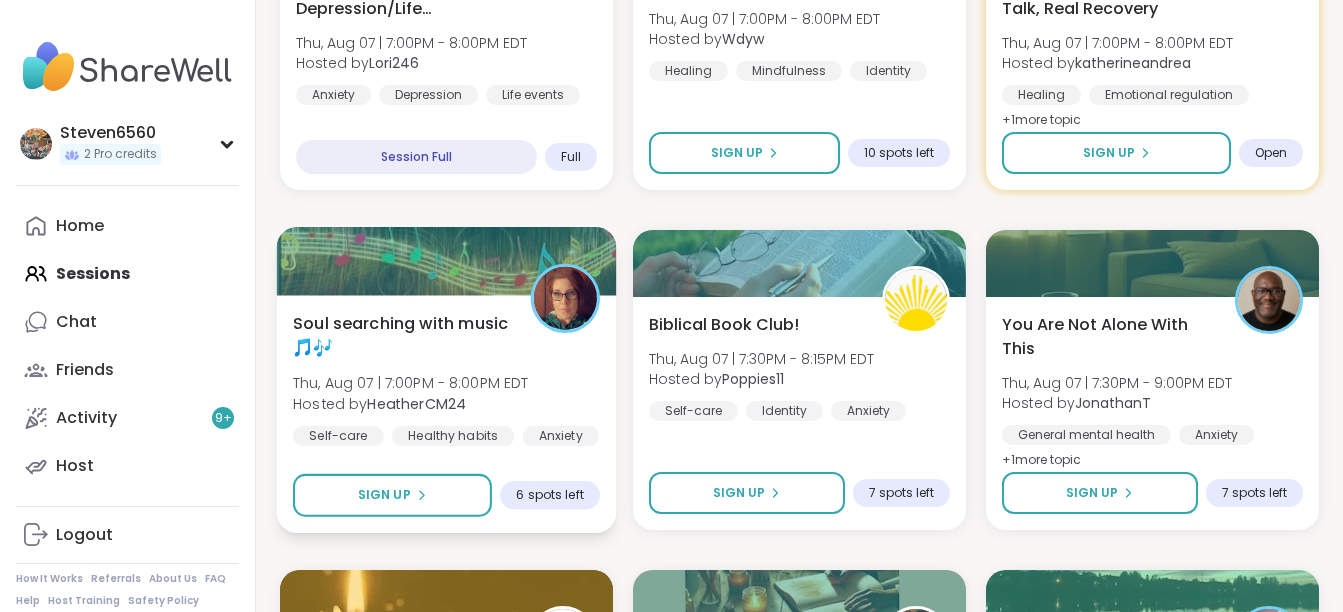 click on "HeatherCM24" at bounding box center [416, 403] 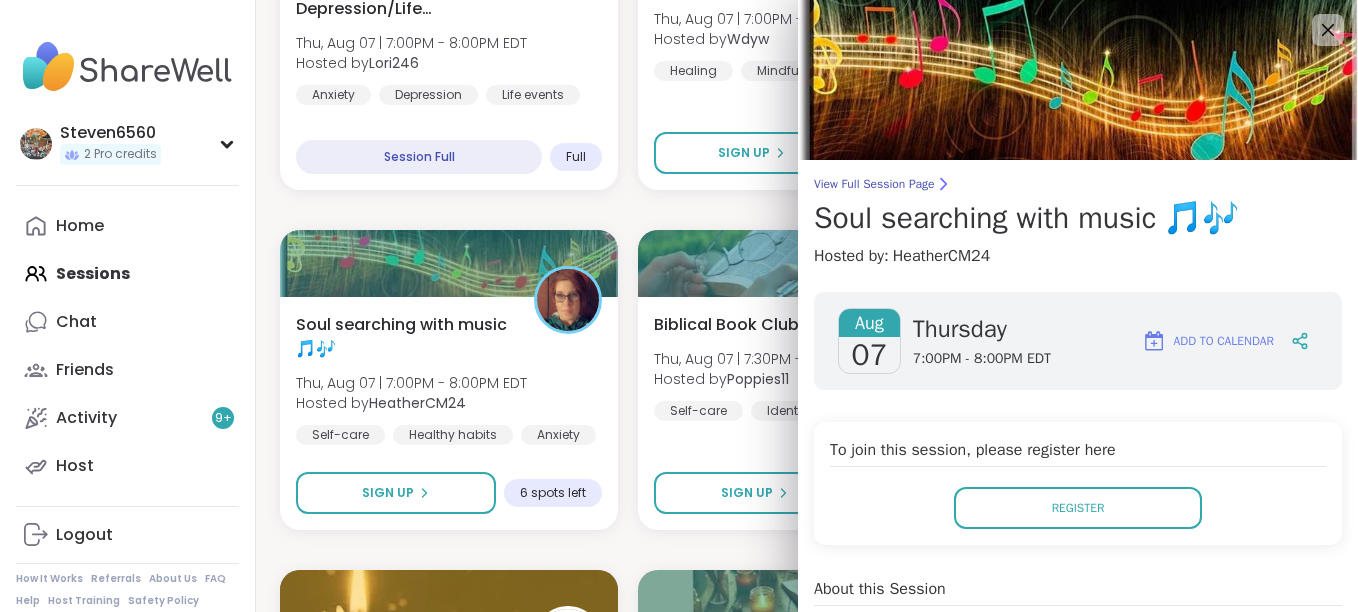 click on "Hosted by:   HeatherCM24" at bounding box center [1078, 256] 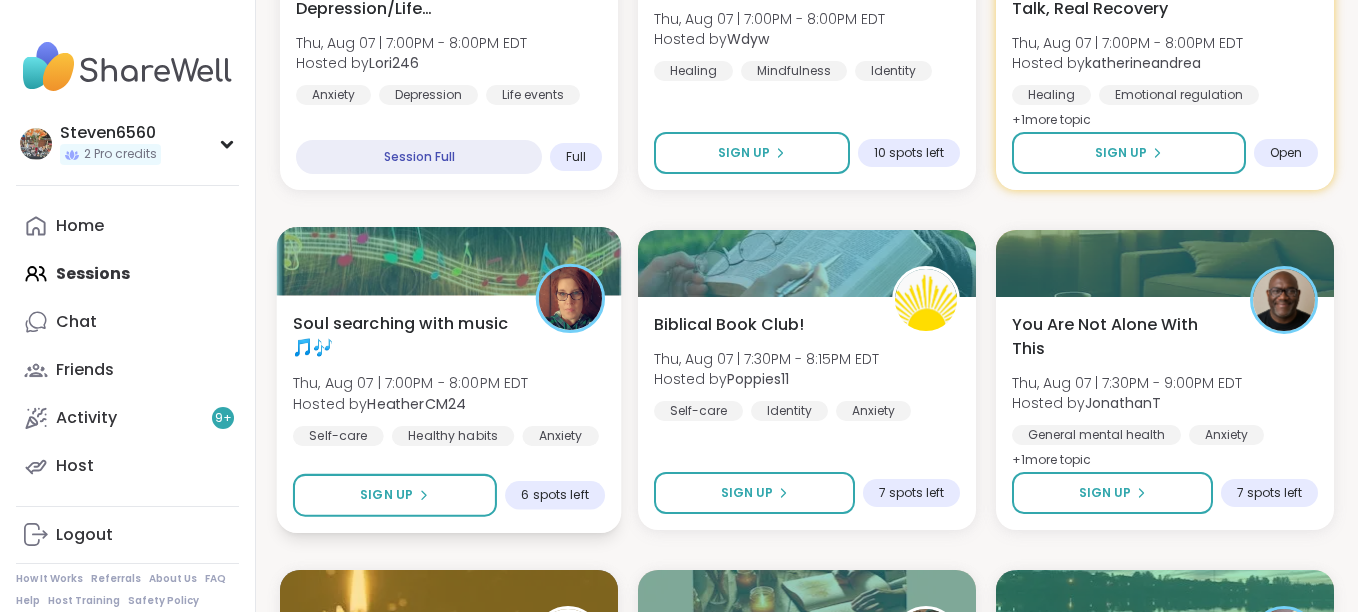 click on "Soul searching with music  🎵🎶" at bounding box center (403, 335) 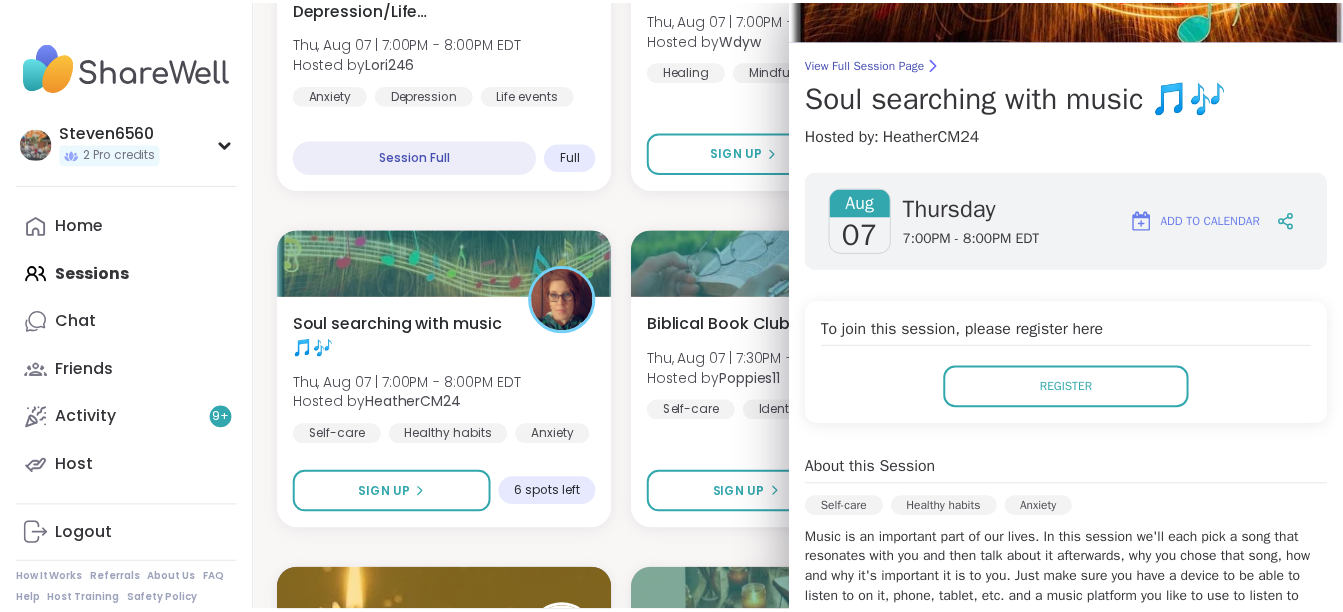 scroll, scrollTop: 0, scrollLeft: 0, axis: both 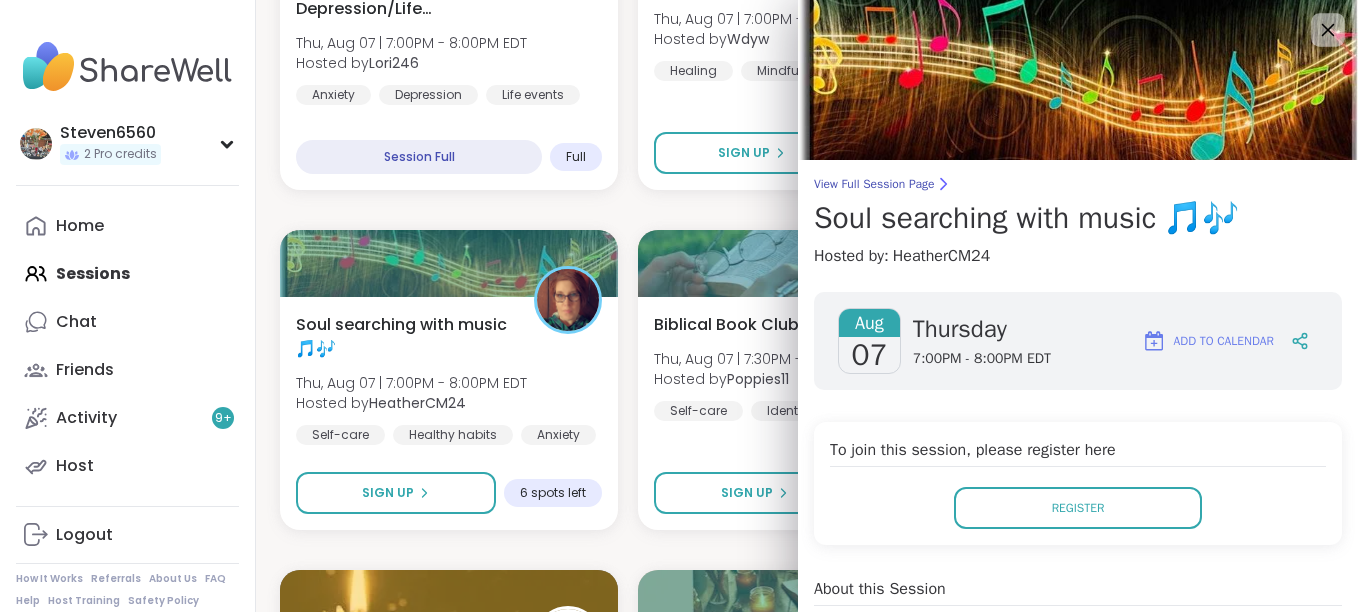click 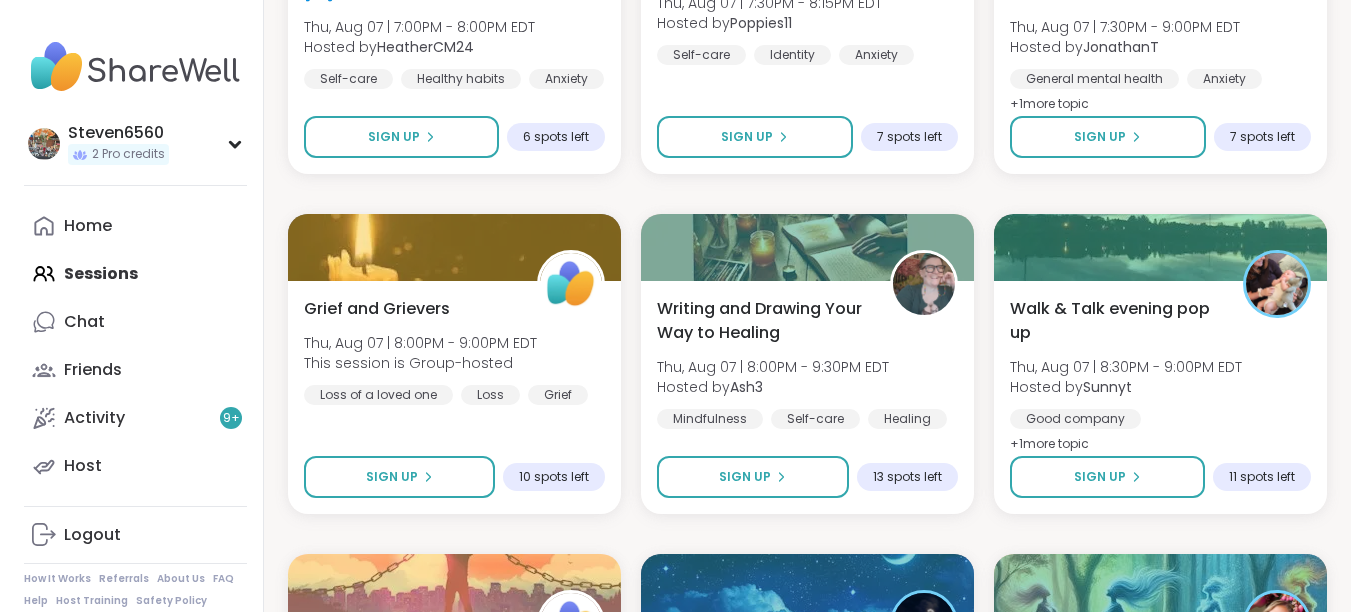 scroll, scrollTop: 5657, scrollLeft: 0, axis: vertical 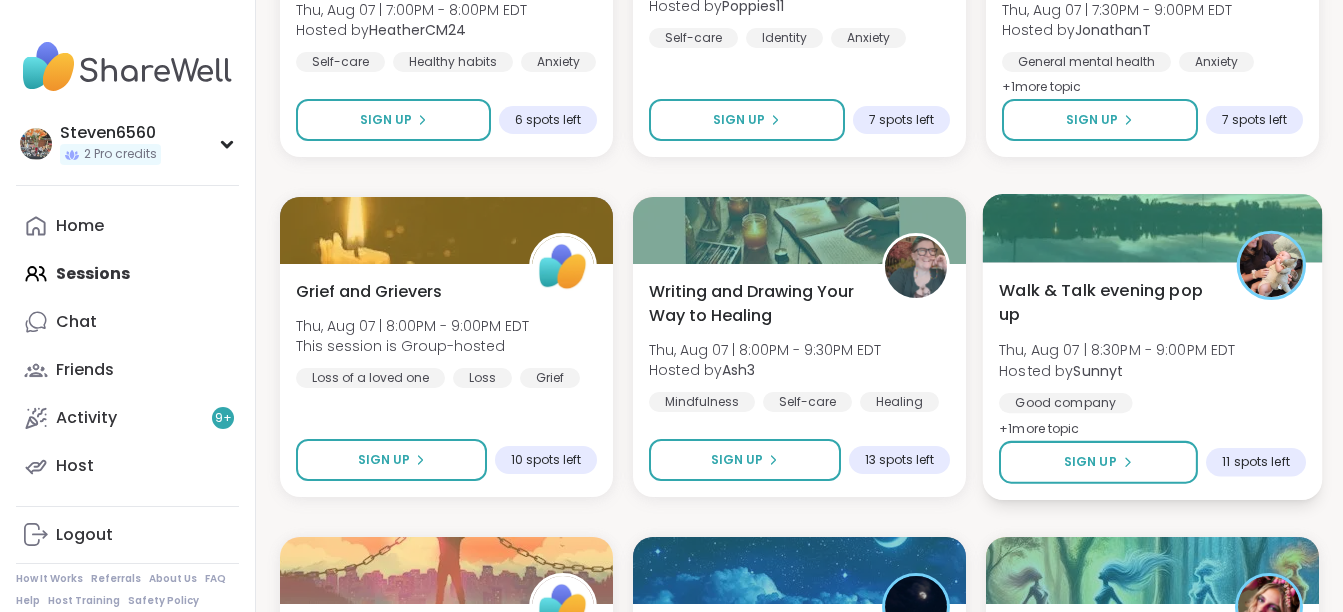 click on "Walk & Talk evening pop up" at bounding box center [1106, 302] 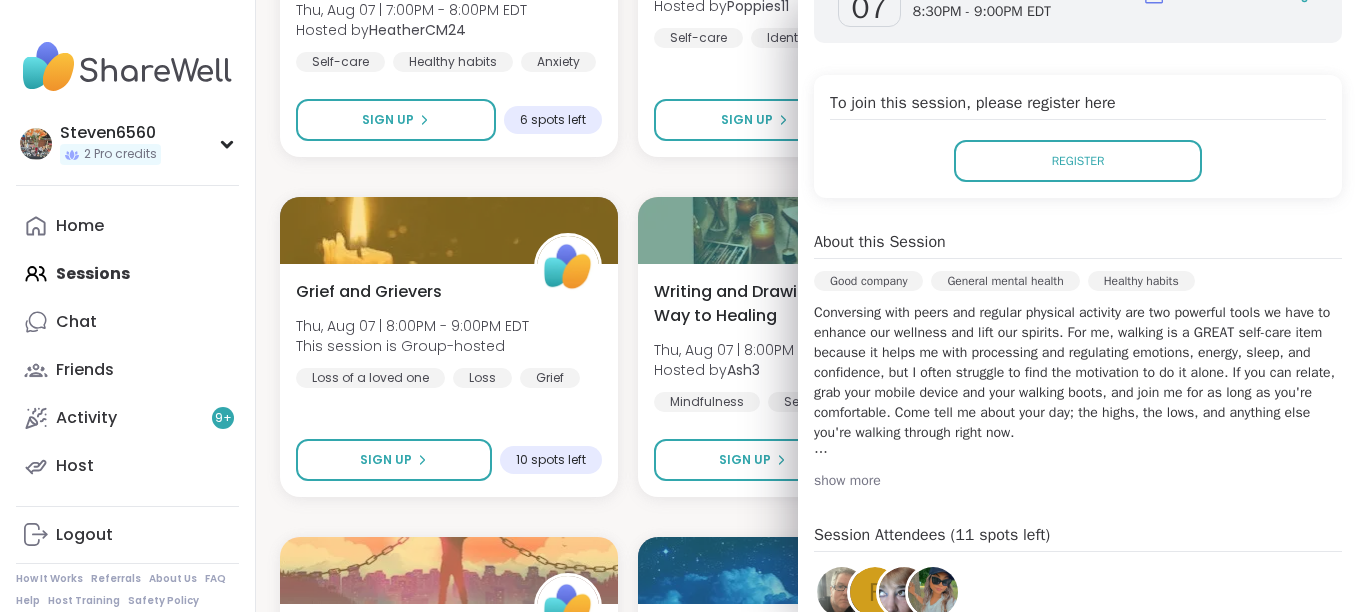 scroll, scrollTop: 520, scrollLeft: 0, axis: vertical 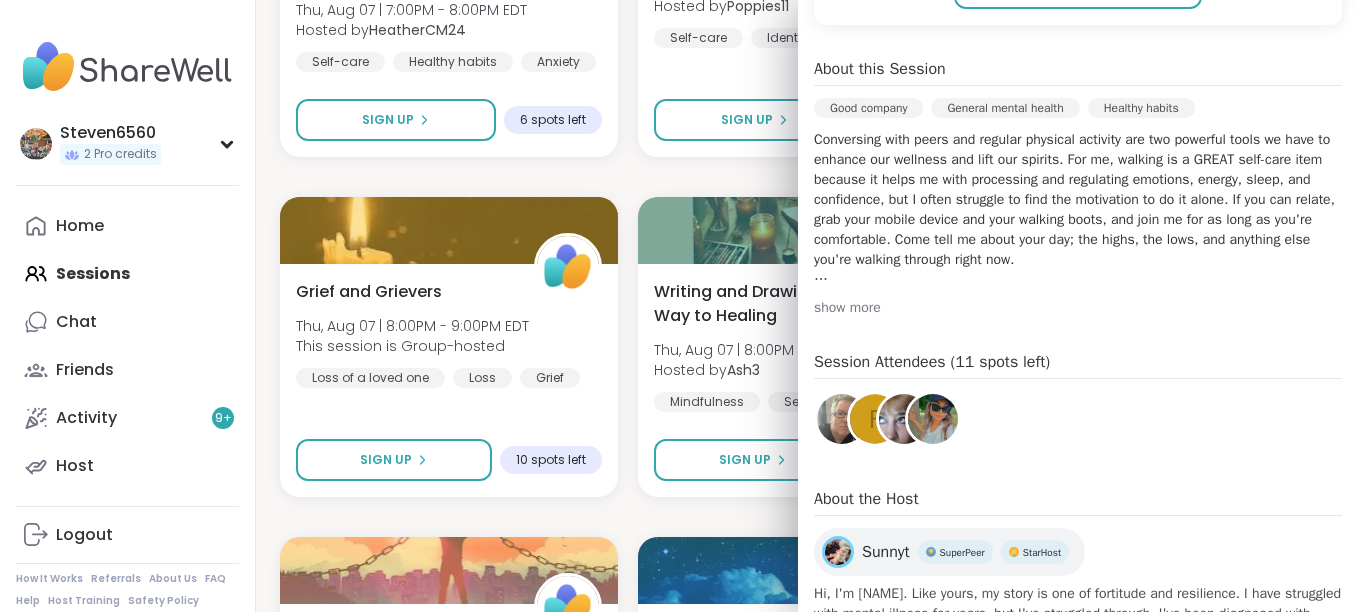 click on "F" at bounding box center [875, 419] 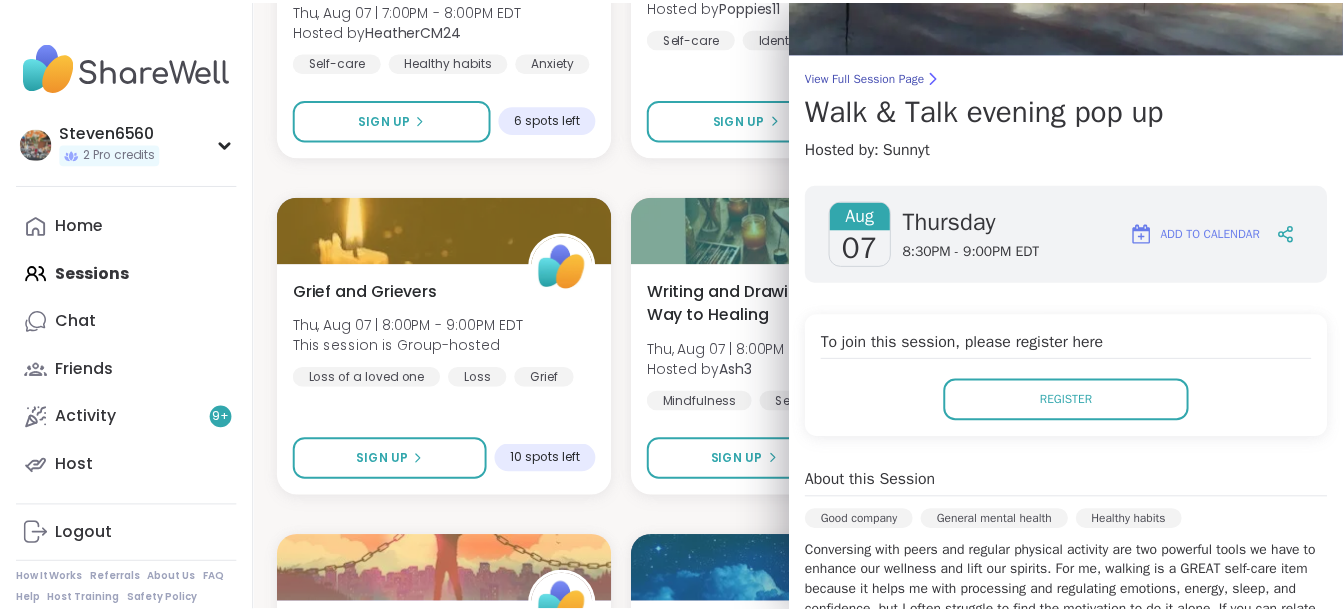 scroll, scrollTop: 0, scrollLeft: 0, axis: both 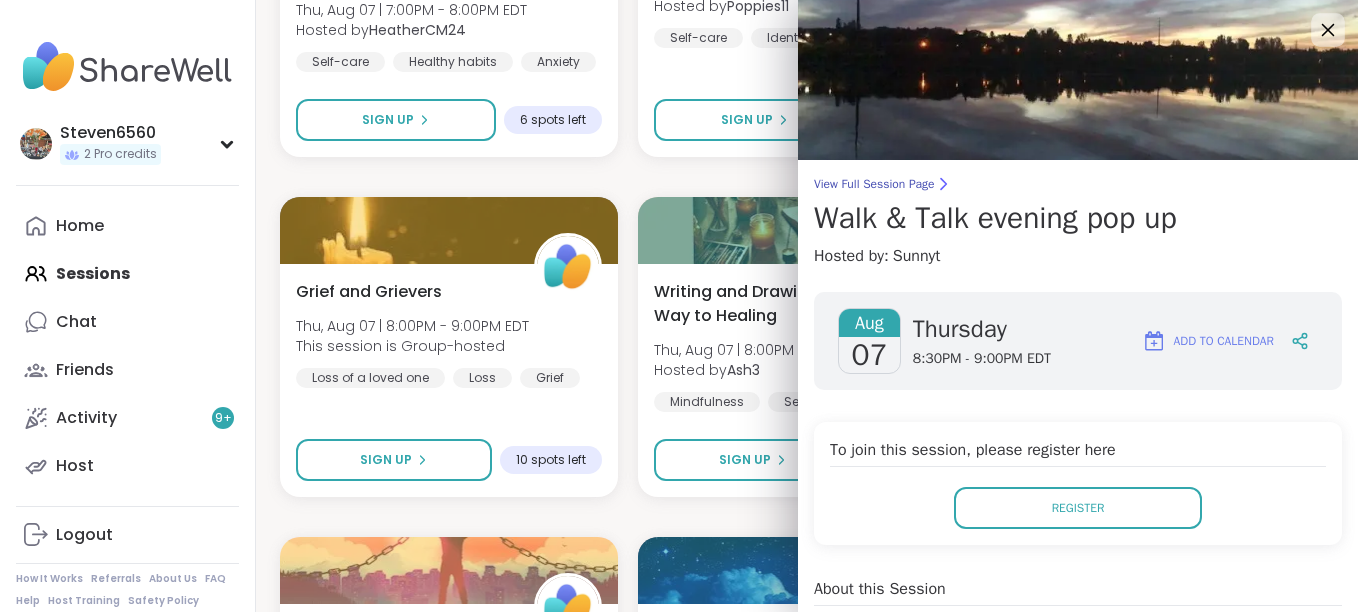 click 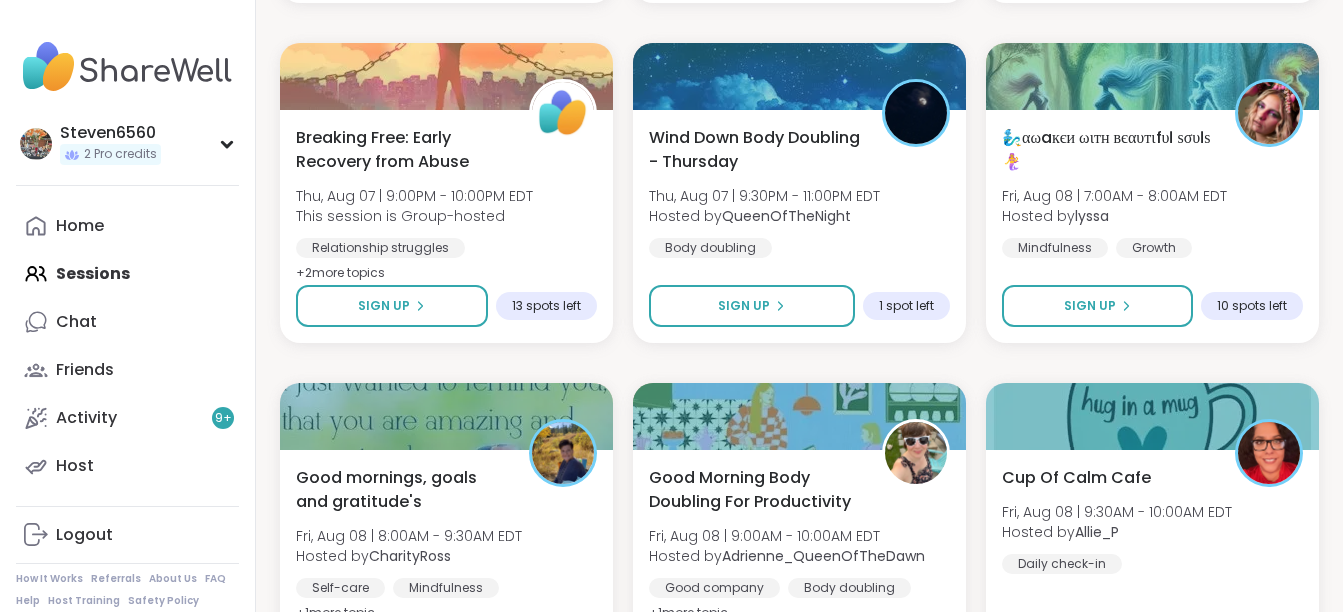 scroll, scrollTop: 6191, scrollLeft: 0, axis: vertical 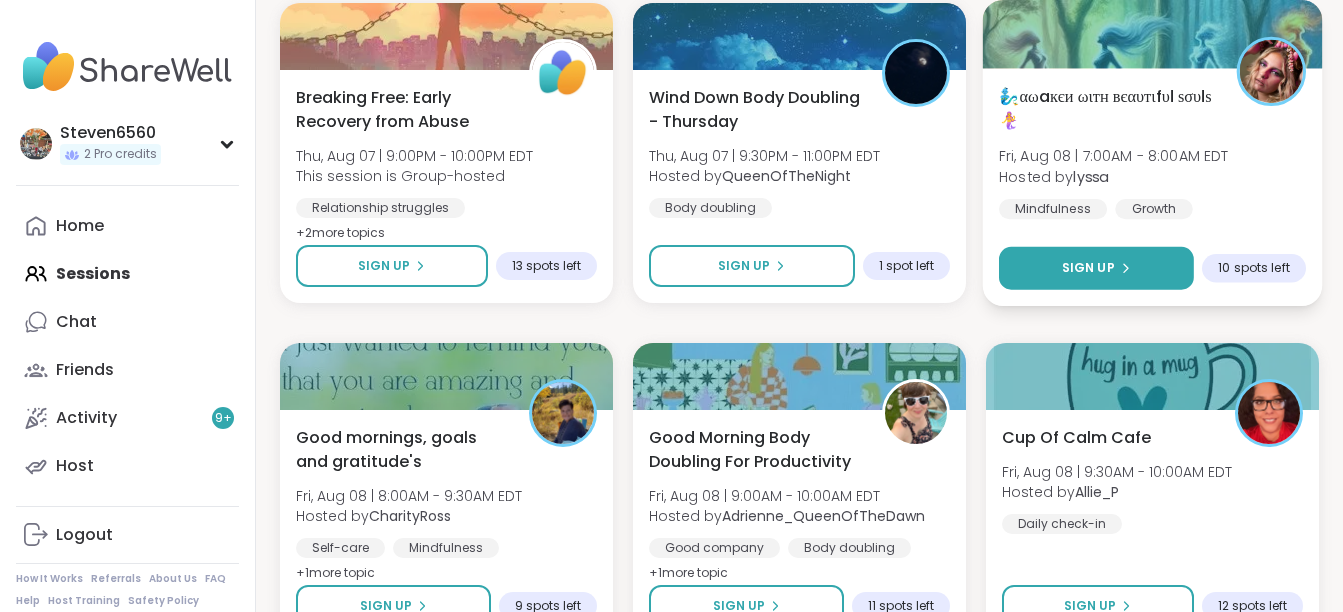 click on "Sign Up" at bounding box center [1088, 268] 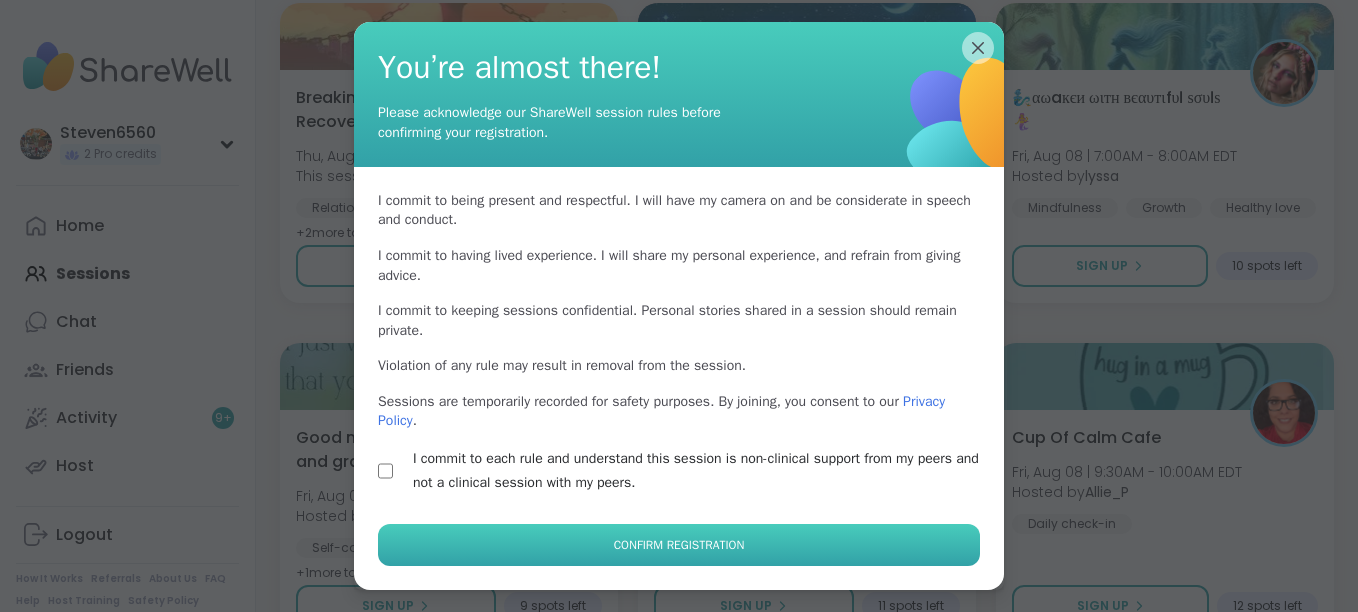 click on "Confirm Registration" at bounding box center (679, 545) 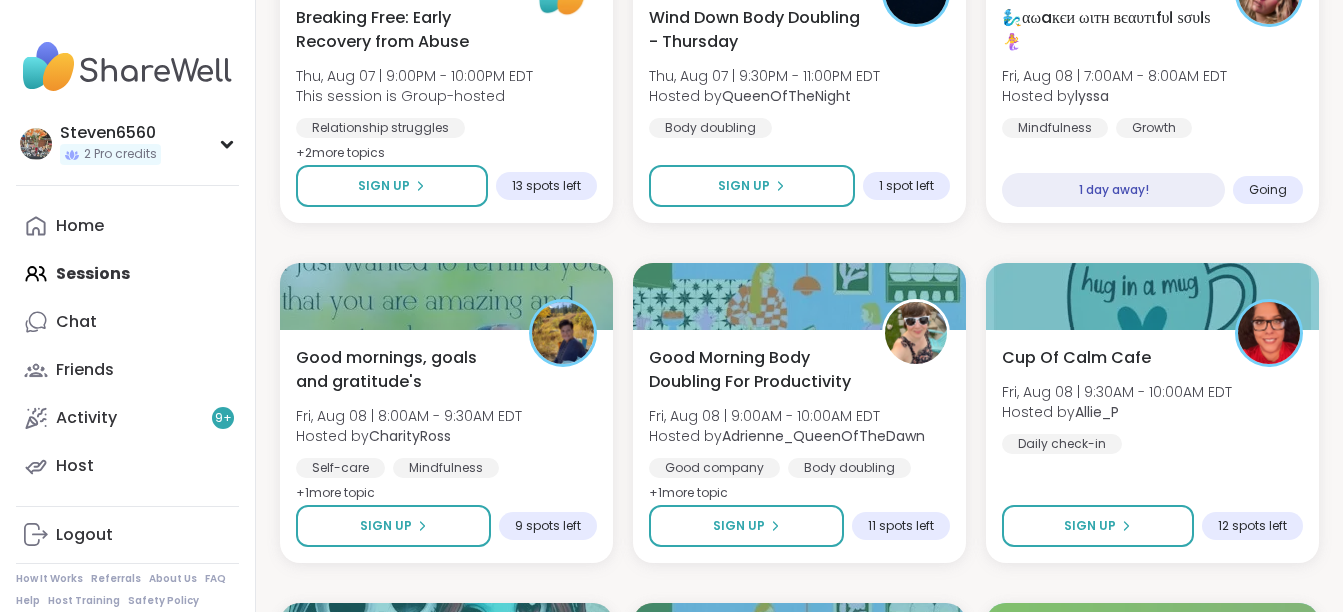 scroll, scrollTop: 6284, scrollLeft: 0, axis: vertical 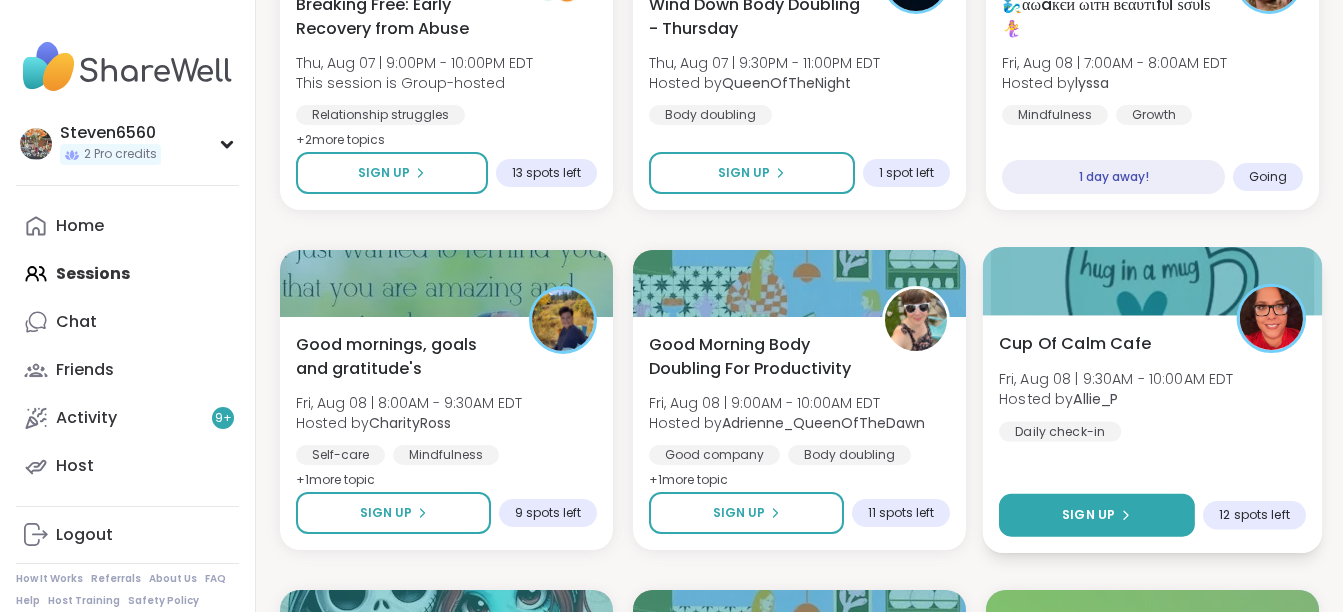click on "Sign Up" at bounding box center [1096, 515] 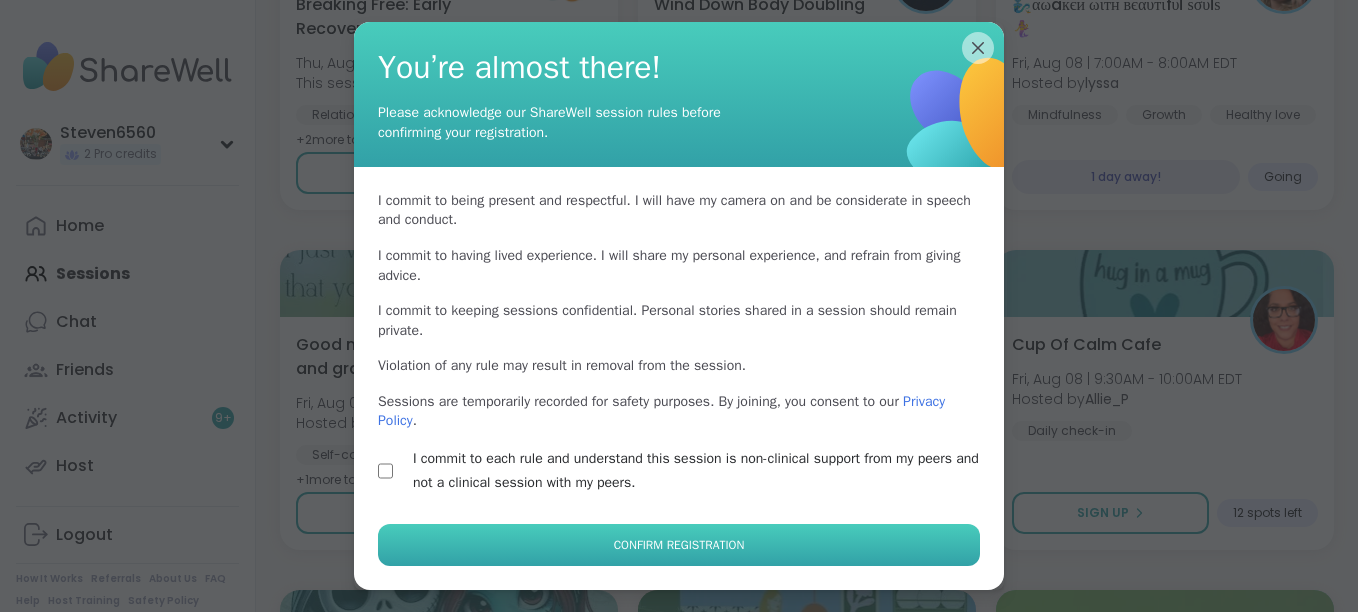 click on "Confirm Registration" at bounding box center (679, 545) 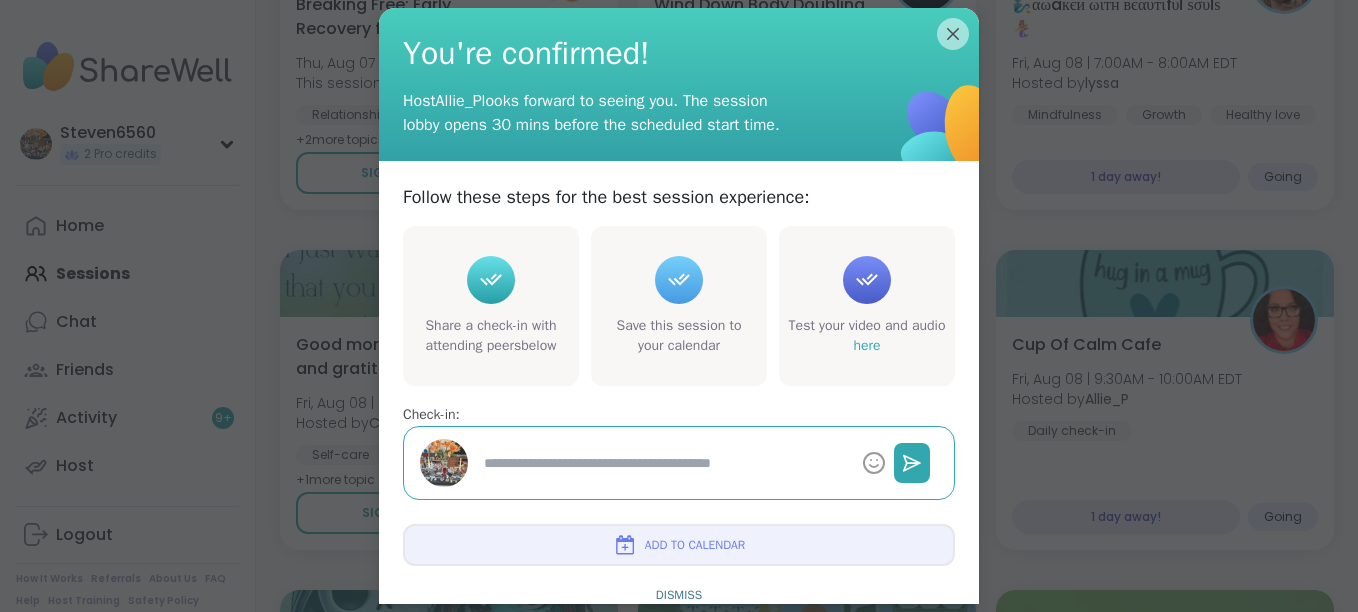 type on "*" 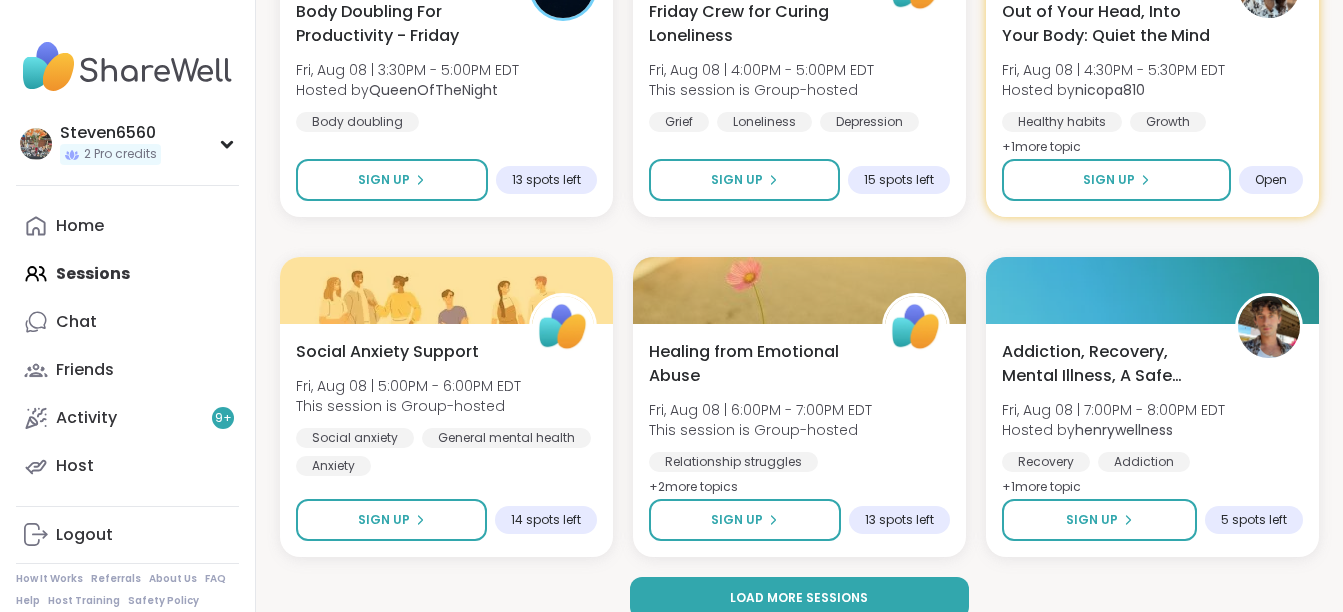 scroll, scrollTop: 8004, scrollLeft: 0, axis: vertical 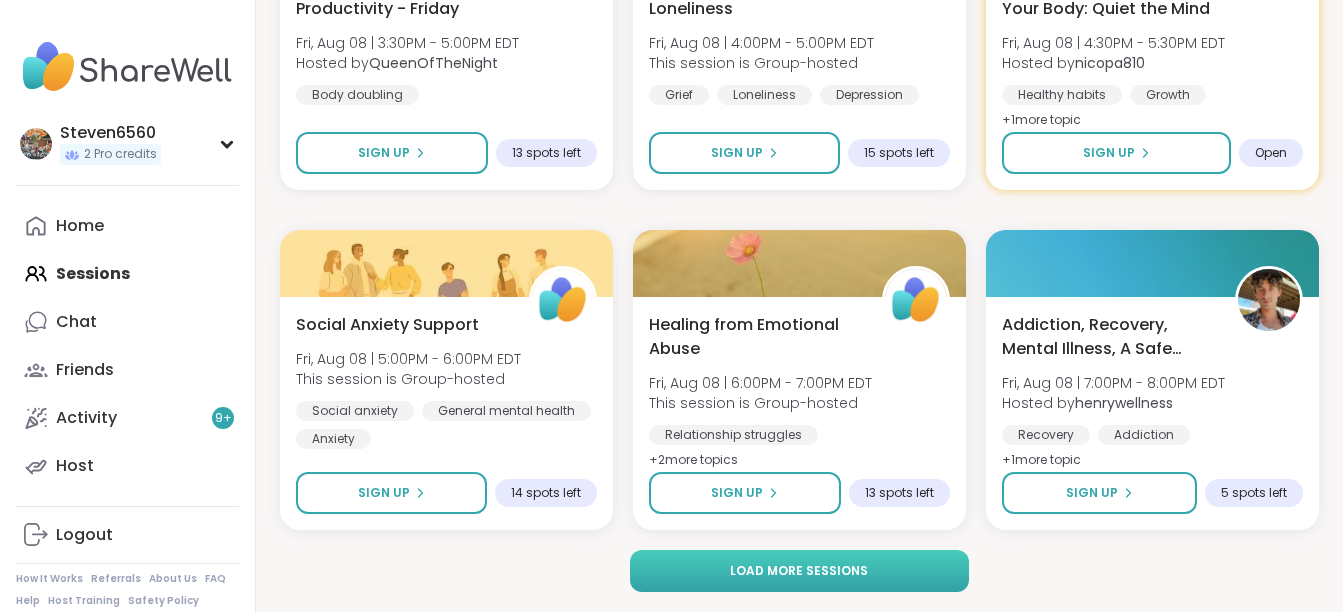 click on "Load more sessions" at bounding box center (799, 571) 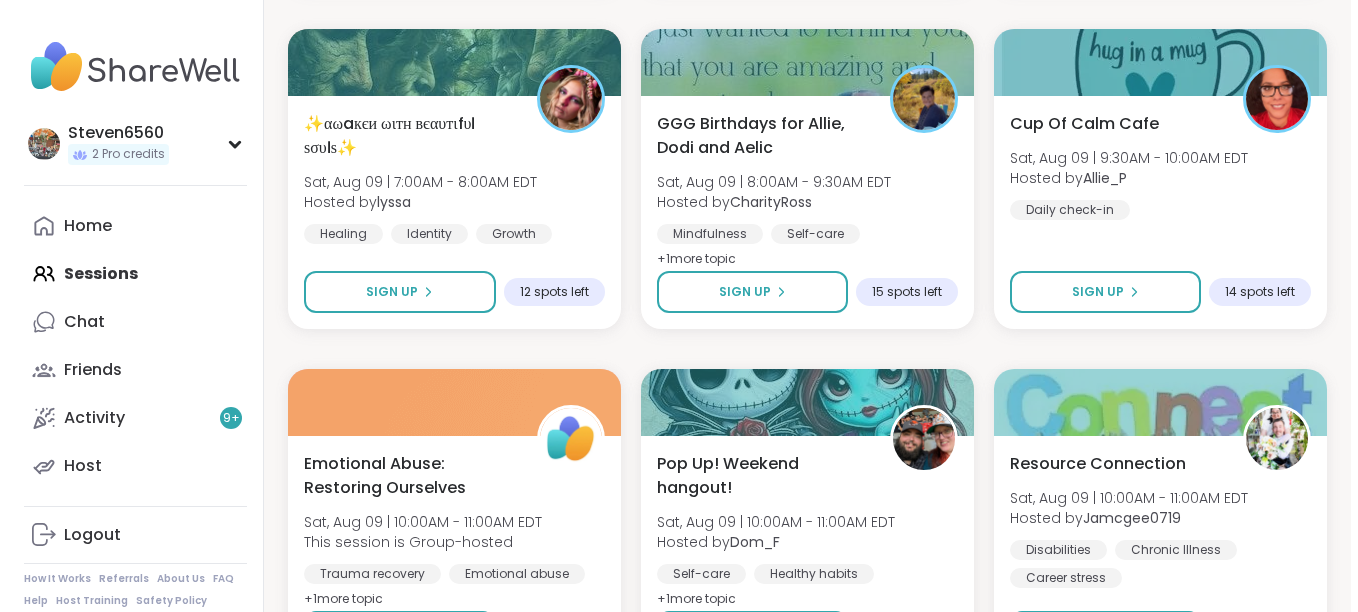 scroll, scrollTop: 9605, scrollLeft: 0, axis: vertical 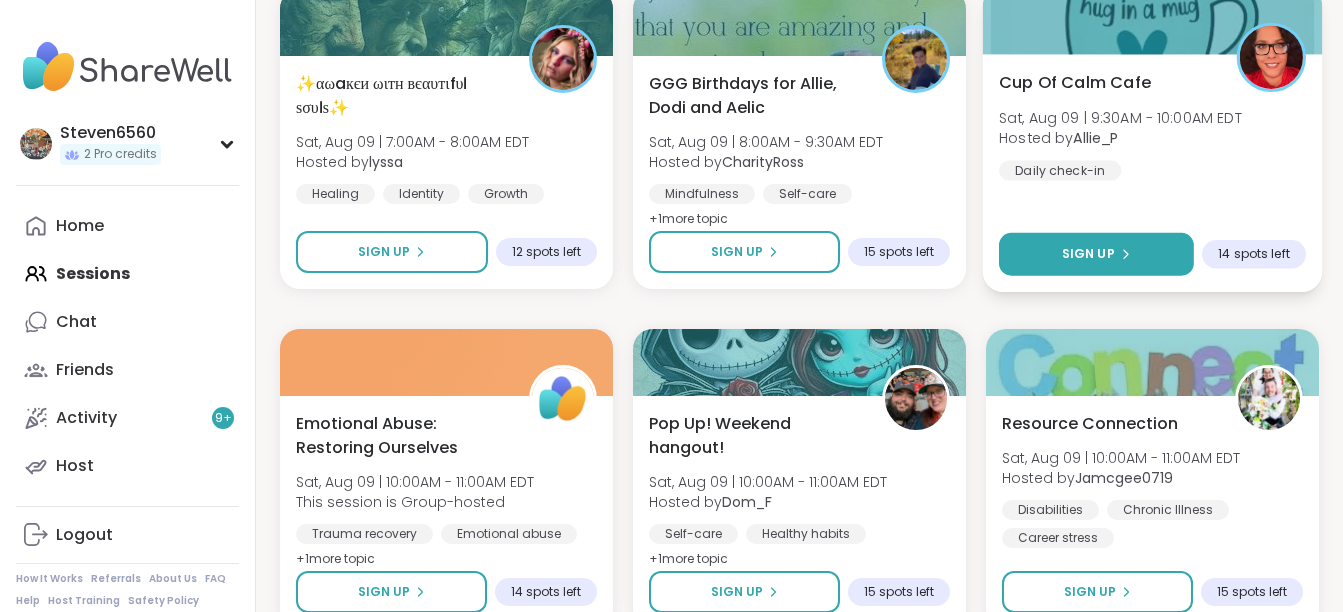 click on "Sign Up" at bounding box center [1088, 254] 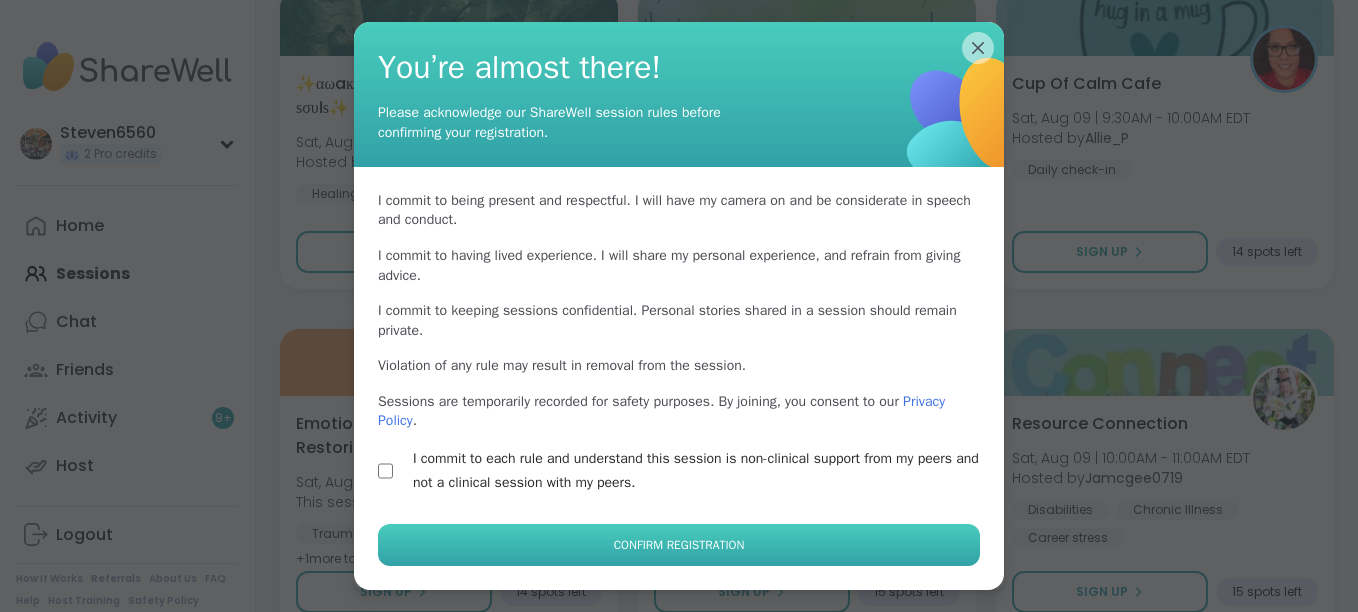 click on "Confirm Registration" at bounding box center (679, 545) 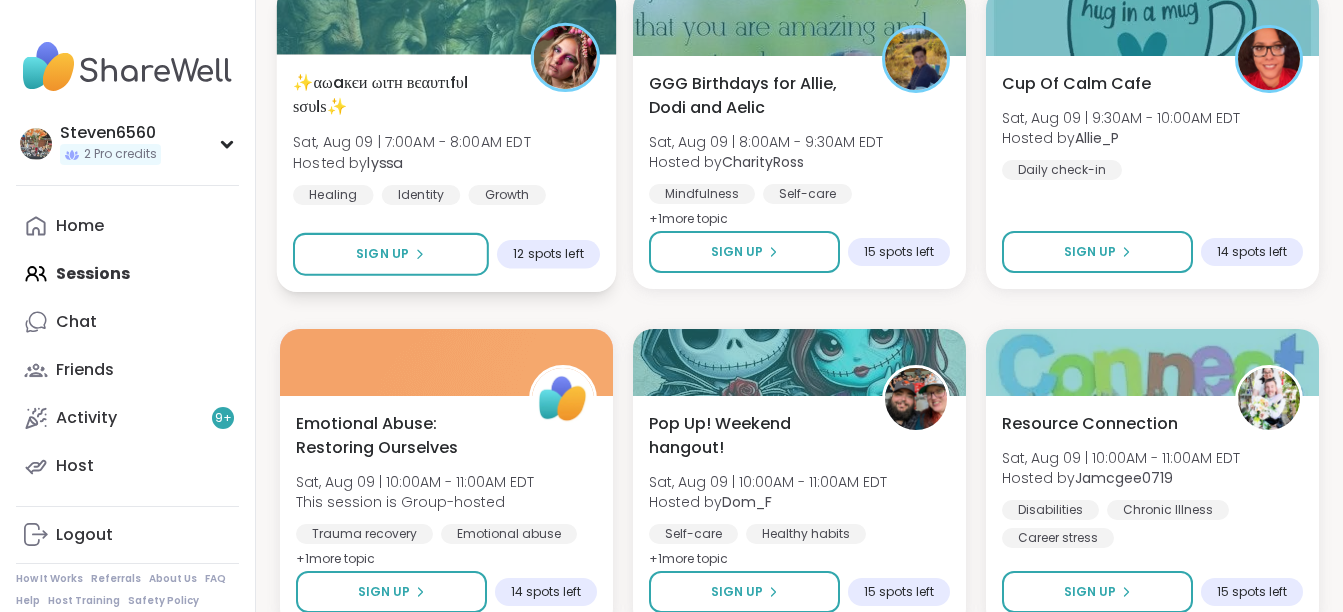 click on "Hosted by  lyssa" at bounding box center [412, 162] 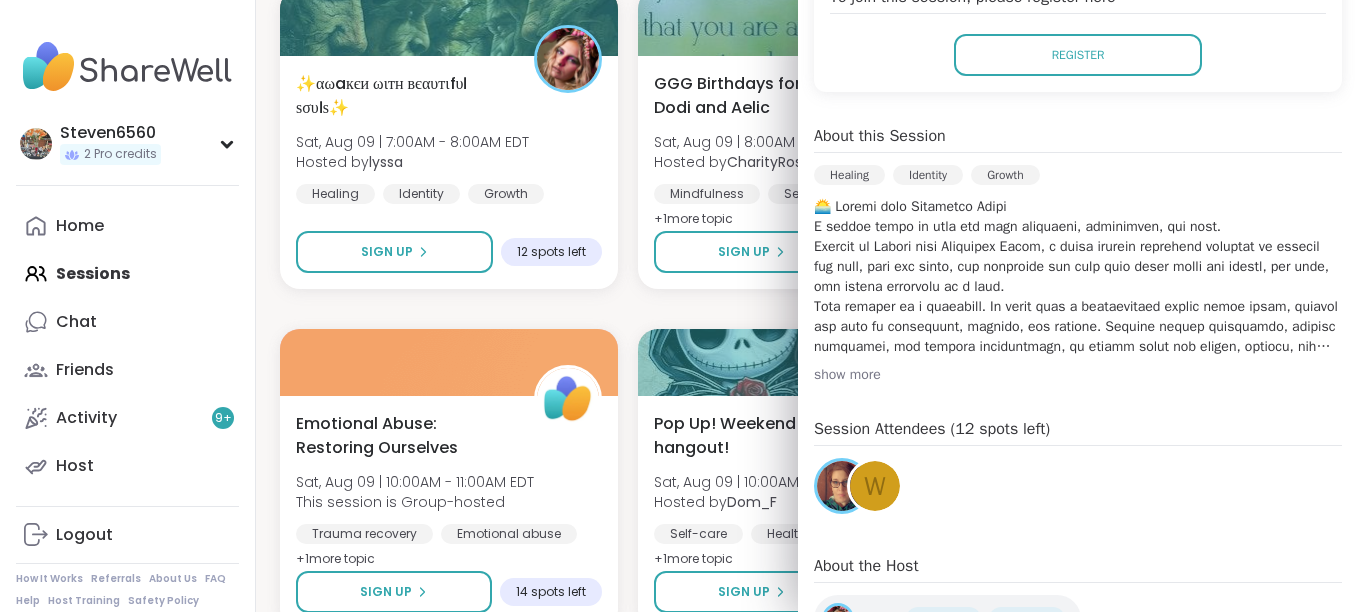 scroll, scrollTop: 520, scrollLeft: 0, axis: vertical 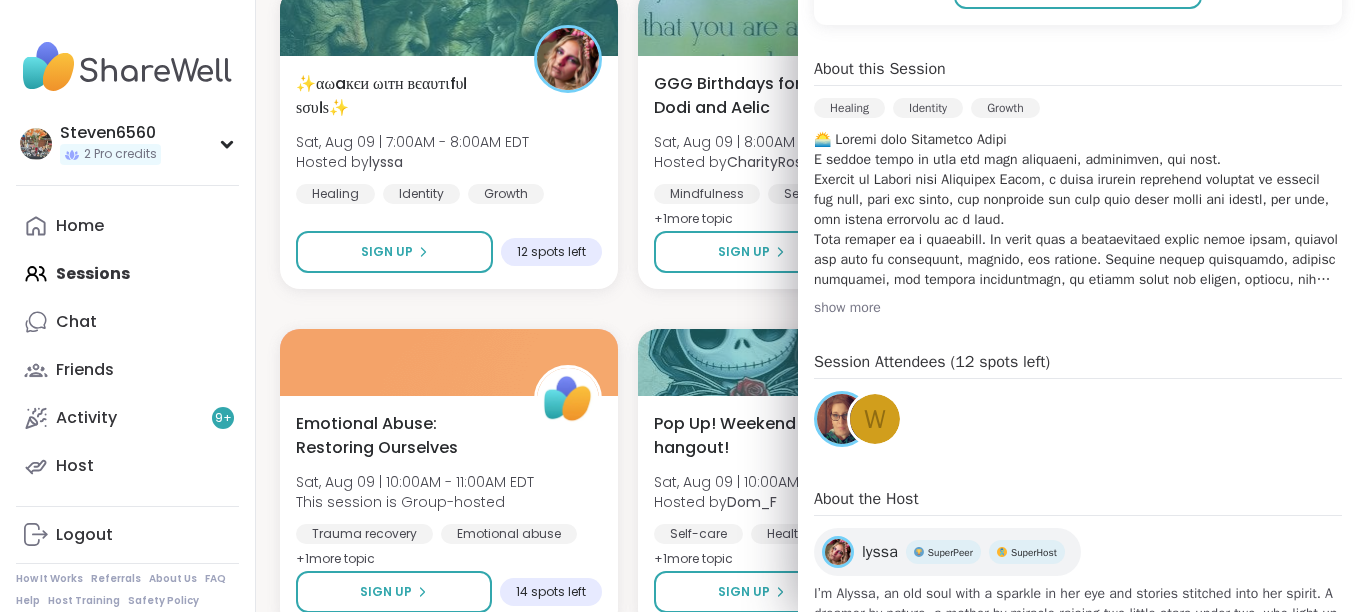 click on "w" at bounding box center (875, 419) 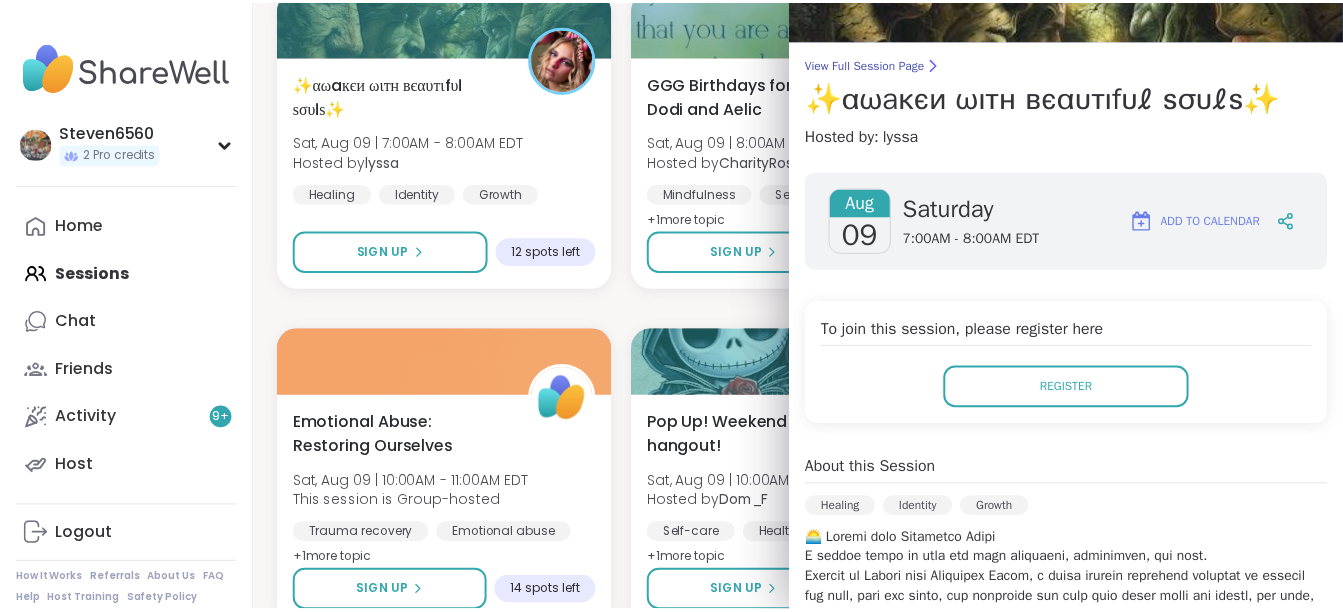 scroll, scrollTop: 27, scrollLeft: 0, axis: vertical 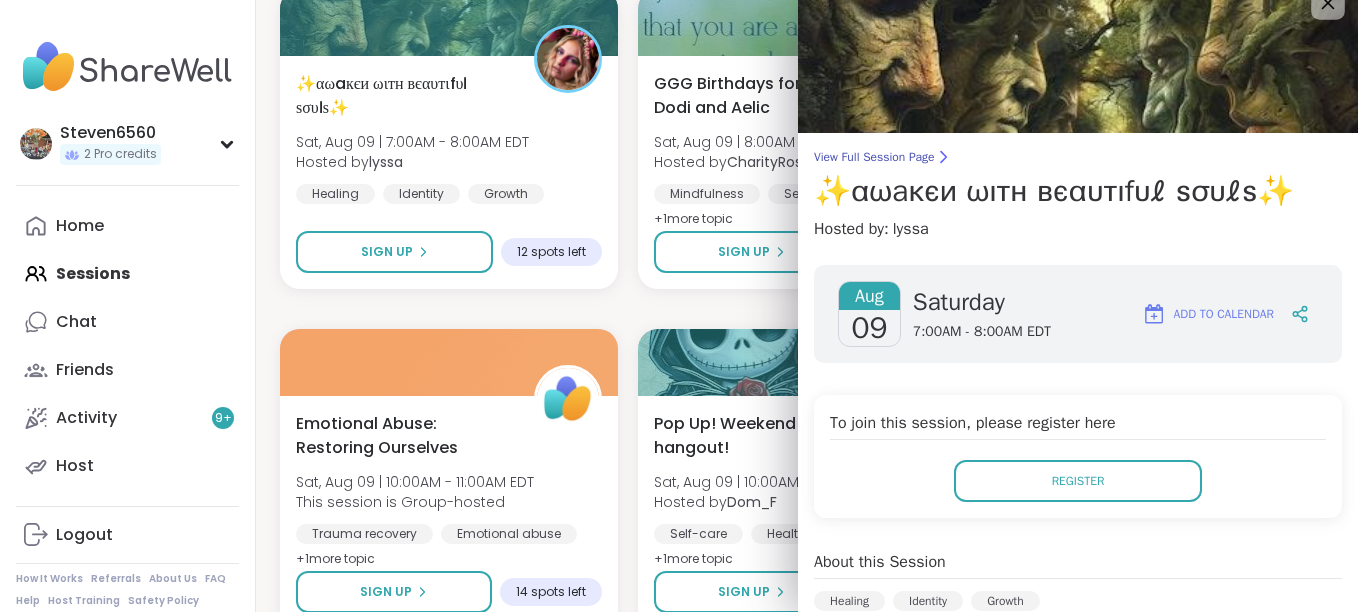 click 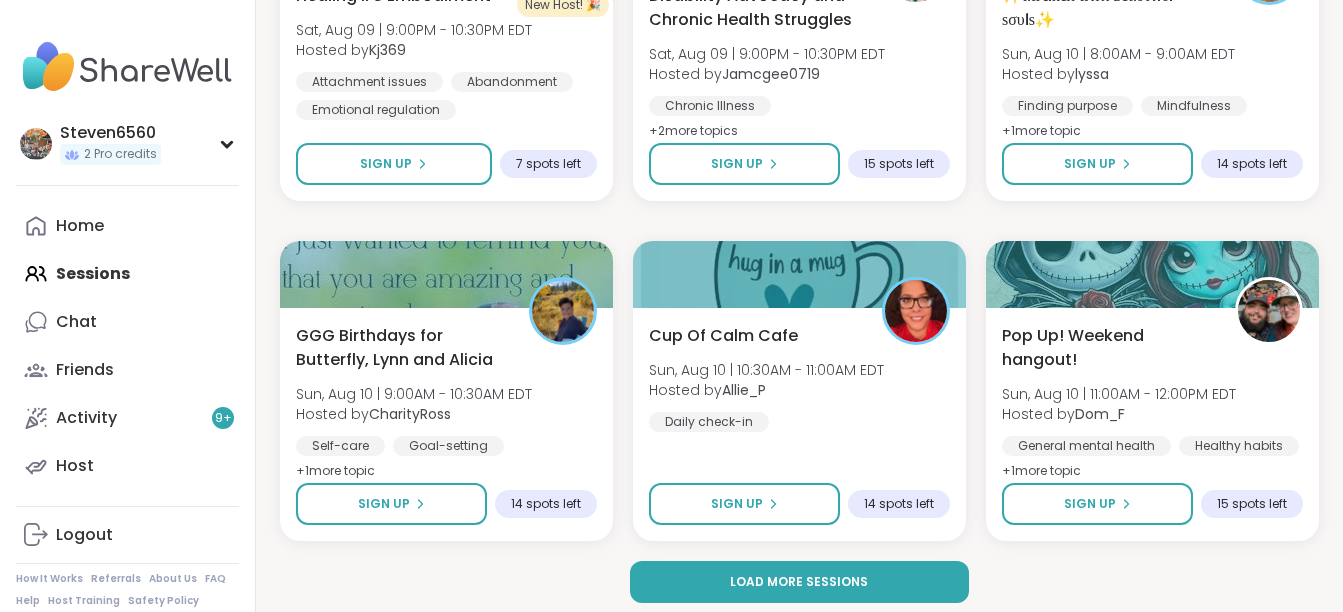 scroll, scrollTop: 12084, scrollLeft: 0, axis: vertical 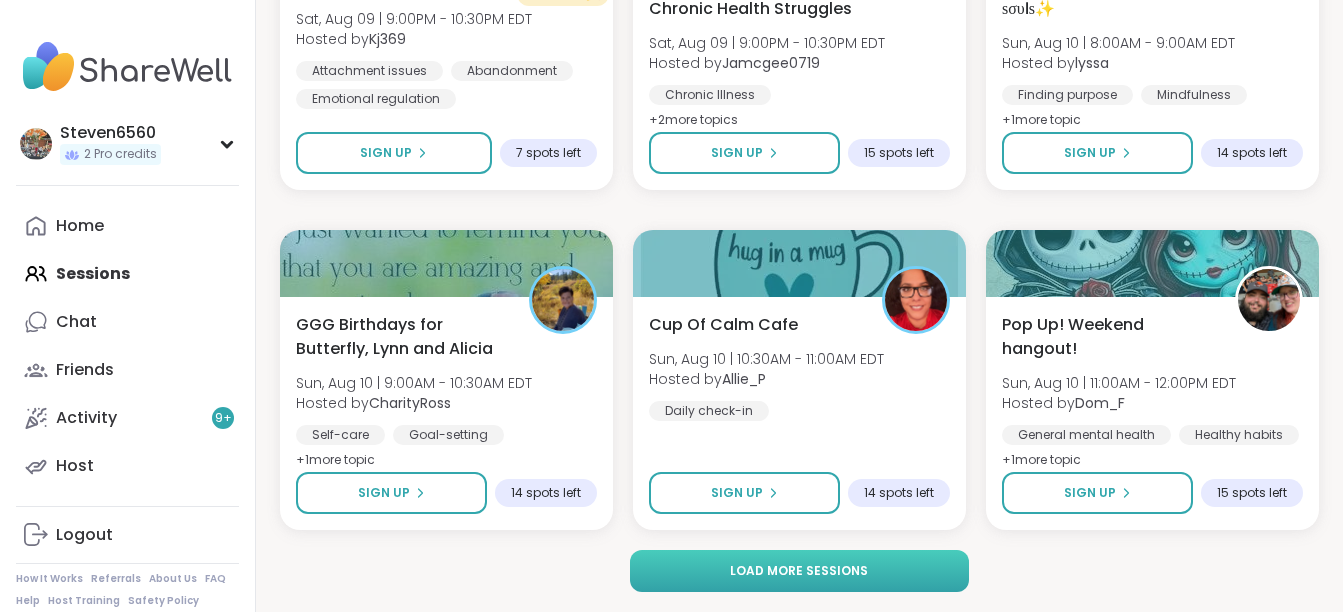 click on "Load more sessions" at bounding box center [799, 571] 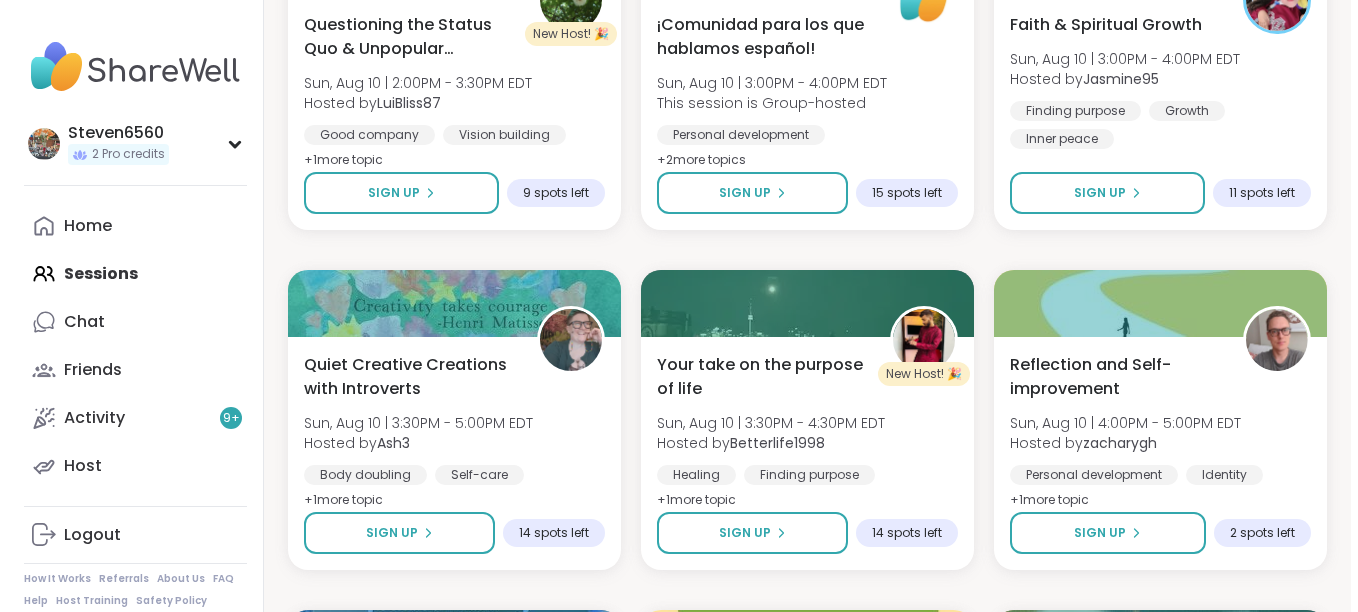 scroll, scrollTop: 13324, scrollLeft: 0, axis: vertical 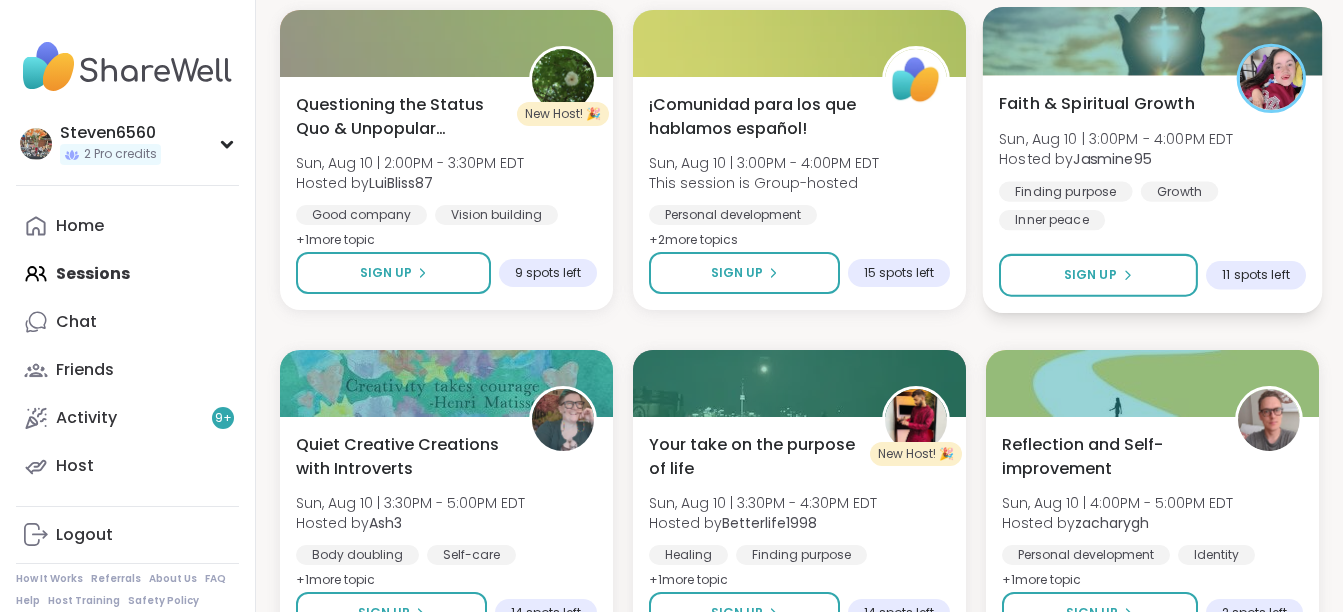 click on "Faith & Spiritual Growth" at bounding box center [1097, 103] 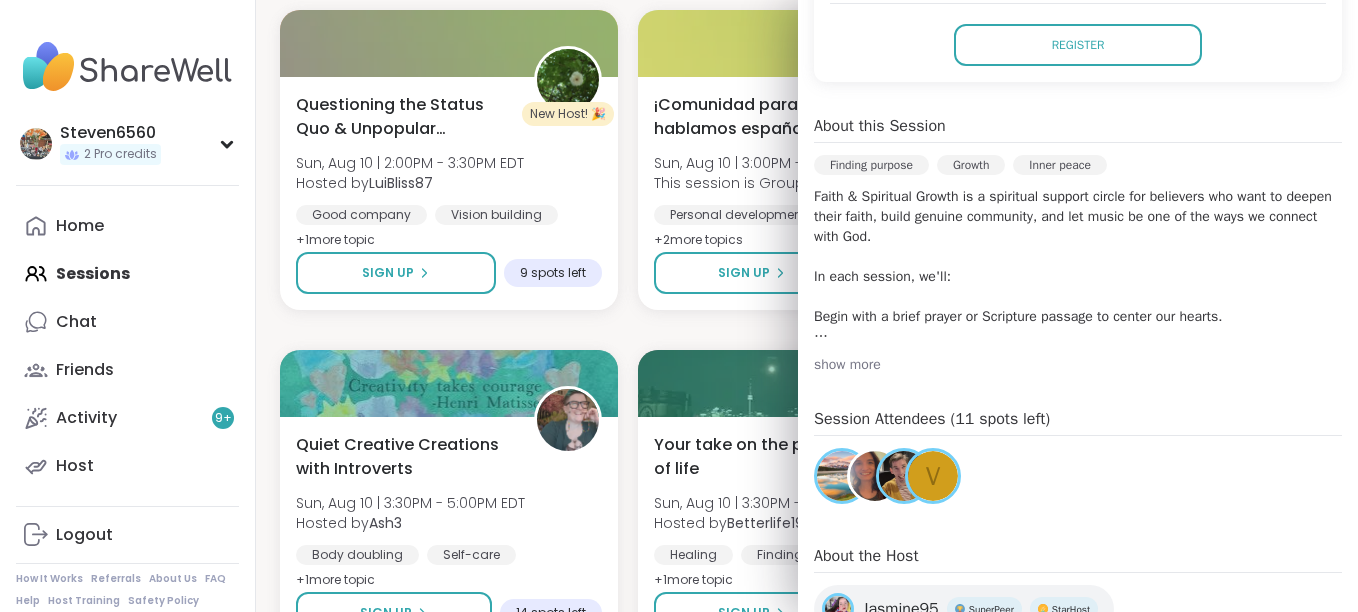 scroll, scrollTop: 480, scrollLeft: 0, axis: vertical 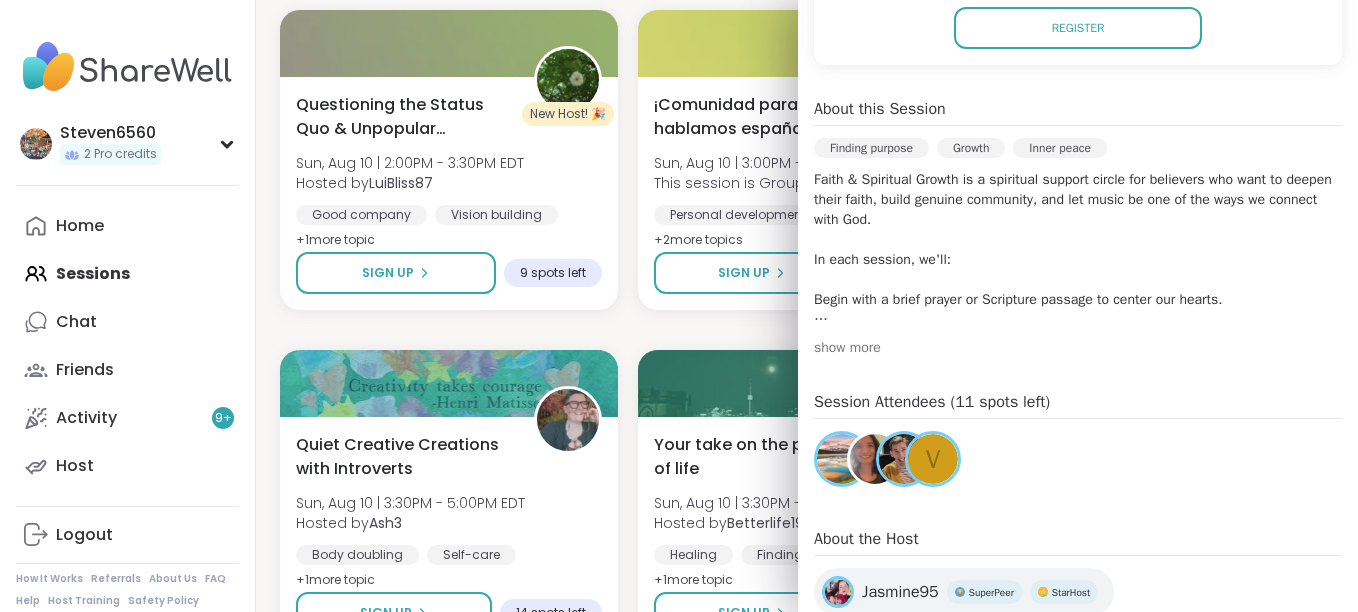 click at bounding box center [842, 459] 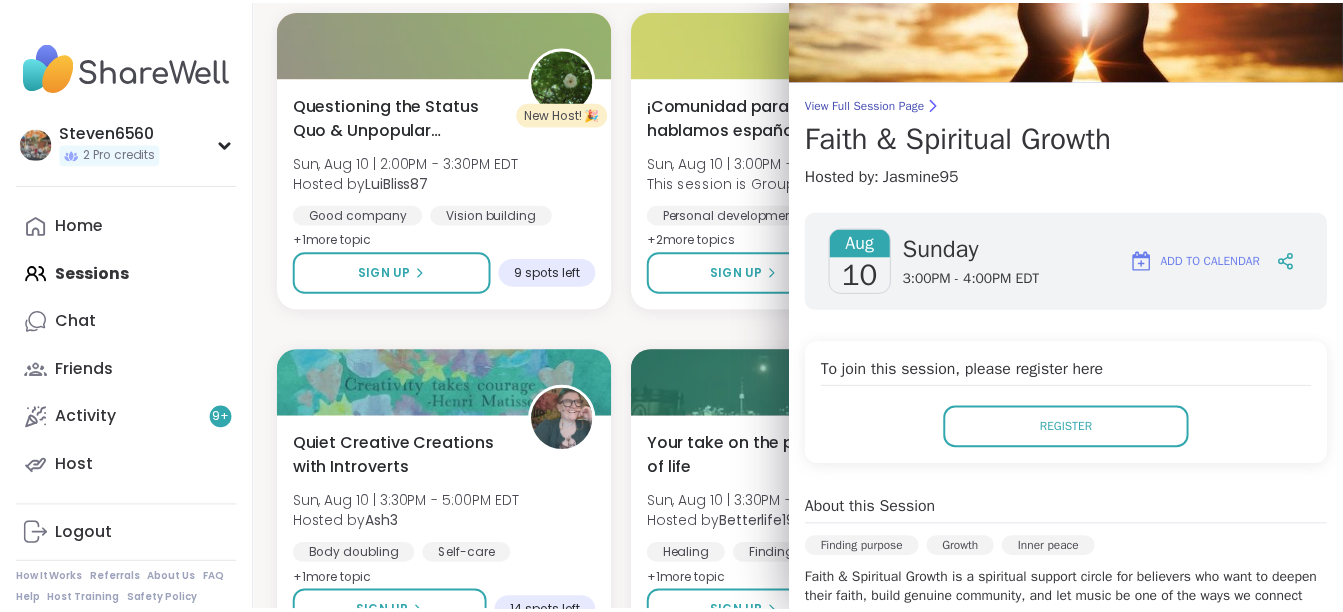 scroll, scrollTop: 0, scrollLeft: 0, axis: both 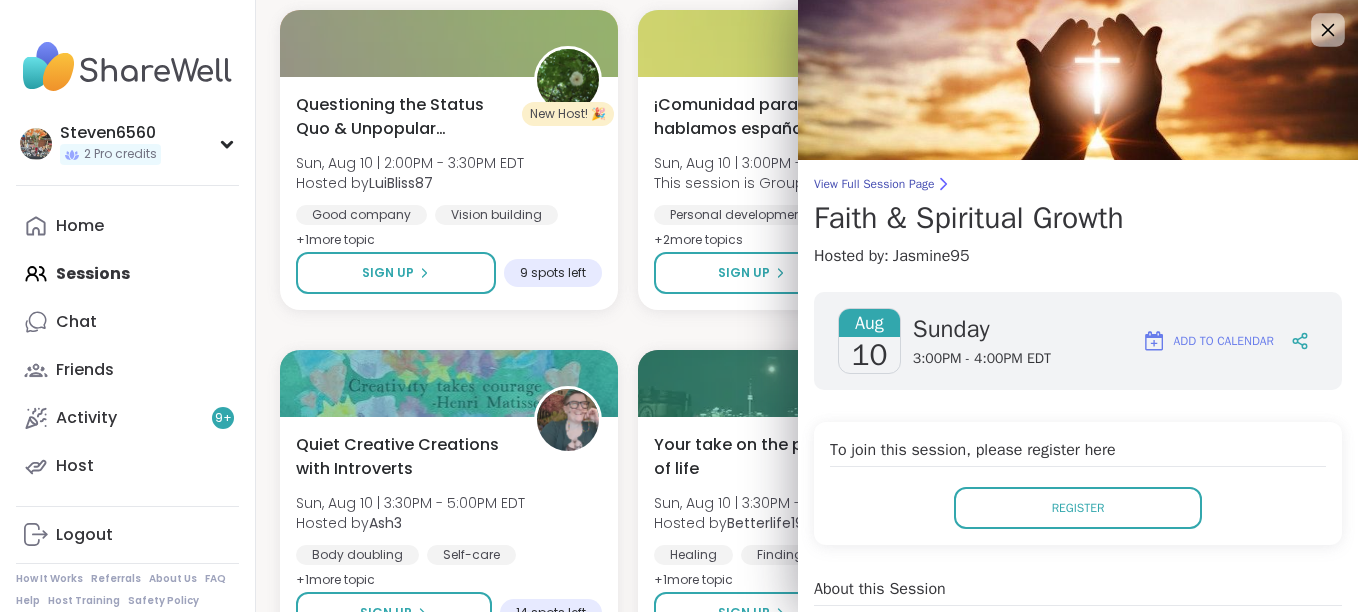 click 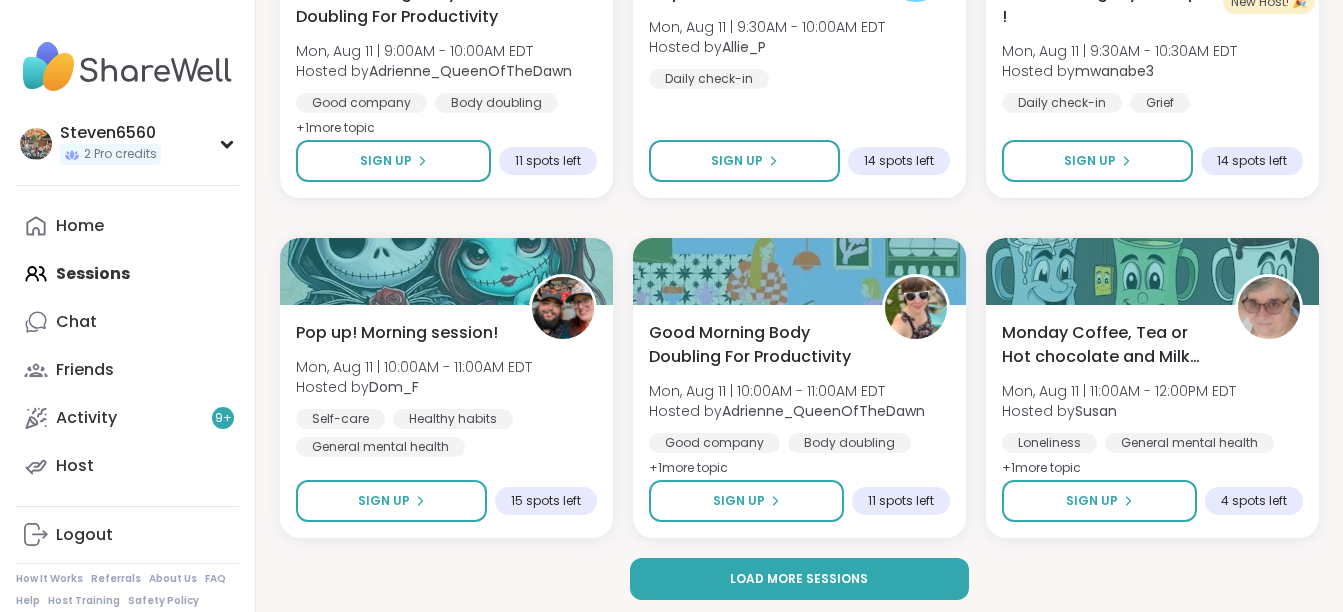 scroll, scrollTop: 16164, scrollLeft: 0, axis: vertical 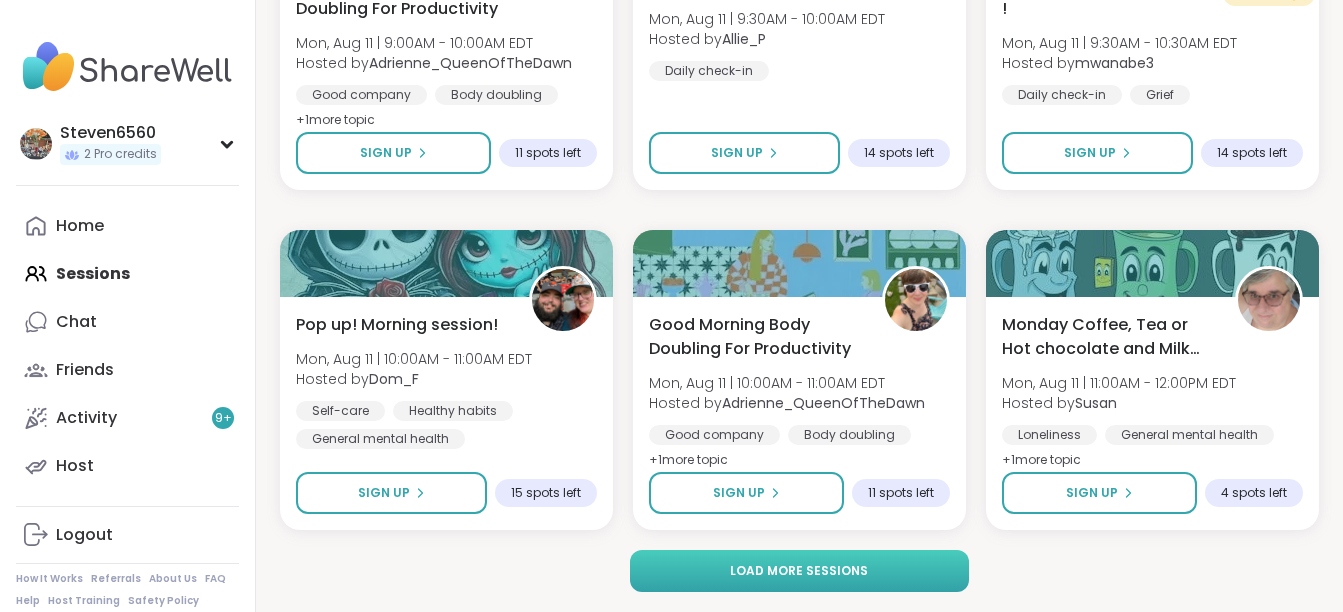click on "Load more sessions" at bounding box center (799, 571) 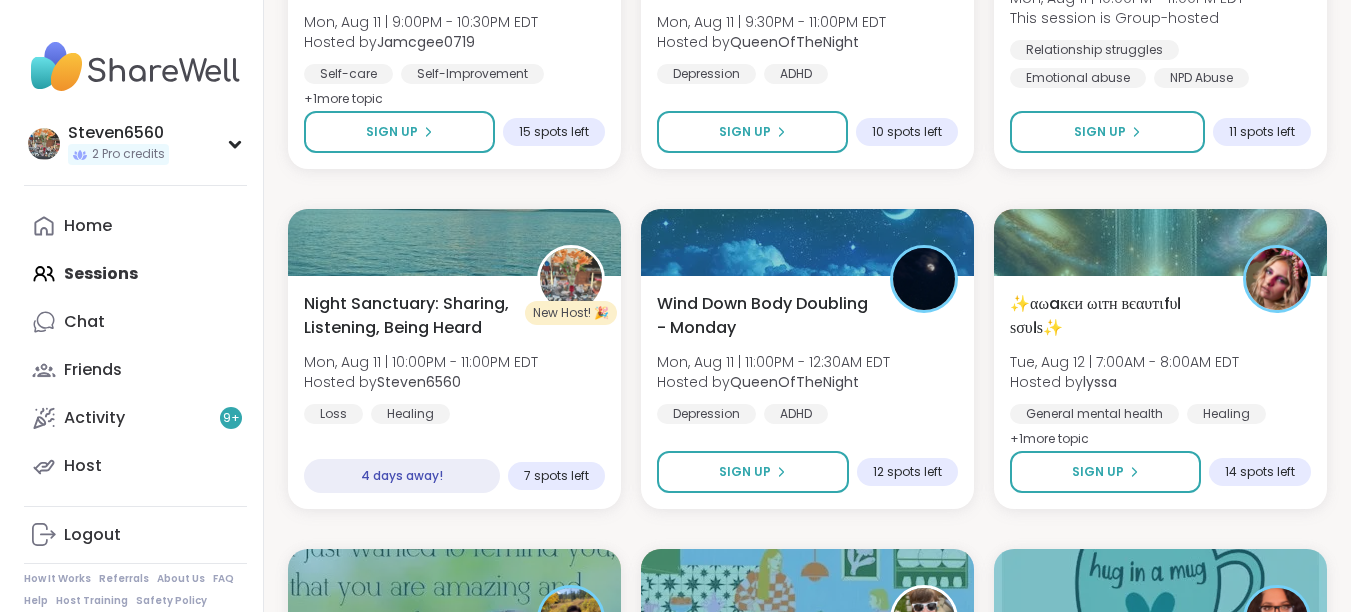 scroll, scrollTop: 19938, scrollLeft: 0, axis: vertical 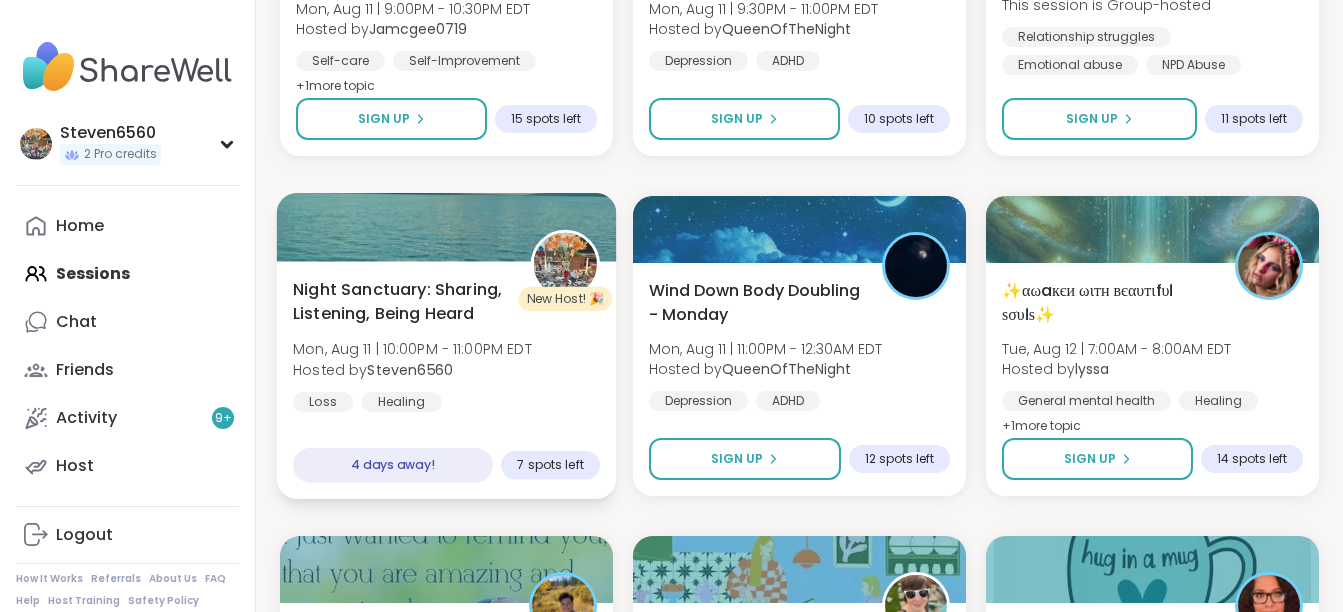 click on "Mon, Aug 11 | 10:00PM - 11:00PM EDT" at bounding box center [412, 349] 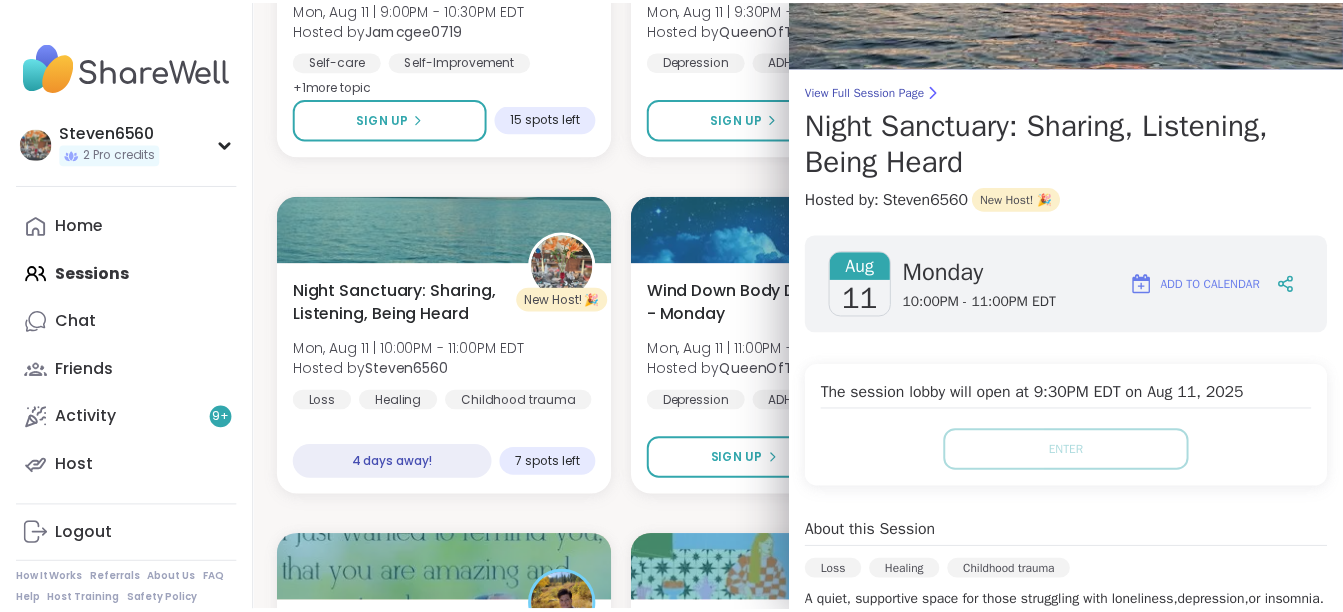 scroll, scrollTop: 0, scrollLeft: 0, axis: both 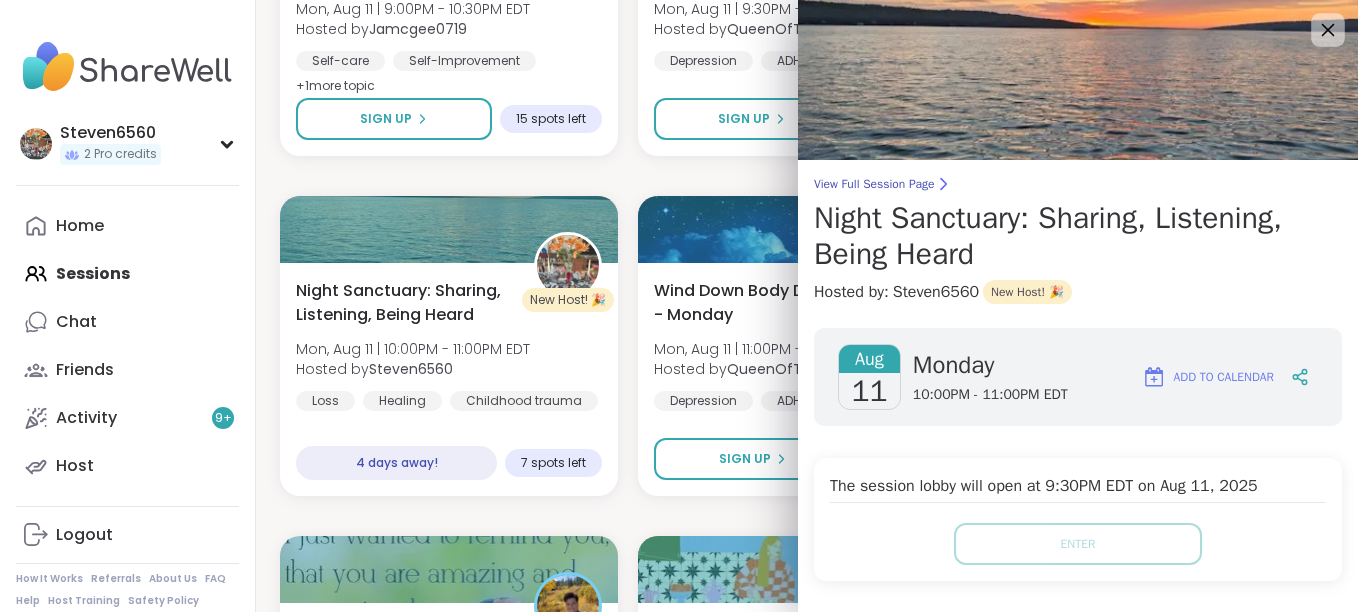 click 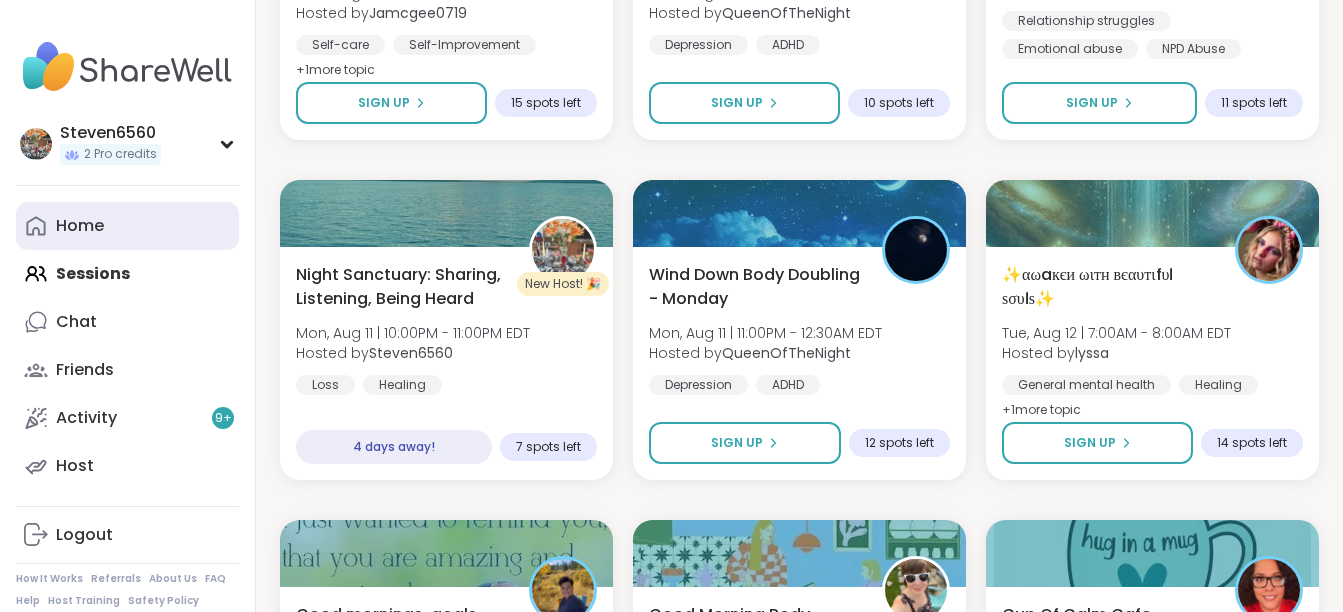 scroll, scrollTop: 19955, scrollLeft: 0, axis: vertical 